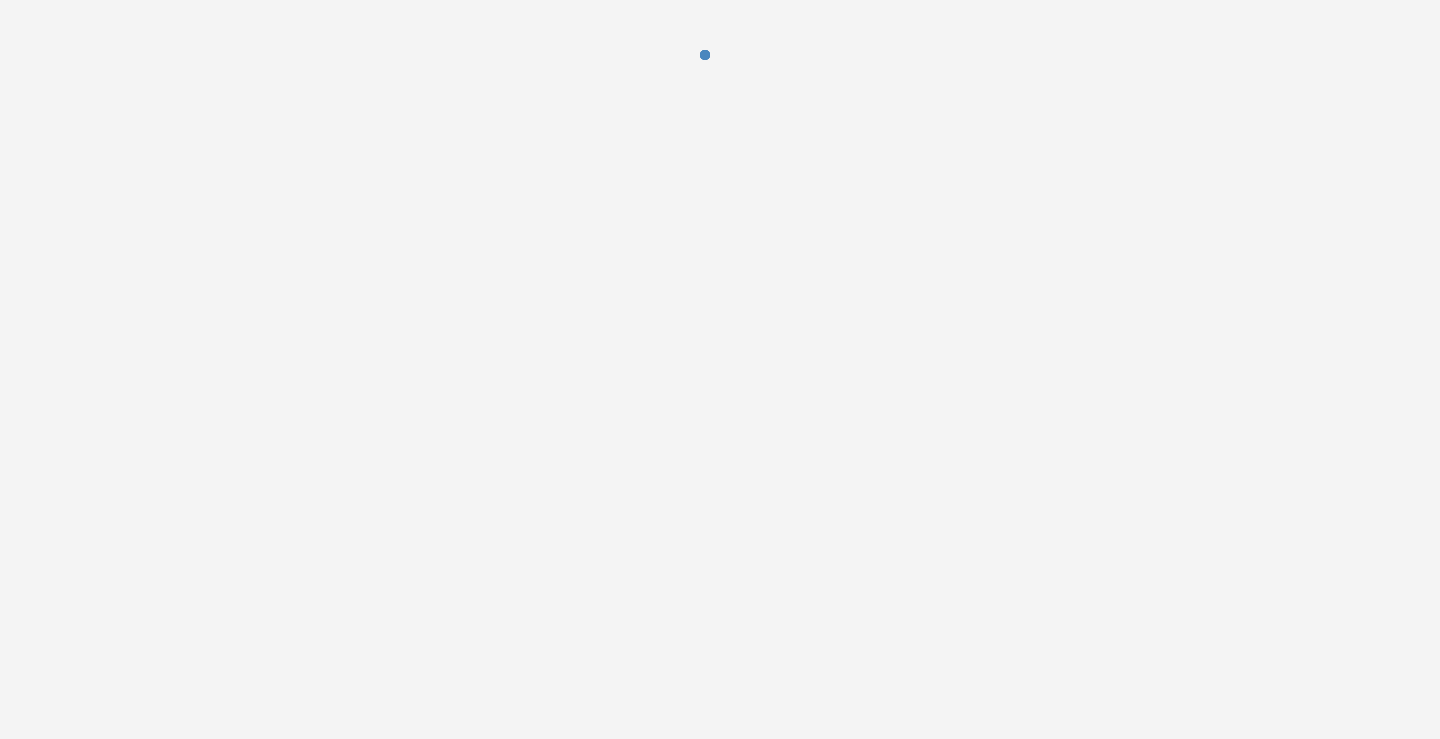 scroll, scrollTop: 0, scrollLeft: 0, axis: both 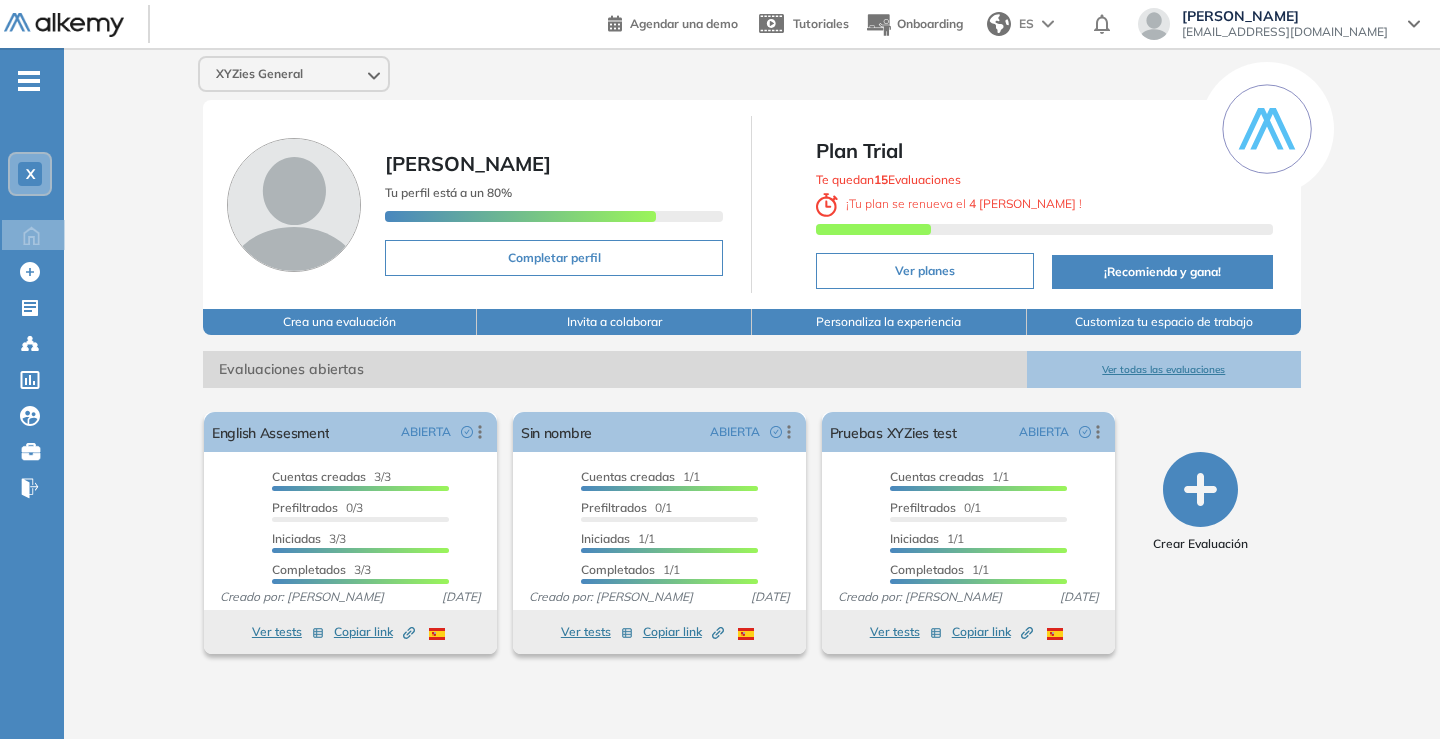 click on "[EMAIL_ADDRESS][DOMAIN_NAME]" at bounding box center (1285, 32) 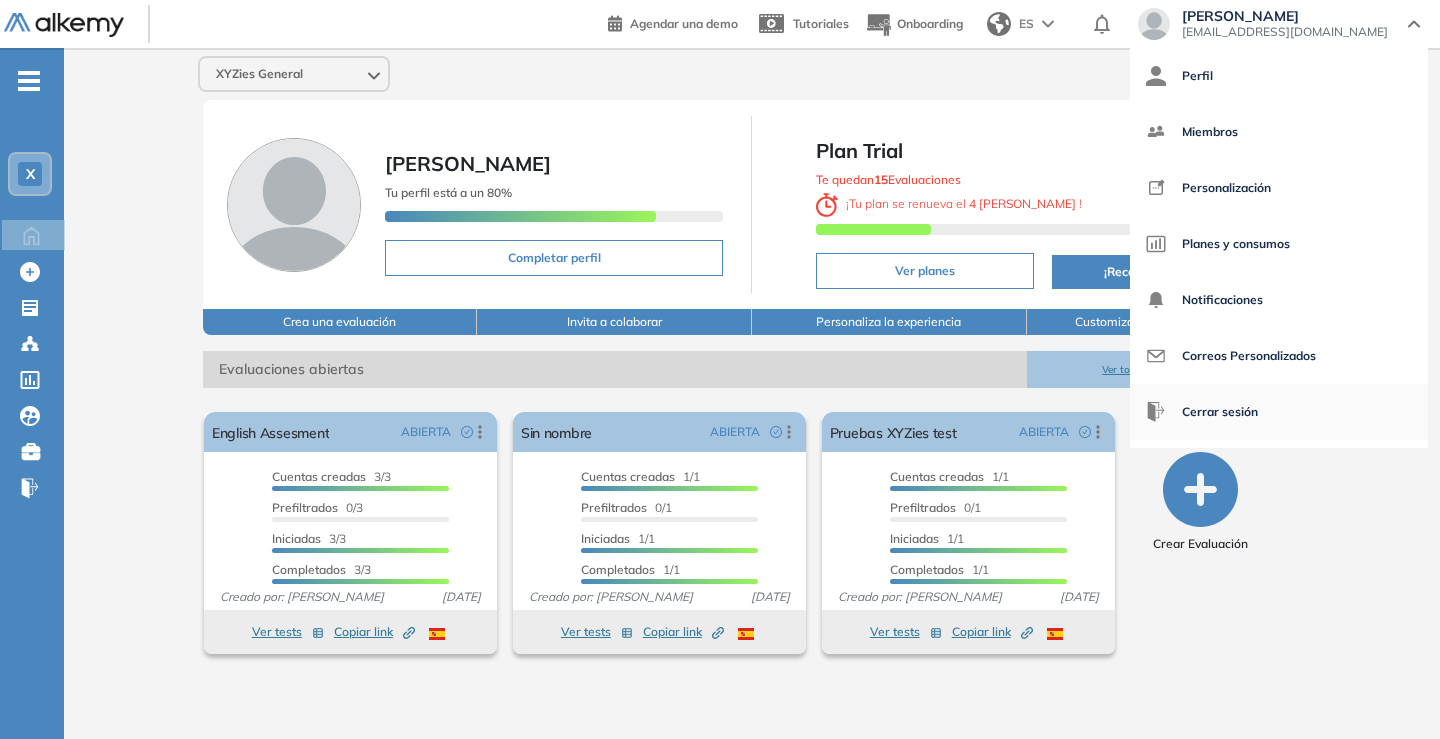 click on "Cerrar sesión" at bounding box center [1220, 412] 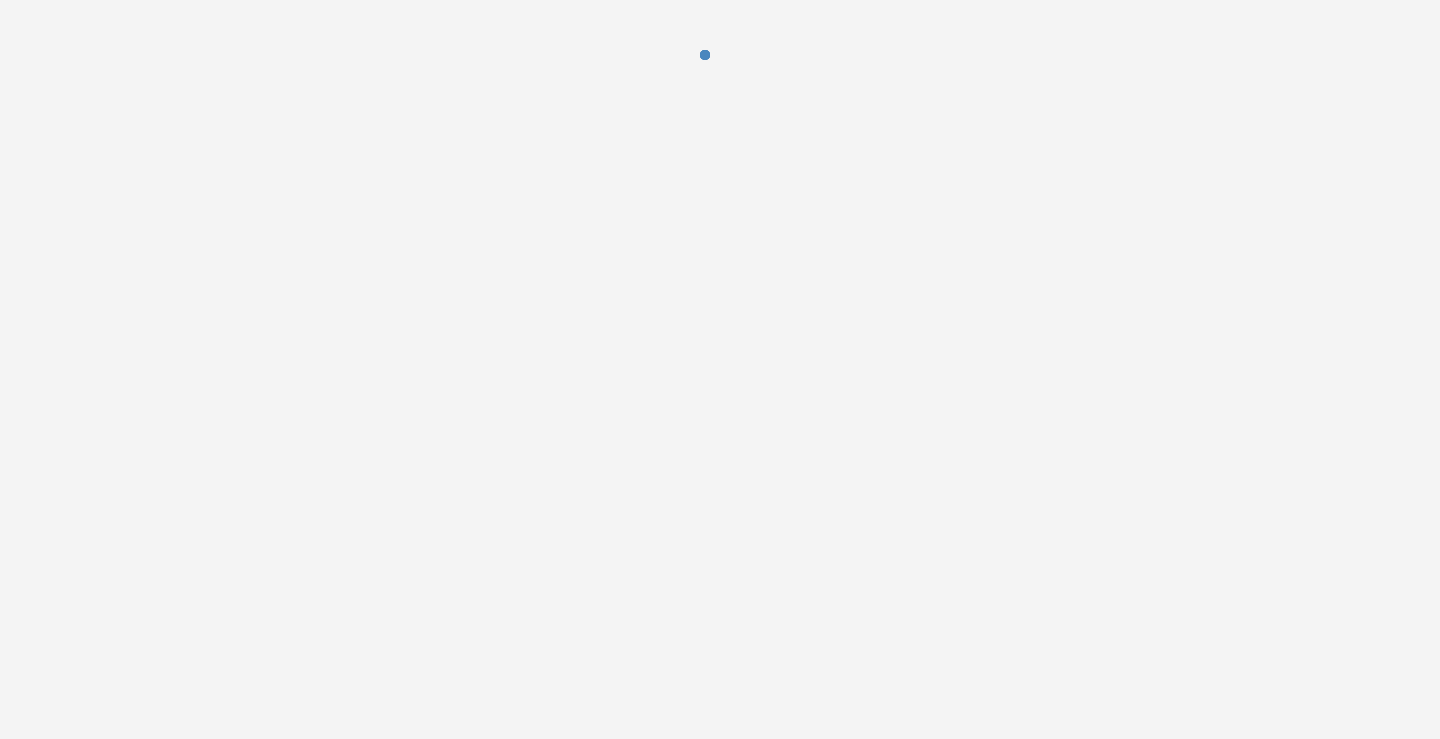 scroll, scrollTop: 0, scrollLeft: 0, axis: both 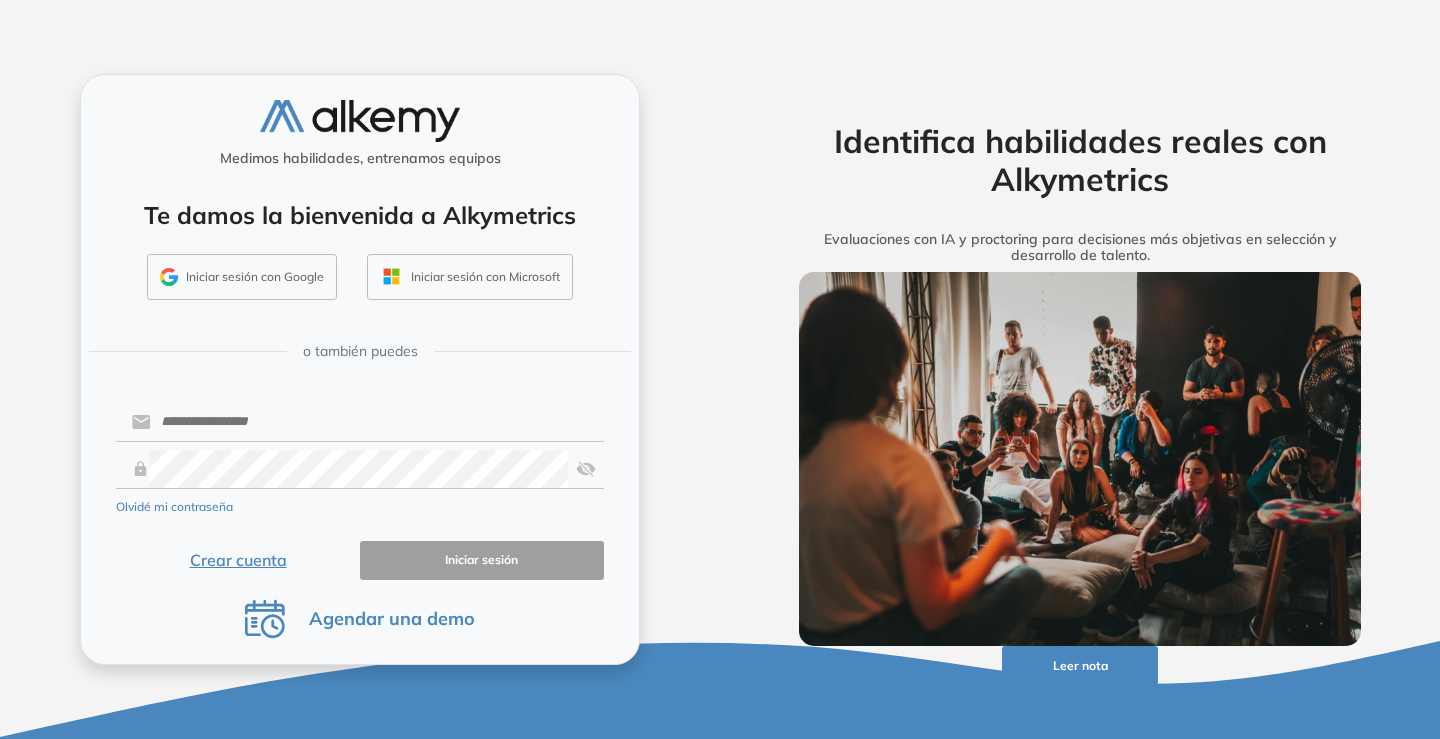 click on "Olvidé mi contraseña Crear cuenta Iniciar sesión" at bounding box center [360, 489] 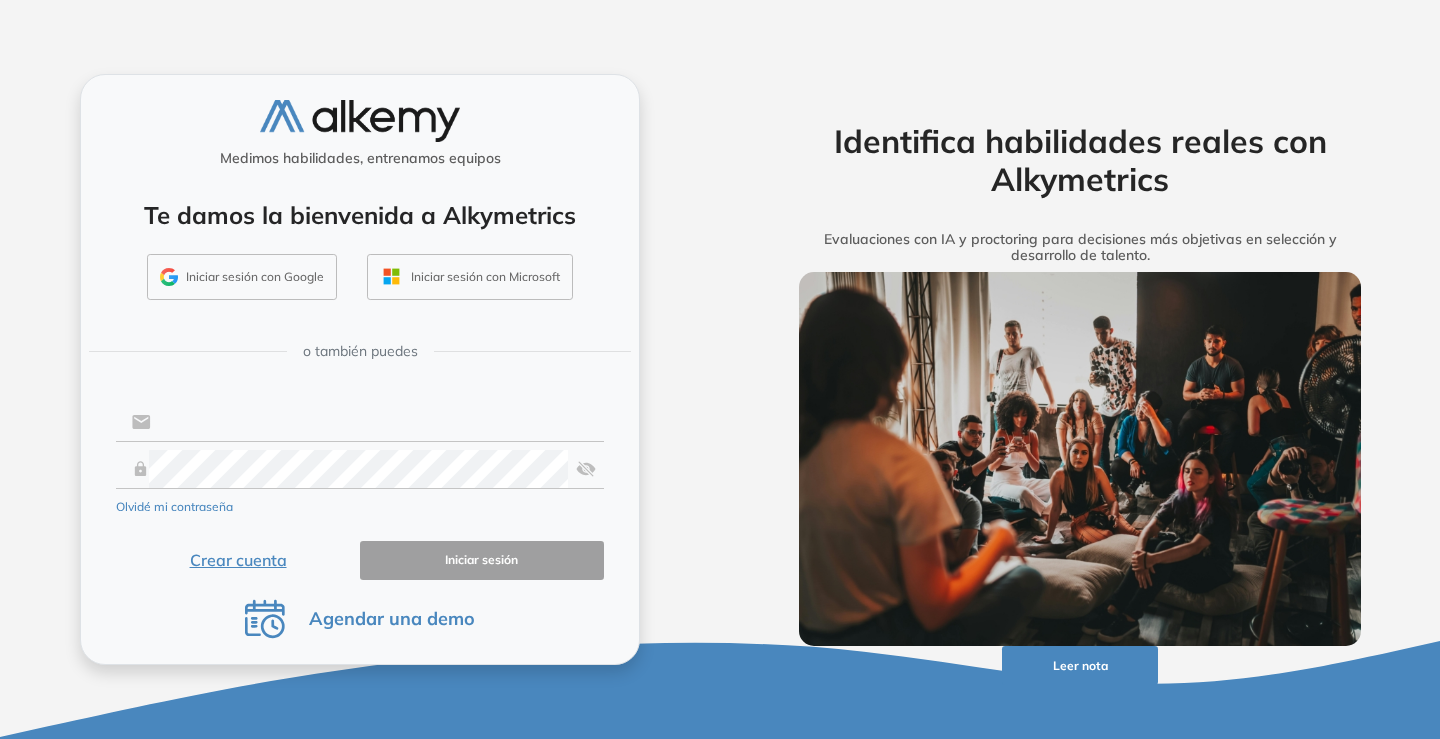 click at bounding box center [377, 422] 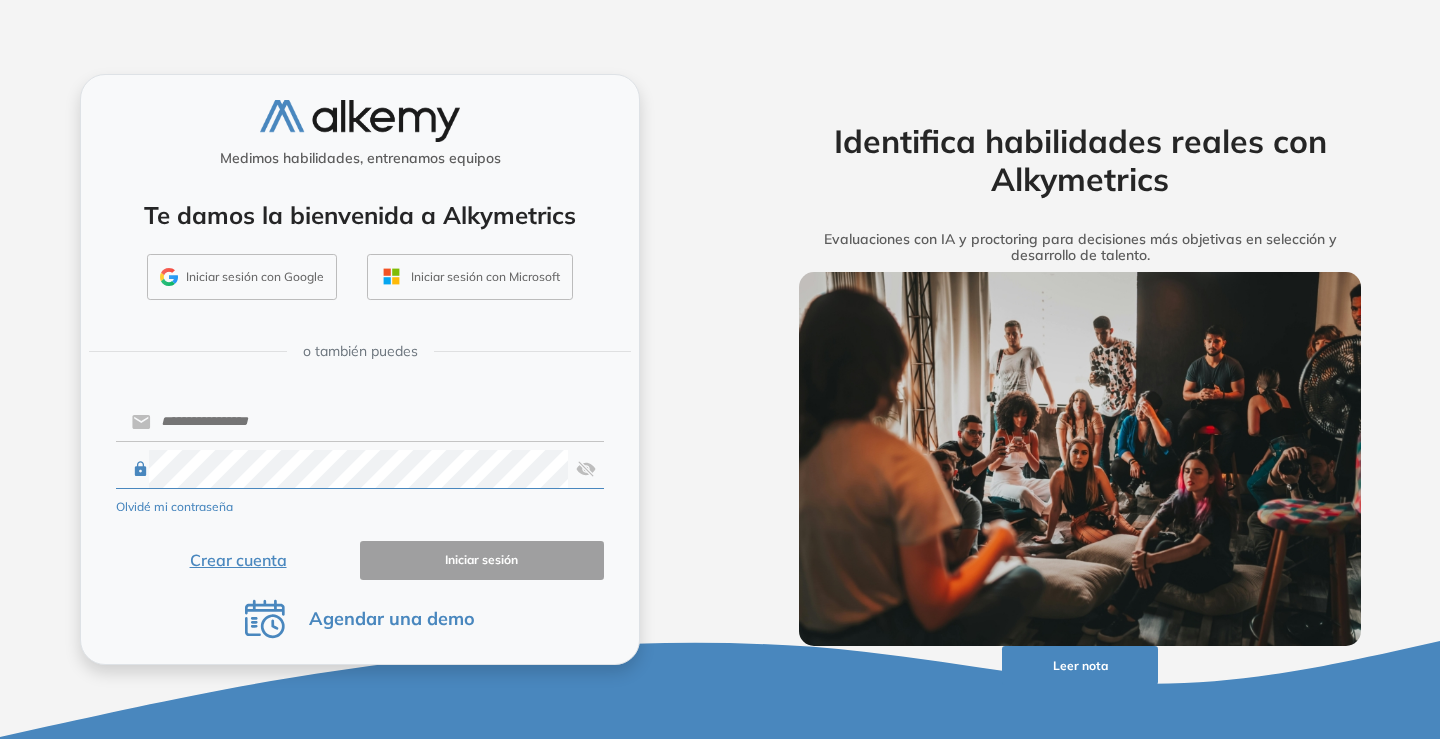 click at bounding box center (586, 469) 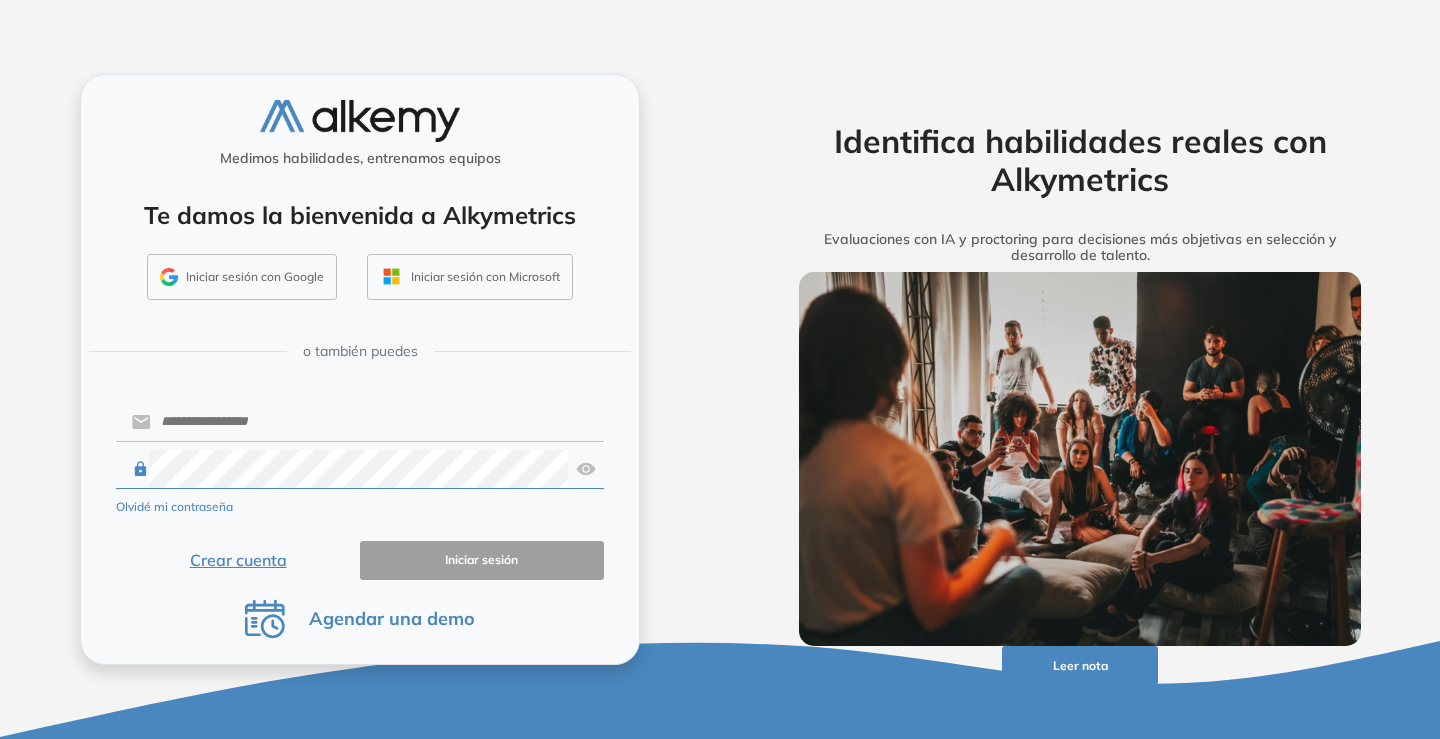 click at bounding box center [360, 469] 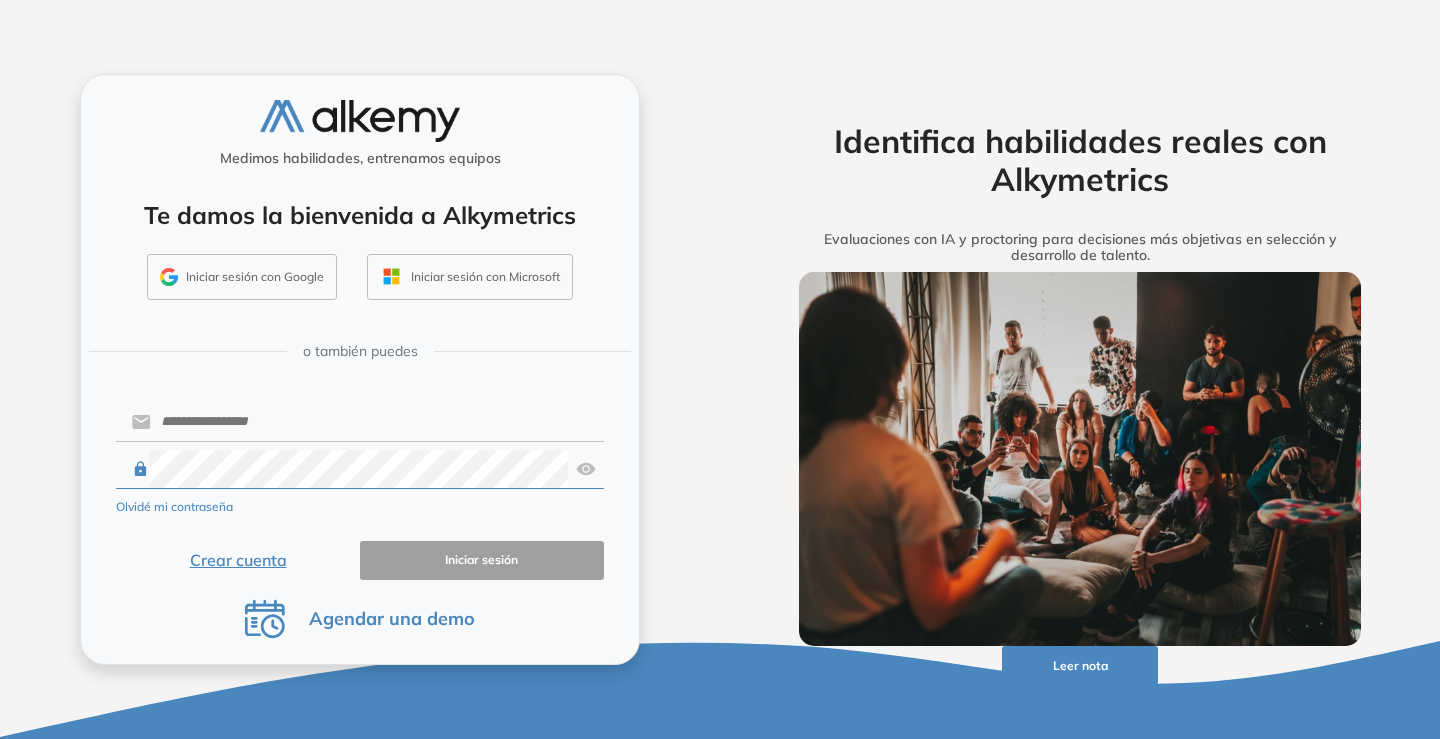 click on "Olvidé mi contraseña Crear cuenta Iniciar sesión" at bounding box center [360, 489] 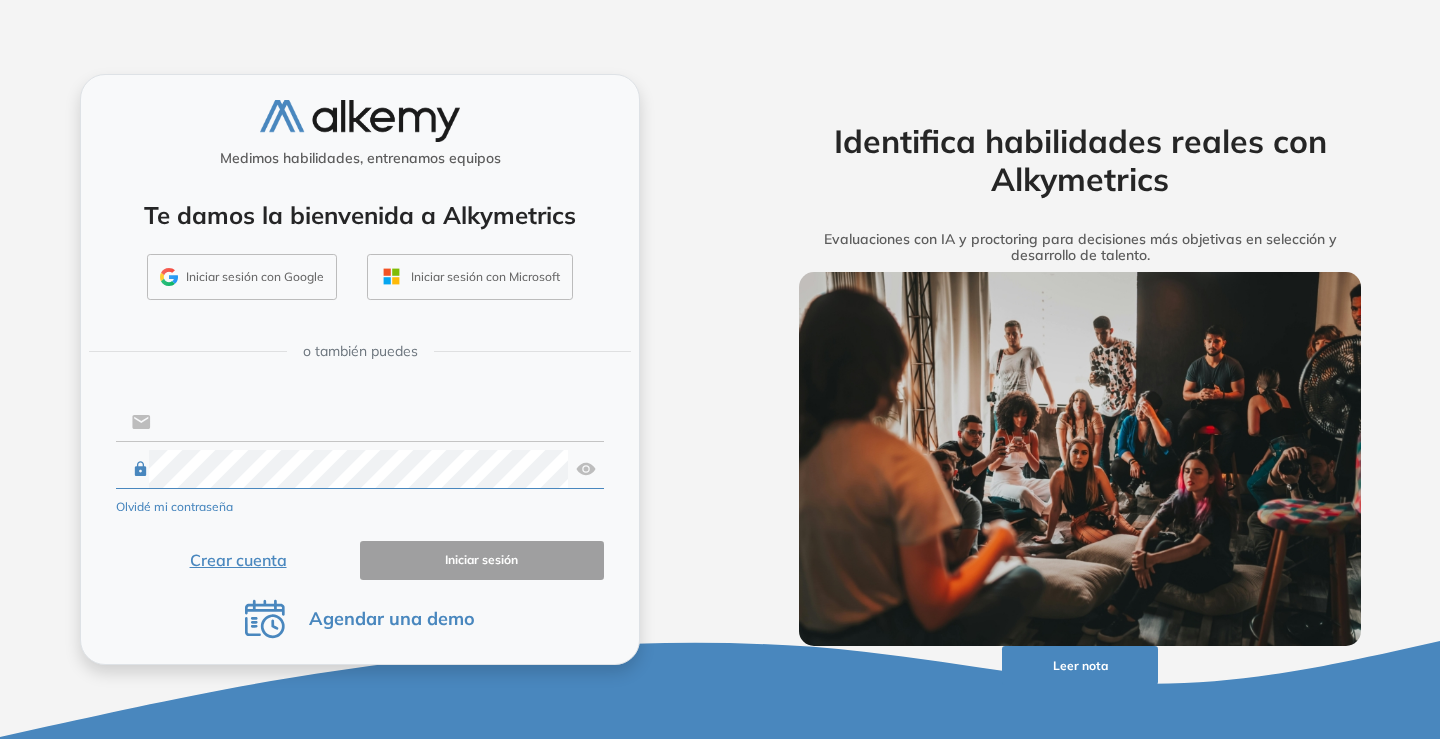 click at bounding box center (377, 422) 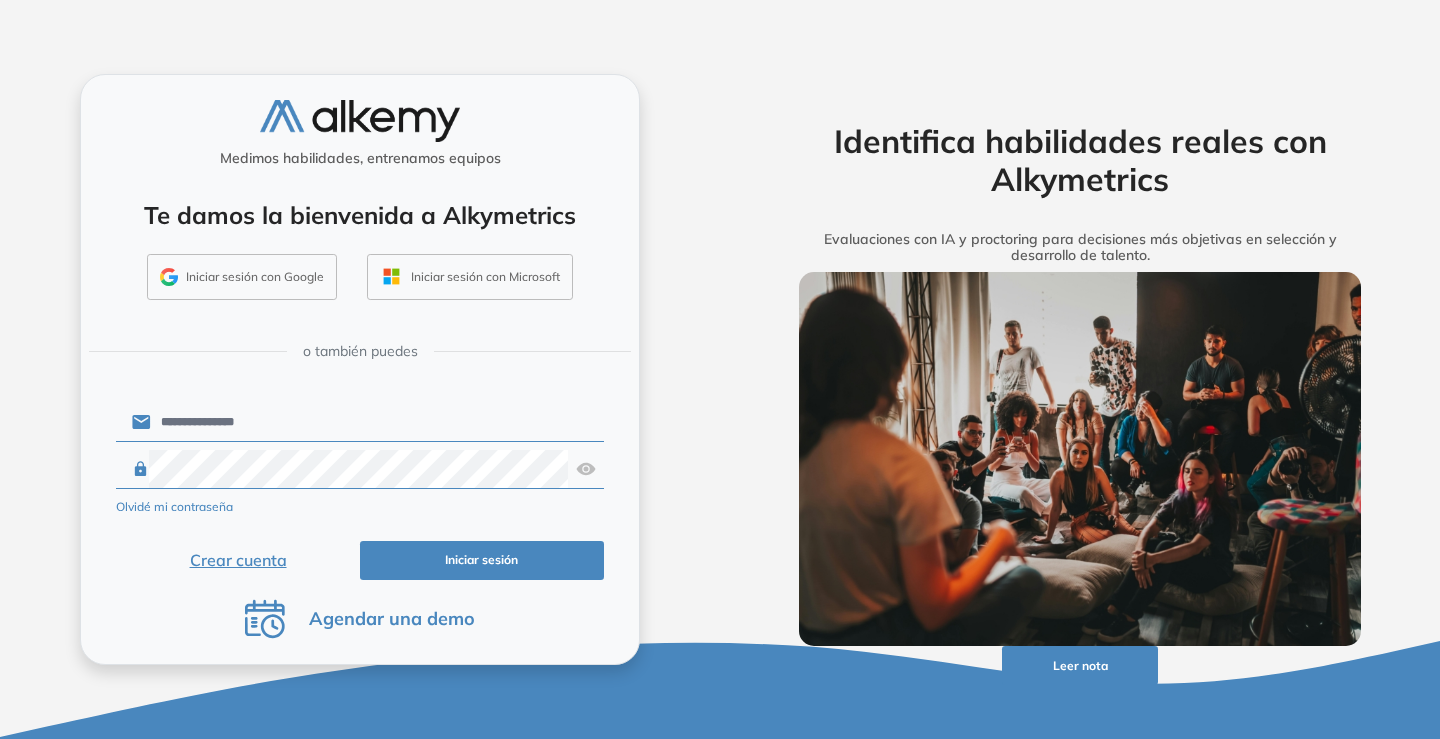type on "**********" 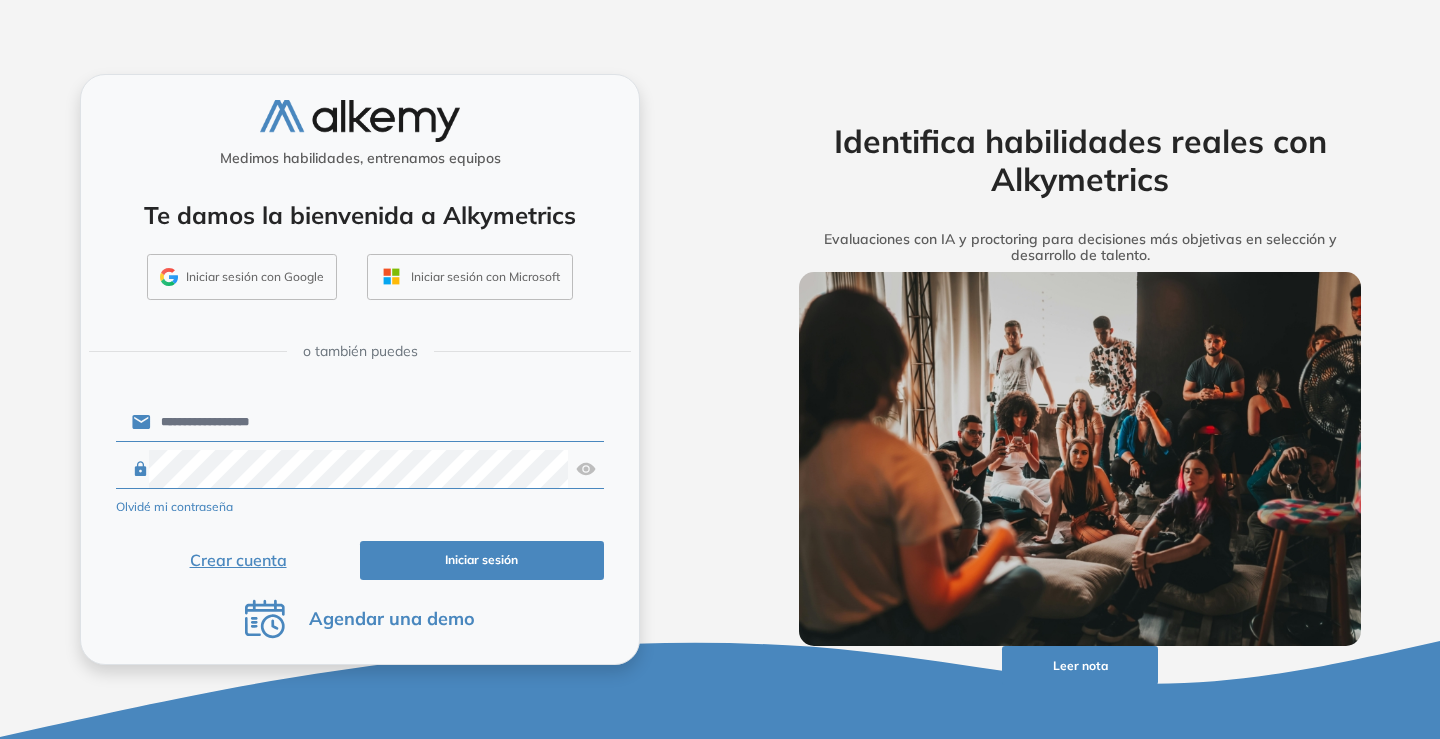 click on "Iniciar sesión" at bounding box center [482, 560] 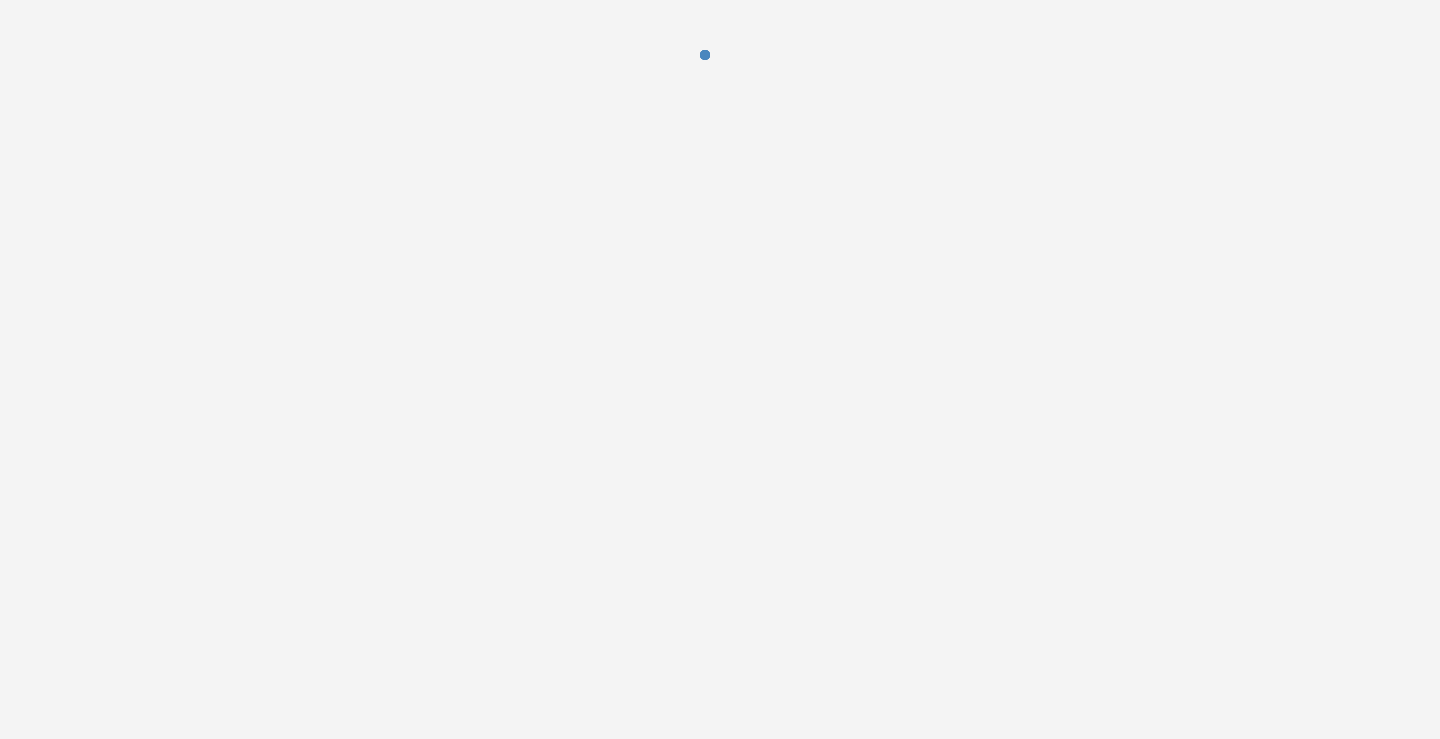 scroll, scrollTop: 0, scrollLeft: 0, axis: both 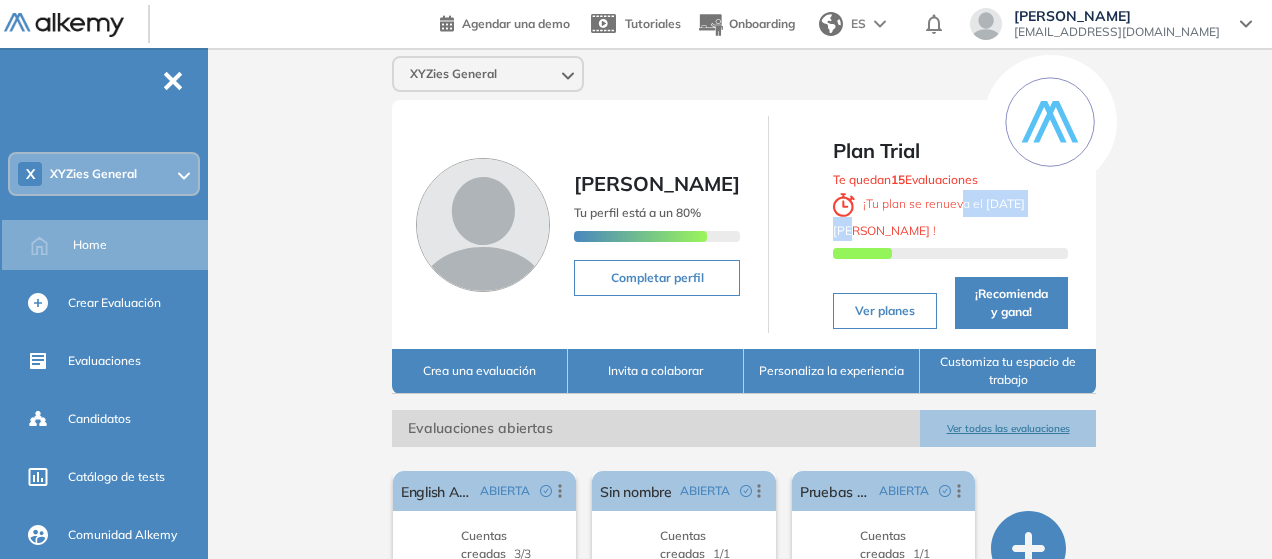 drag, startPoint x: 938, startPoint y: 208, endPoint x: 1012, endPoint y: 212, distance: 74.10803 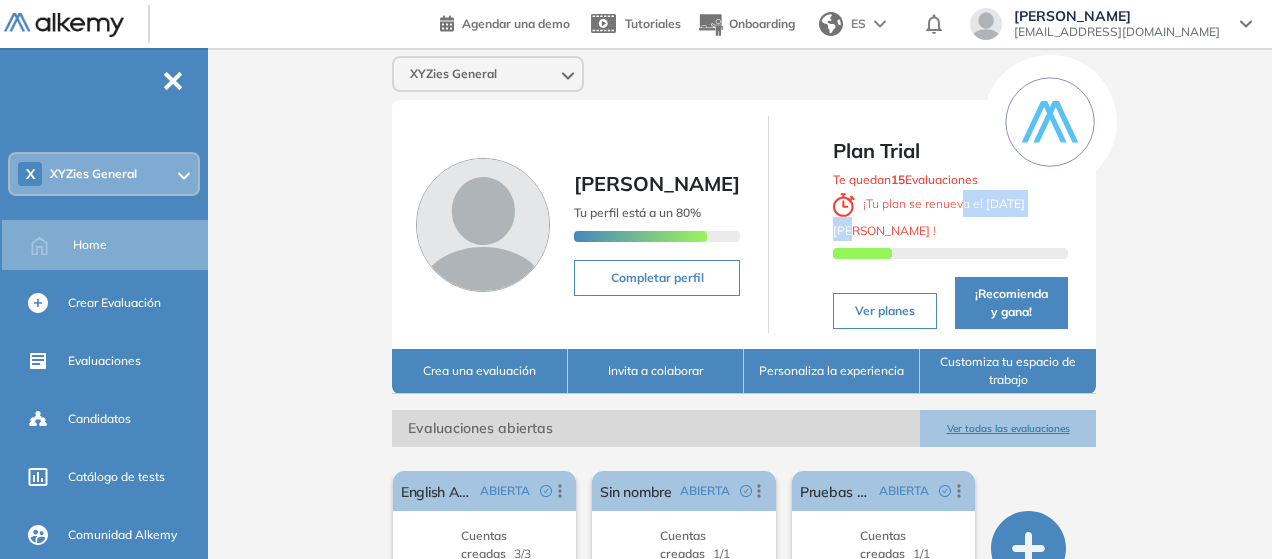 click on "Te quedan  15  Evaluaciones ¡ Tu plan se renueva el    [DATE][PERSON_NAME]   !" at bounding box center [950, 216] 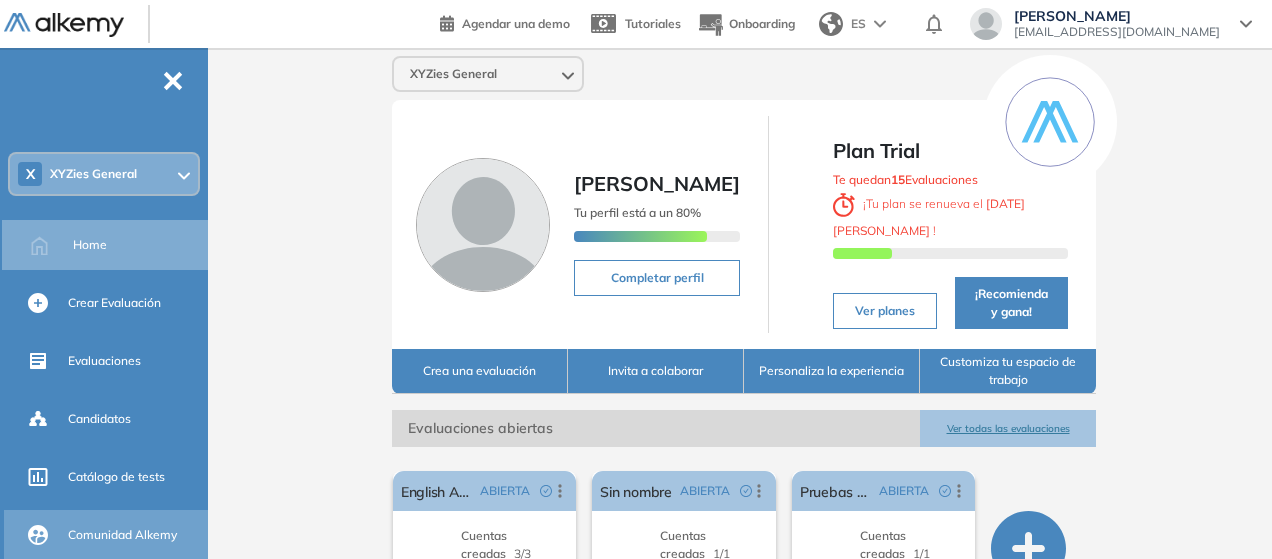 scroll, scrollTop: 202, scrollLeft: 0, axis: vertical 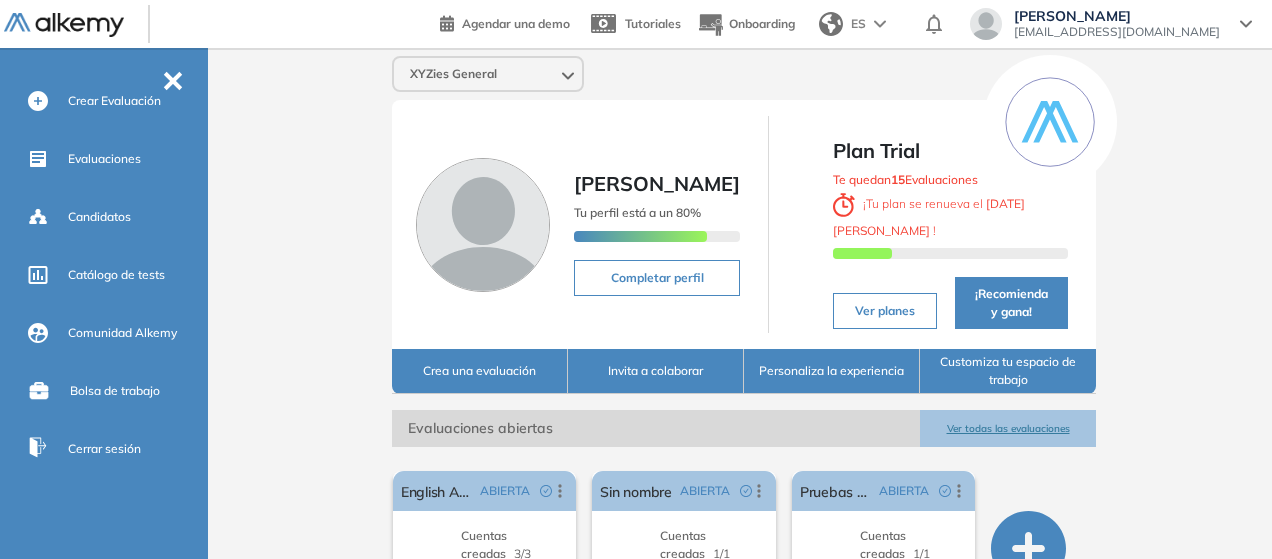 click on "Perfil Todos los espacios X XYZies General Home Alkymetrics Crear Evaluación Evaluaciones Candidatos Catálogo de tests Comunidad Alkemy Bolsa de trabajo Configuración Miembros Personalización Planes y consumos Notificaciones Correos Personalizados Cerrar sesión Agendar una demo Tutoriales Onboarding ES Natalia Monroy [EMAIL_ADDRESS][DOMAIN_NAME] - X XYZies General Home Crear Evaluación Evaluaciones Candidatos Catálogo de tests Comunidad Alkemy Bolsa de trabajo Cerrar sesión XYZies General [PERSON_NAME] Tu perfil está a un  80% Completar perfil Plan Trial Te quedan  15  Evaluaciones ¡ Tu plan se renueva el    [DATE][PERSON_NAME]   ! Ver planes ¡Recomienda y gana! Crea una evaluación Invita a colaborar Personaliza la experiencia Customiza tu espacio de trabajo Evaluaciones abiertas Ver todas las evaluaciones El proctoring será activado ¡Importante!: Los usuarios que ya realizaron la evaluación no tendrán registros del proctoring Cancelar operación Activar English Assesment ABIERTA Editar 3/3" at bounding box center (636, 279) 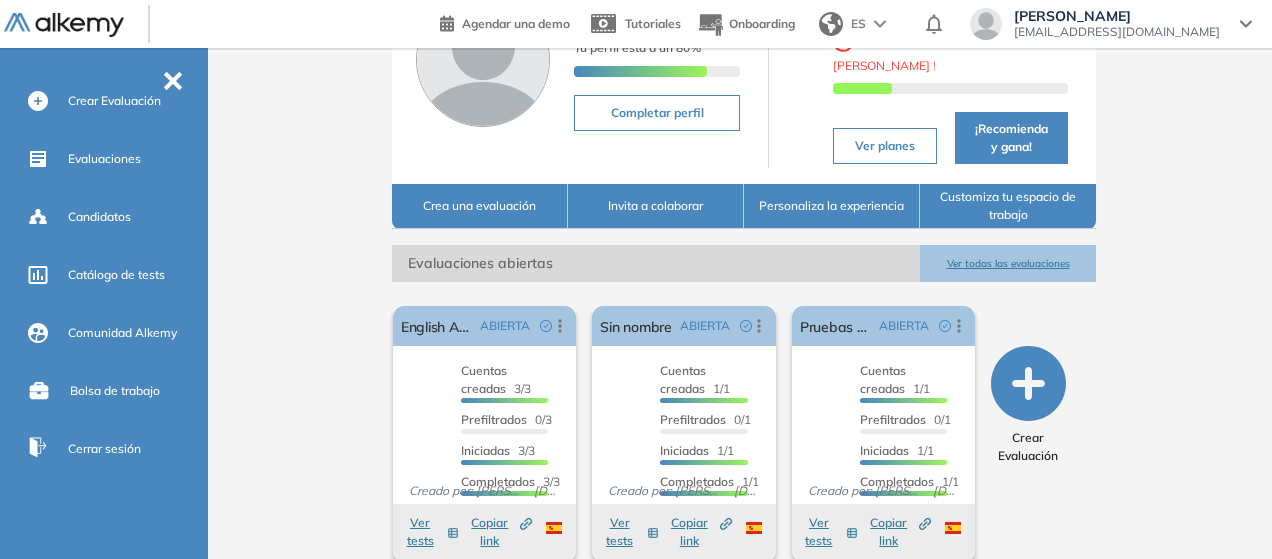 scroll, scrollTop: 0, scrollLeft: 0, axis: both 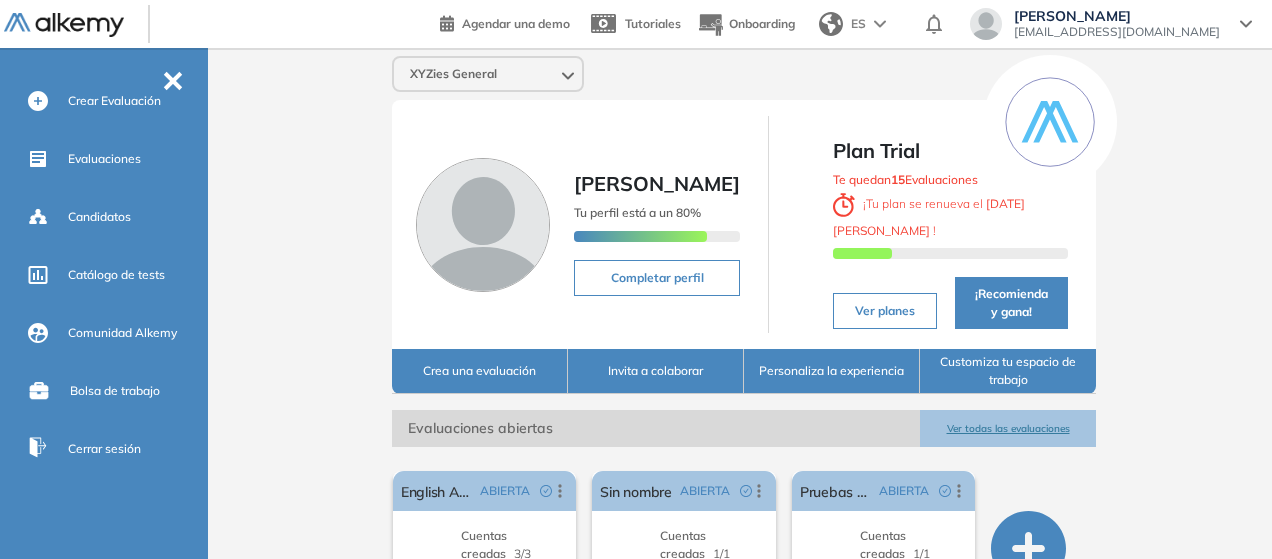click on "Crea una evaluación" at bounding box center [480, 371] 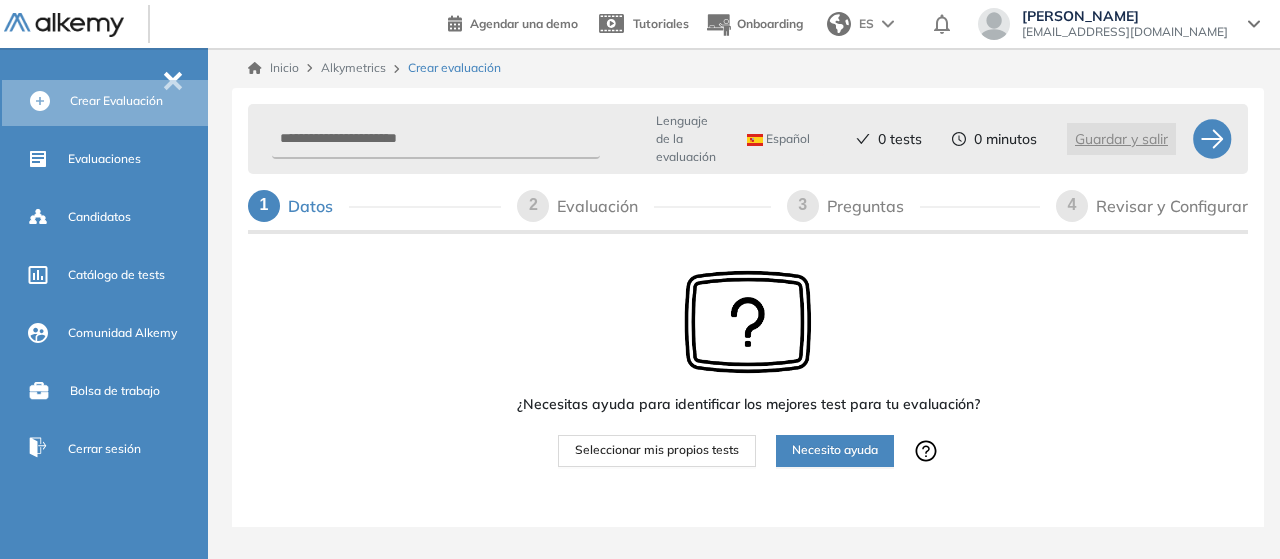 click on "Seleccionar mis propios tests" at bounding box center [657, 450] 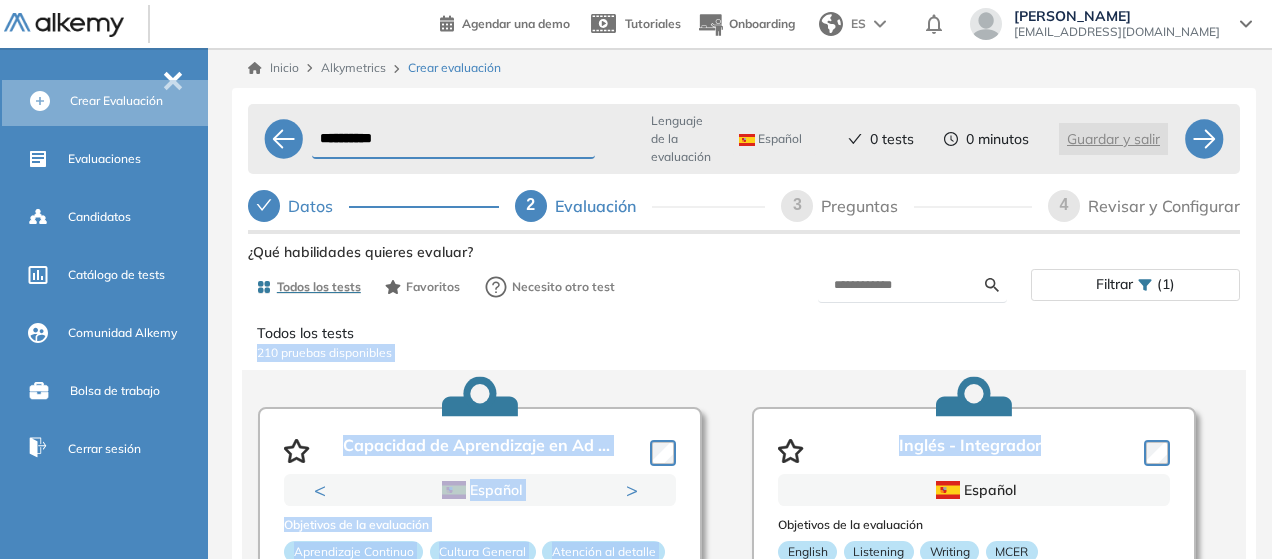 drag, startPoint x: 1254, startPoint y: 323, endPoint x: 1257, endPoint y: 352, distance: 29.15476 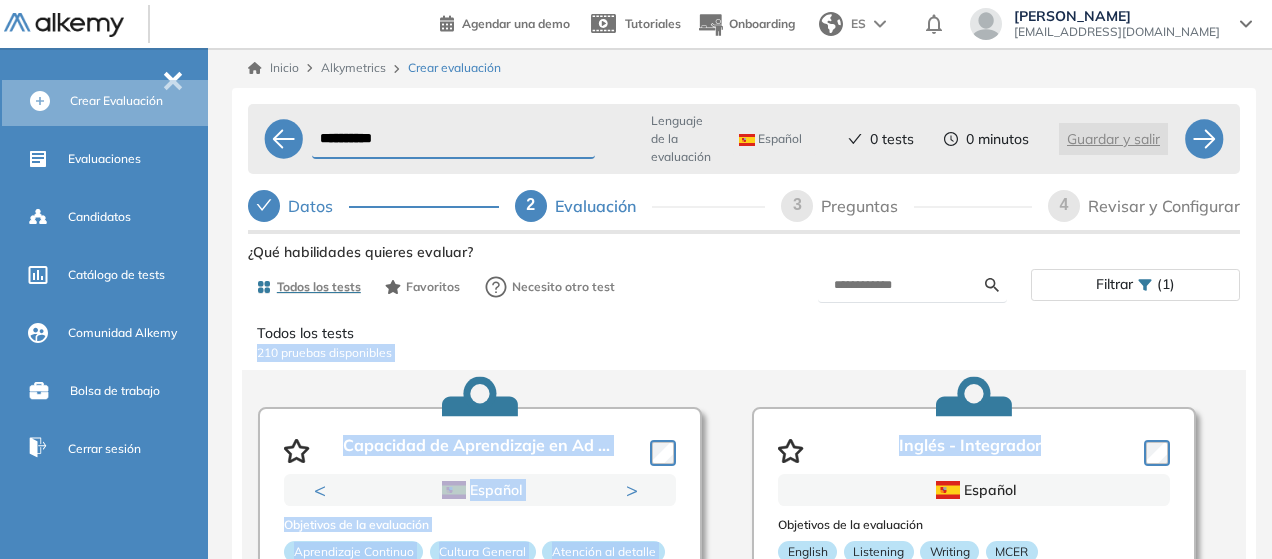 click on "Todos los tests 210 pruebas disponibles Capacidad de Aprendizaje en Ad ...   Previous Portugués Español Portugués Español Portugués   Next 1 2 Objetivos de la evaluación Aprendizaje Continuo Cultura General Atención al detalle Pensamiento Crítico Resolución de Problema... Lógica Roles target Comercial Atención al Cliente Atención al Cliente Administrativo y Gesti... Producción y Manufactu... Recursos Humanos y Cap... Estadísticas +10000 Candidatos Puntuación 0 10 20 30 40 50 60 70 80 90 100 Promedio Creado por Equipo Pedagógico Alkemy Alkemy cuenta con un equipo compuesto por Licenciados en Educación, Psicopedagogía y Psicología, así... Usado por 50  Preguntas 12 min Detalles Demo Inglés - Integrador  Español Objetivos de la evaluación English Listening Writing MCER Roles target Todos los roles Estadísticas +10000 Candidatos Puntuación 0 10 20 30 40 50 60 70 80 90 100 Promedio Creado por [PERSON_NAME] Usado por 29  Preguntas 25 min Detalles Demo Excel sin Macros - Avanzado  Español +1000" at bounding box center [744, 469] 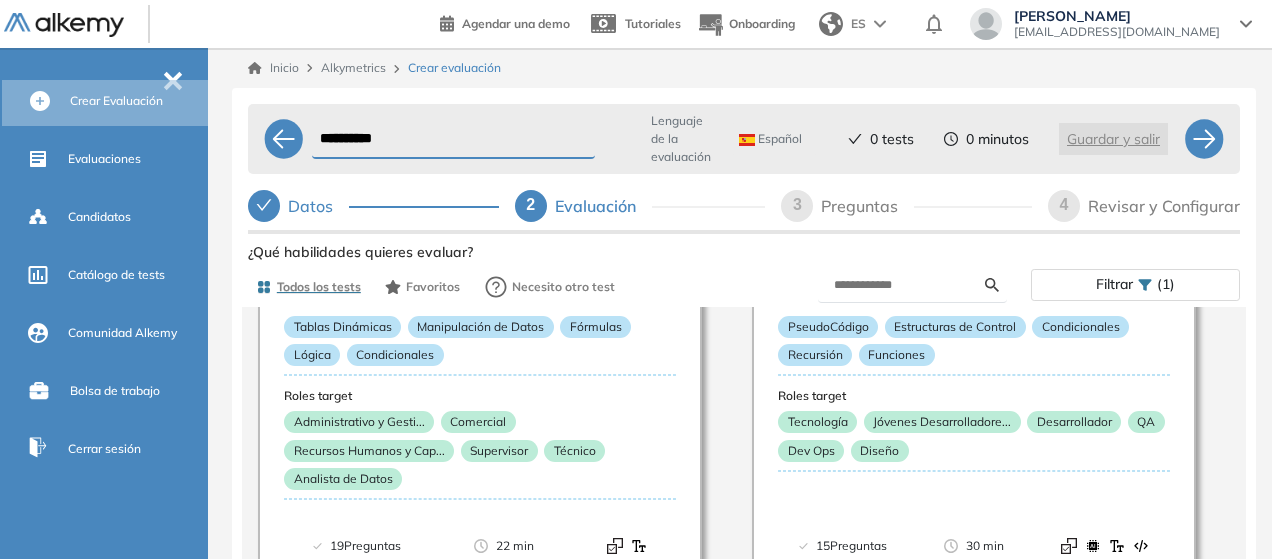 scroll, scrollTop: 0, scrollLeft: 0, axis: both 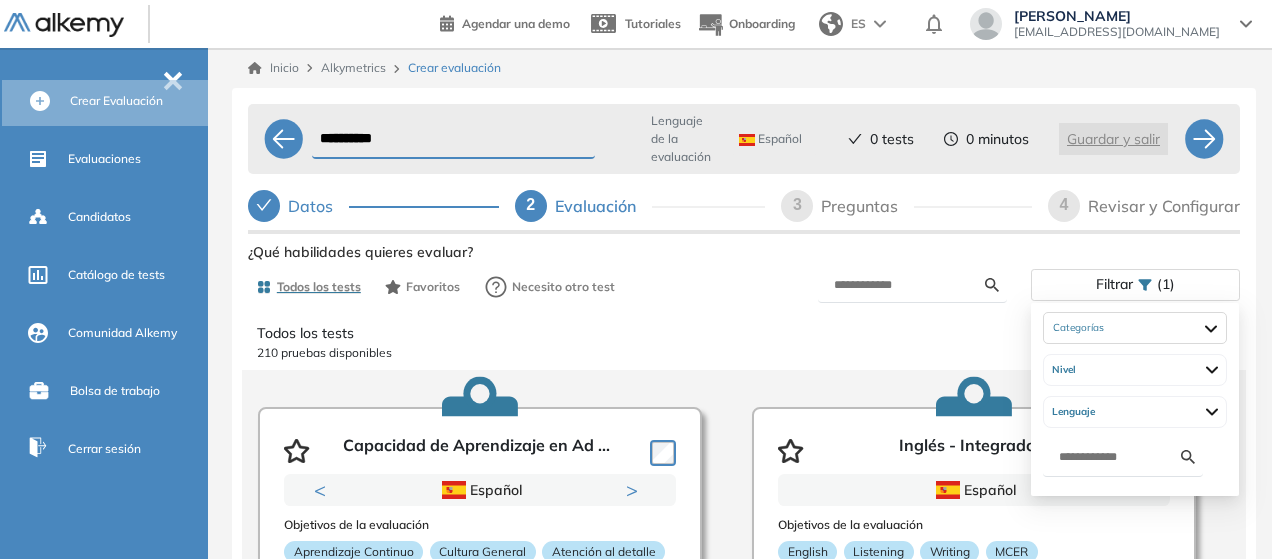 click on "Filtrar" at bounding box center (1114, 284) 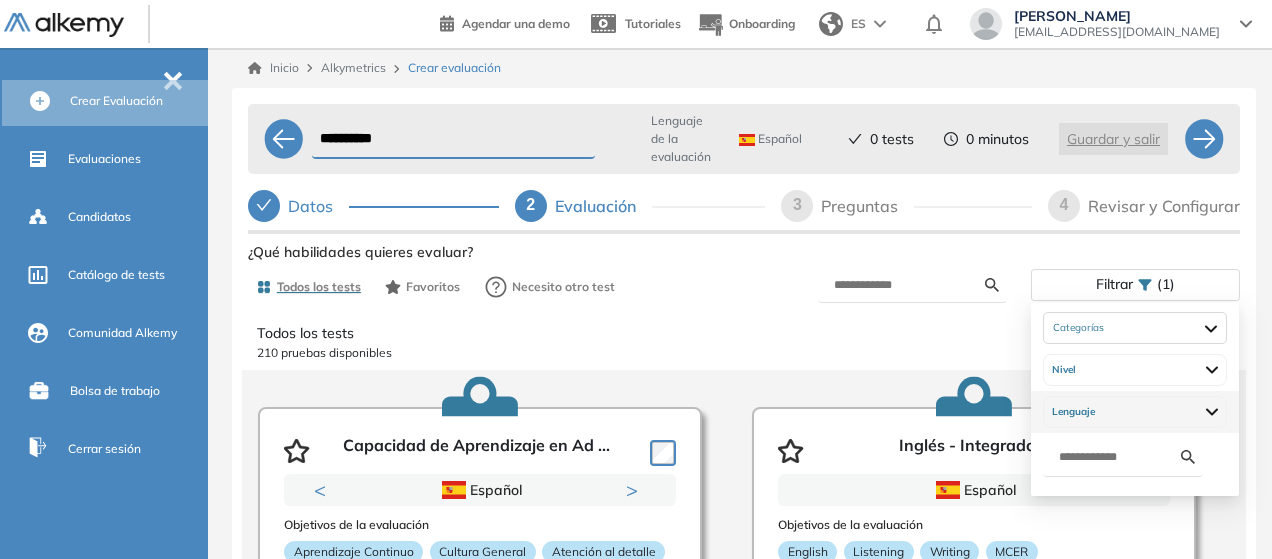 click on "Lenguaje" at bounding box center (1135, 412) 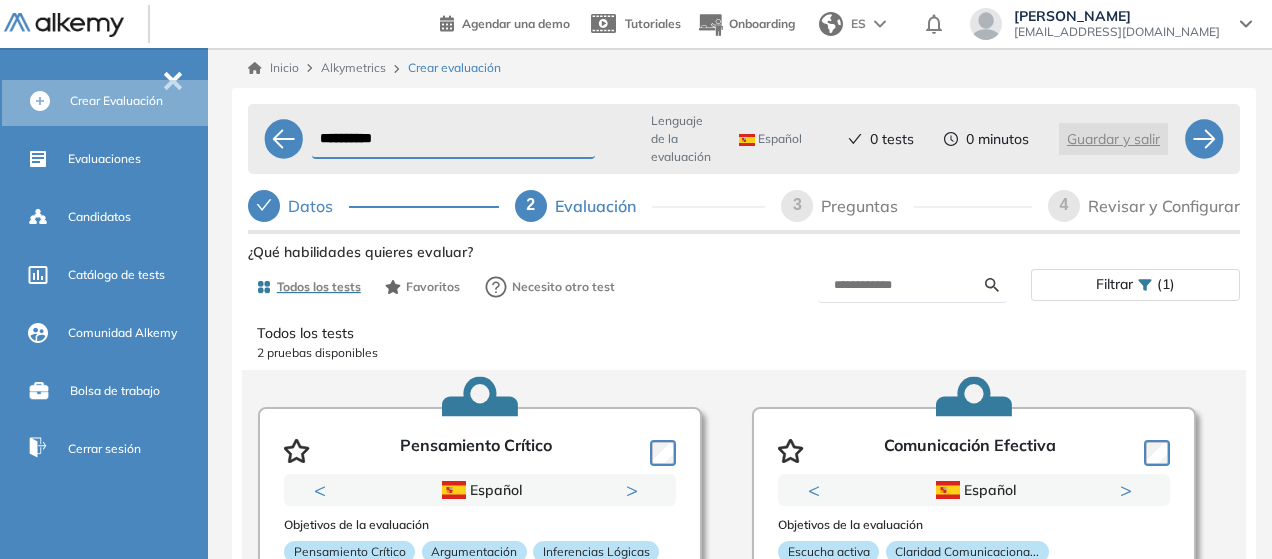 scroll, scrollTop: 207, scrollLeft: 0, axis: vertical 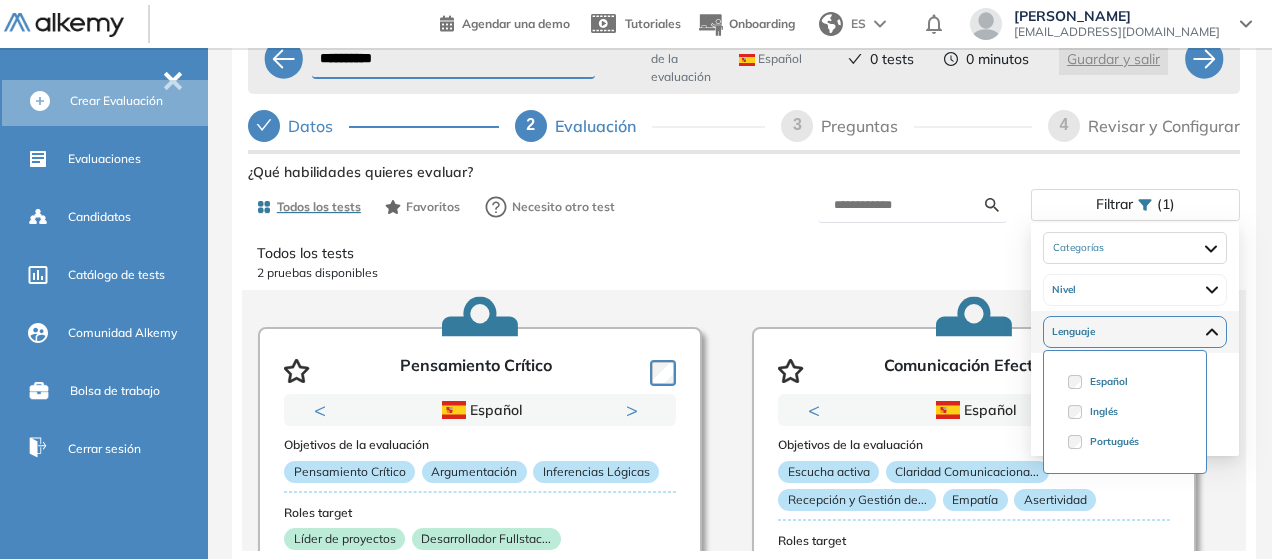 click on "Inglés" at bounding box center [1104, 412] 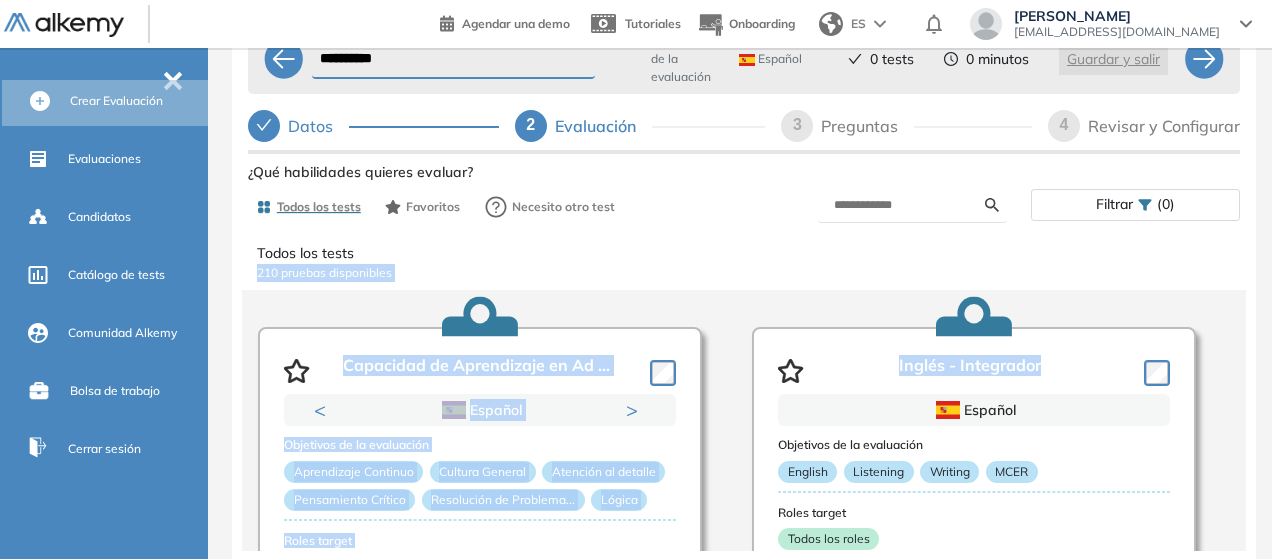 drag, startPoint x: 1254, startPoint y: 241, endPoint x: 1263, endPoint y: 262, distance: 22.847319 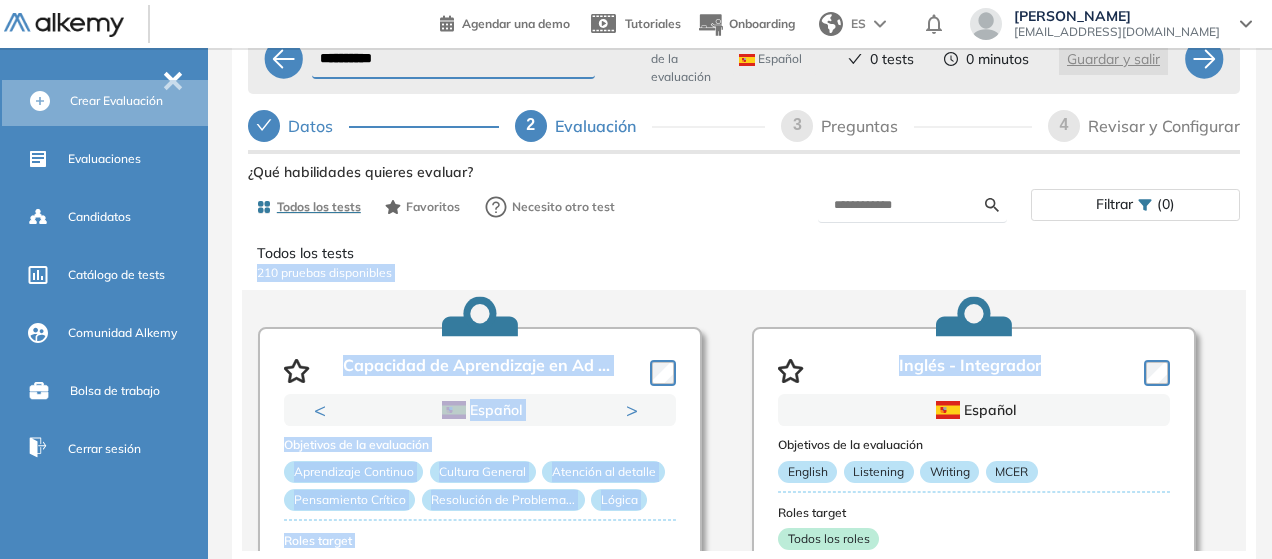 click on "Todos los tests 210 pruebas disponibles Capacidad de Aprendizaje en Ad ...   Previous Portugués Español Portugués Español Portugués   Next 1 2 Objetivos de la evaluación Aprendizaje Continuo Cultura General Atención al detalle Pensamiento Crítico Resolución de Problema... Lógica Roles target Comercial Atención al Cliente Atención al Cliente Administrativo y Gesti... Producción y Manufactu... Recursos Humanos y Cap... Estadísticas +10000 Candidatos Puntuación 0 10 20 30 40 50 60 70 80 90 100 Promedio Creado por Equipo Pedagógico Alkemy Alkemy cuenta con un equipo compuesto por Licenciados en Educación, Psicopedagogía y Psicología, así... Usado por 50  Preguntas 12 min Detalles Demo Inglés - Integrador  Español Objetivos de la evaluación English Listening Writing MCER Roles target Todos los roles Estadísticas +10000 Candidatos Puntuación 0 10 20 30 40 50 60 70 80 90 100 Promedio Creado por [PERSON_NAME] Usado por 29  Preguntas 25 min Detalles Demo Excel sin Macros - Avanzado  Español +1000" at bounding box center (744, 389) 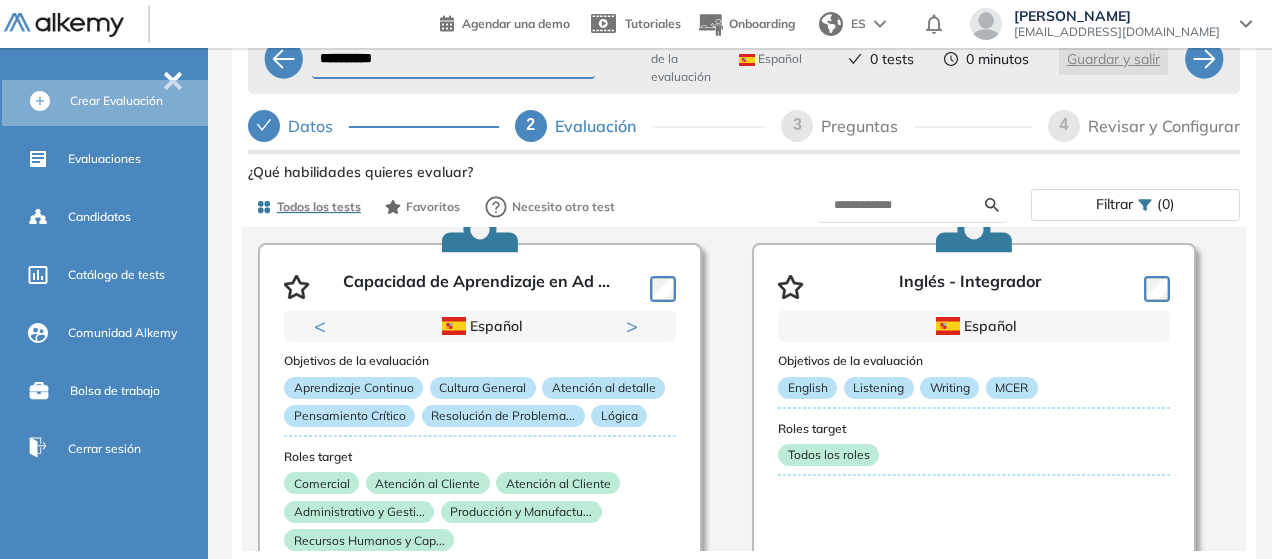 scroll, scrollTop: 106, scrollLeft: 0, axis: vertical 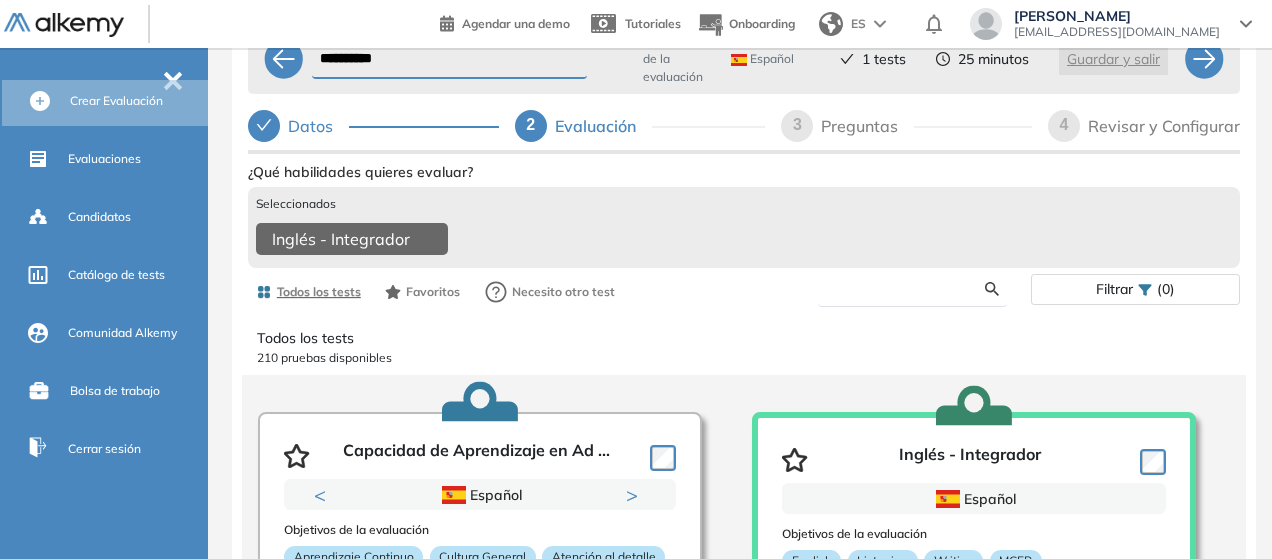 click at bounding box center (909, 289) 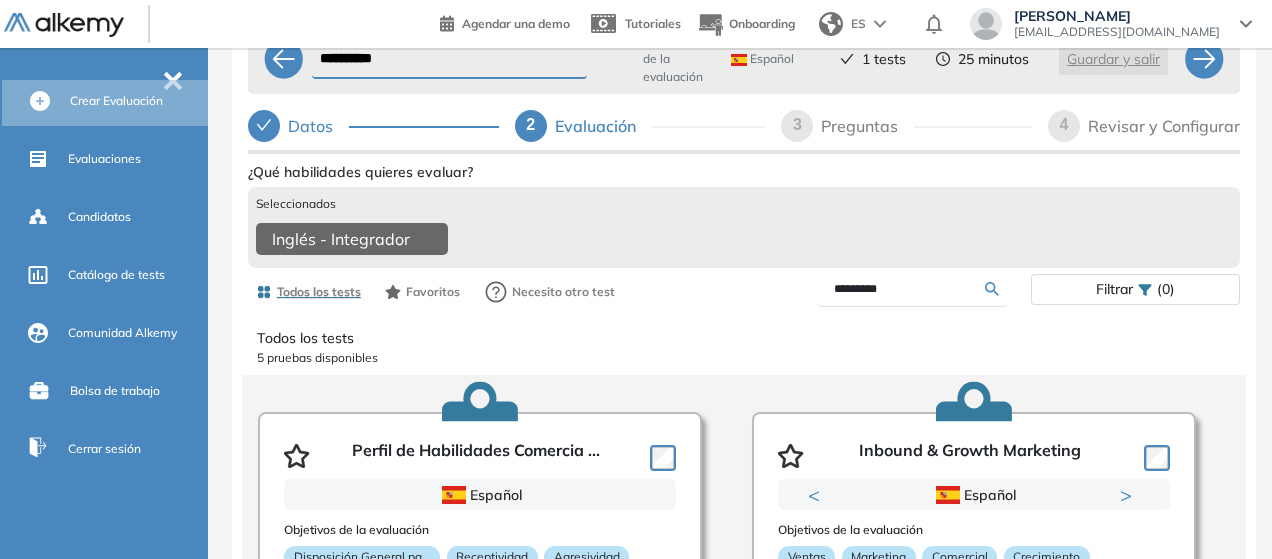 drag, startPoint x: 1256, startPoint y: 355, endPoint x: 1256, endPoint y: 375, distance: 20 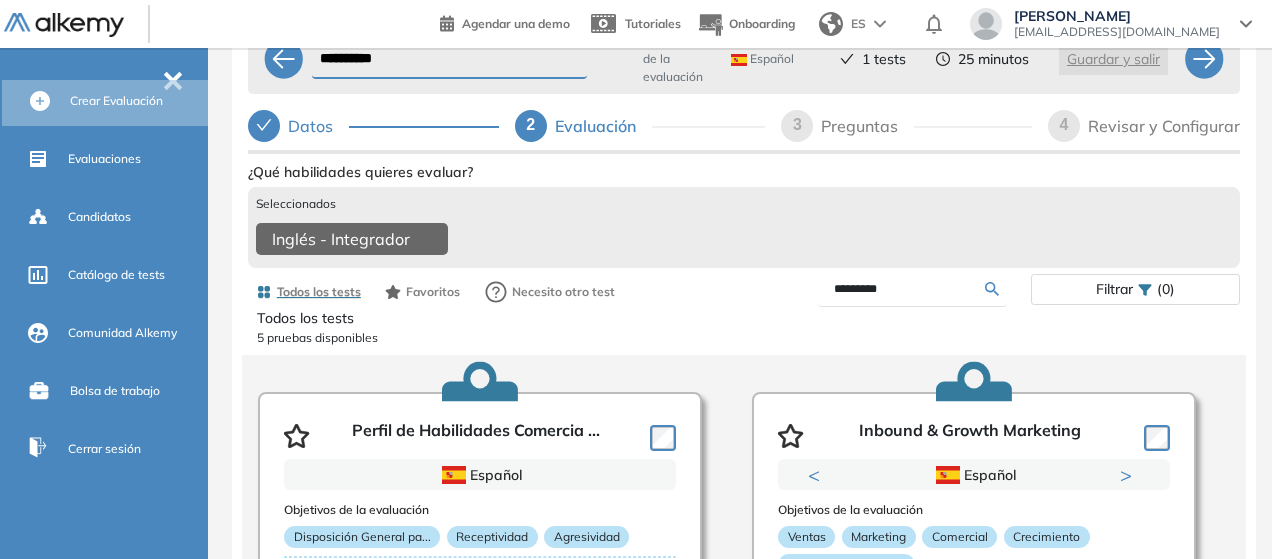 scroll, scrollTop: 0, scrollLeft: 0, axis: both 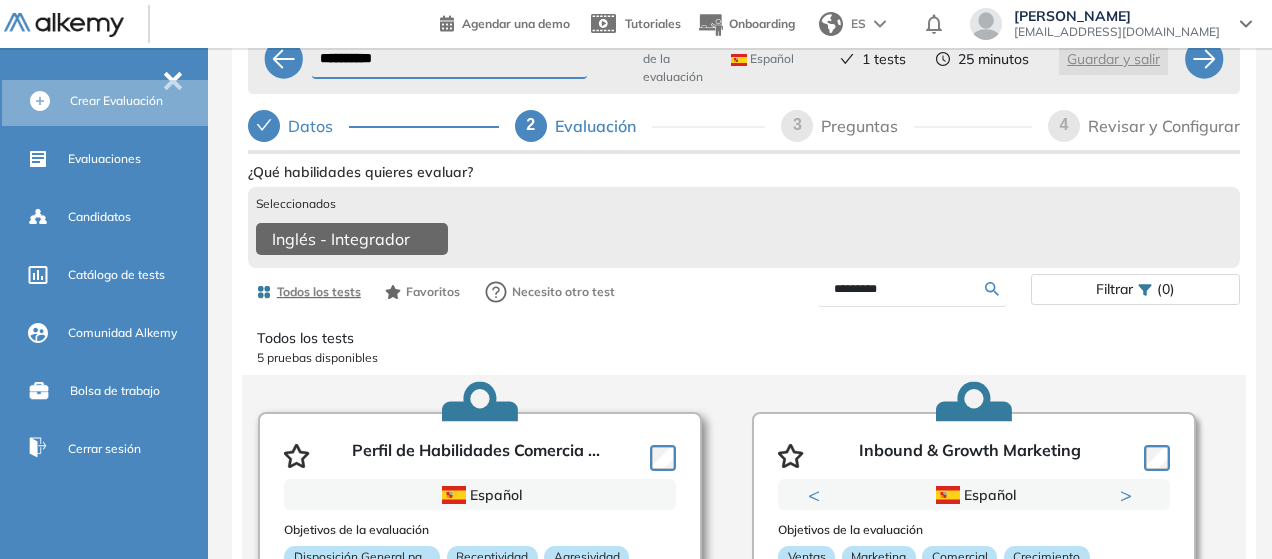 click on "Perfil de Habilidades Comercia ... Español Objetivos de la evaluación Disposición General pa... Receptividad Agresividad Roles target Comercial Estadísticas +100 Candidatos Test Cualitativo Creado por Equipo Pedagógico Alkemy Alkemy cuenta con un equipo compuesto por Licenciados en Educación, Psicopedagogía y Psicología, así... Usado por 45  Preguntas 45 min Detalles Demo" at bounding box center (480, 612) 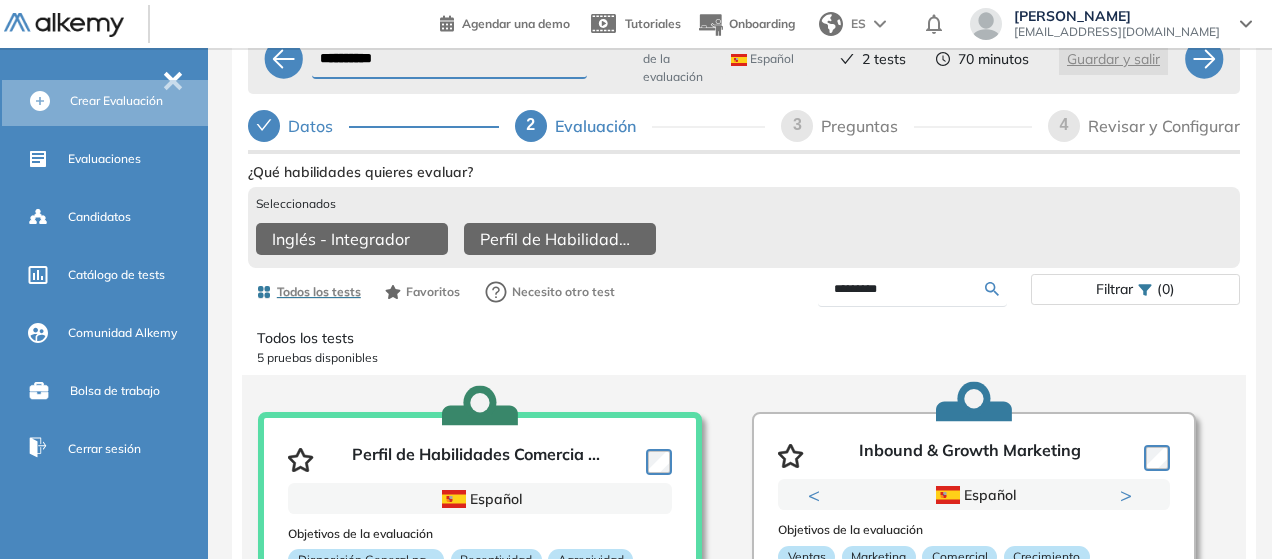 drag, startPoint x: 906, startPoint y: 289, endPoint x: 918, endPoint y: 295, distance: 13.416408 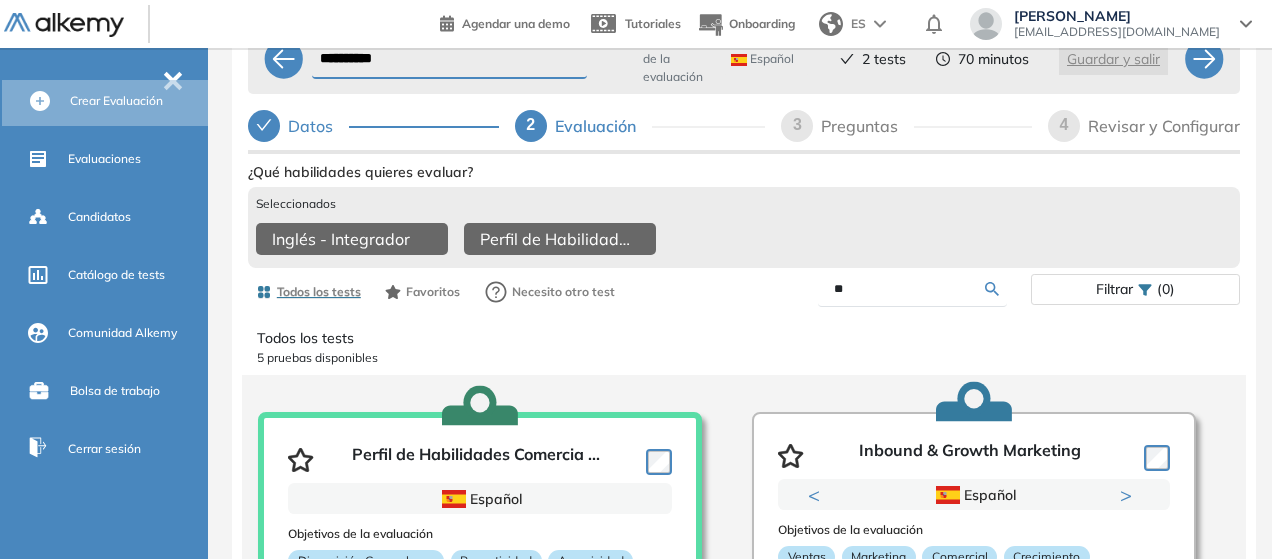 type on "*" 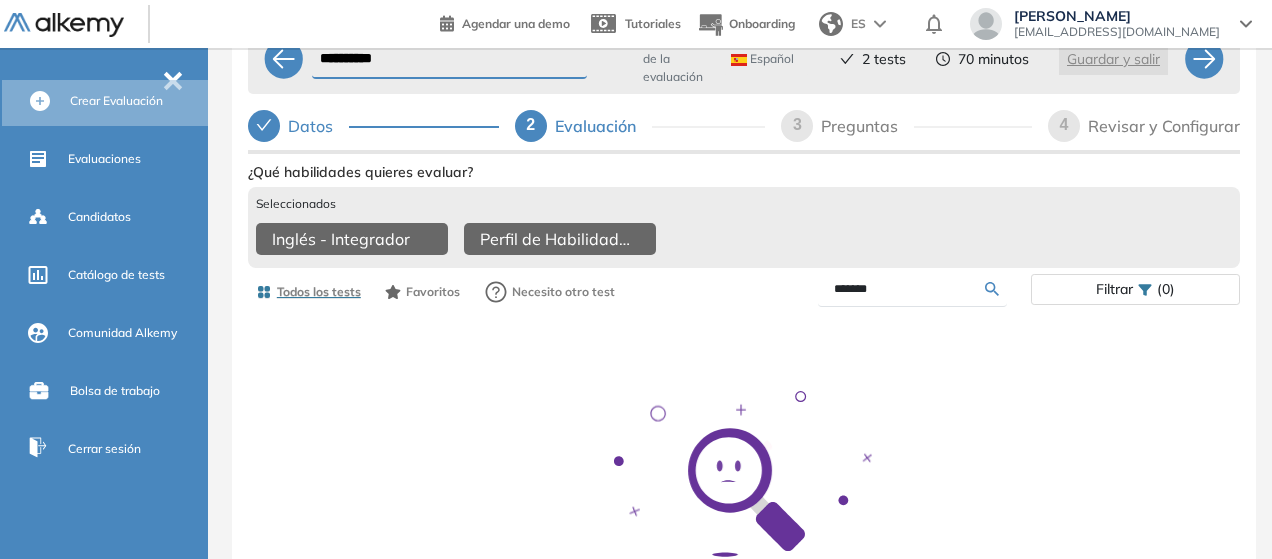click on "*******" at bounding box center [909, 289] 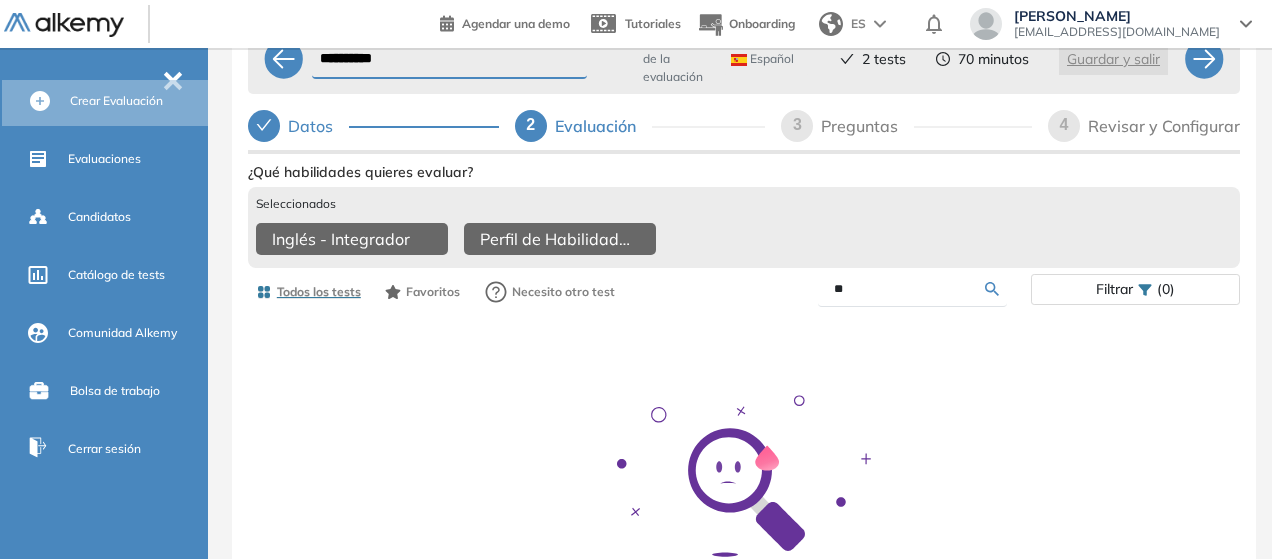 type on "*" 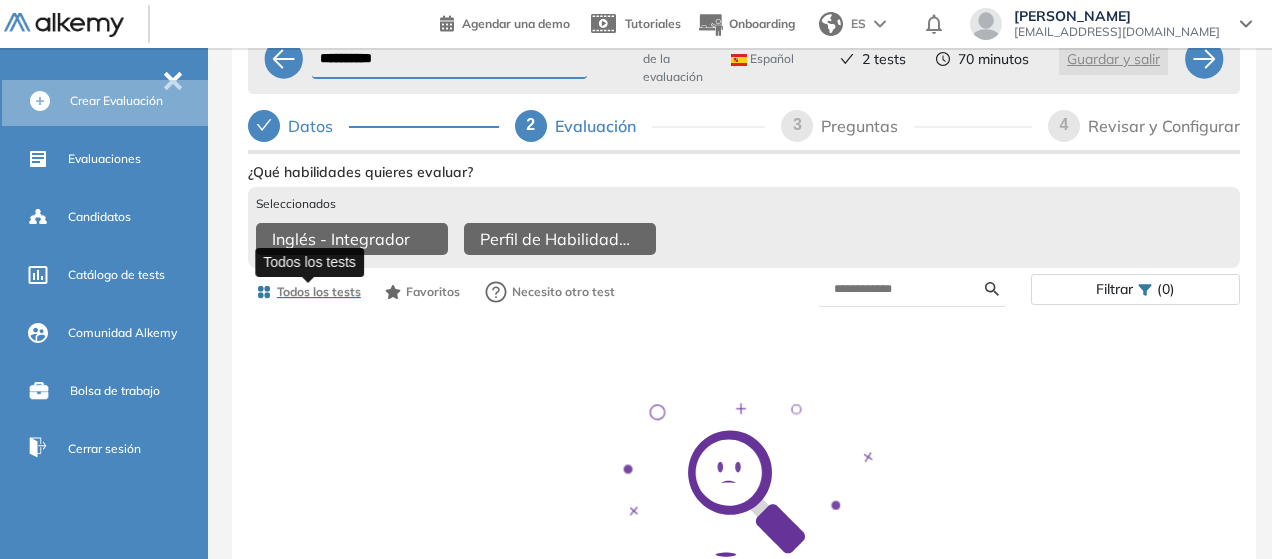 click on "Ver preguntas de muestra Demo Experiencia Starter  Validado undefined minutos  Pregunta Disponible en Español Tipo de preguntas Este test cubre: Velocidad Atención visual Precisión operativa Capacidad de concentración Estadísticas Prueba realizada por +100 candidatos 50% Puntaje promedio <31% Principiante >31% En desarrollo >46% Óptimo >64% Avanzado Experto Usado por Descripcion del test ¿Qué habilidades quieres evaluar? Seleccionados   Inglés - Integrador   Perfil de Habilidades Comerciales Todos los tests   Favoritos   Necesito otro test   Filtrar  (0) Sin resultados No hay exámenes que coincidan con tu búsqueda. Te recomendamos ajustar tus filtros. O pídenos un test si no lo tenemos 😉" at bounding box center (744, 468) 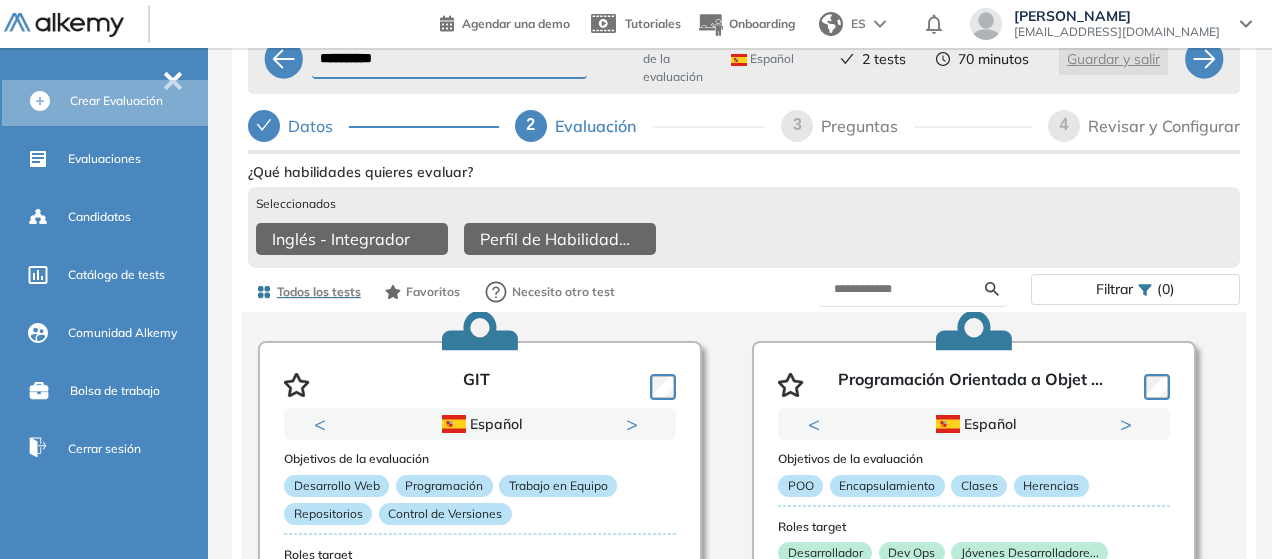scroll, scrollTop: 1905, scrollLeft: 0, axis: vertical 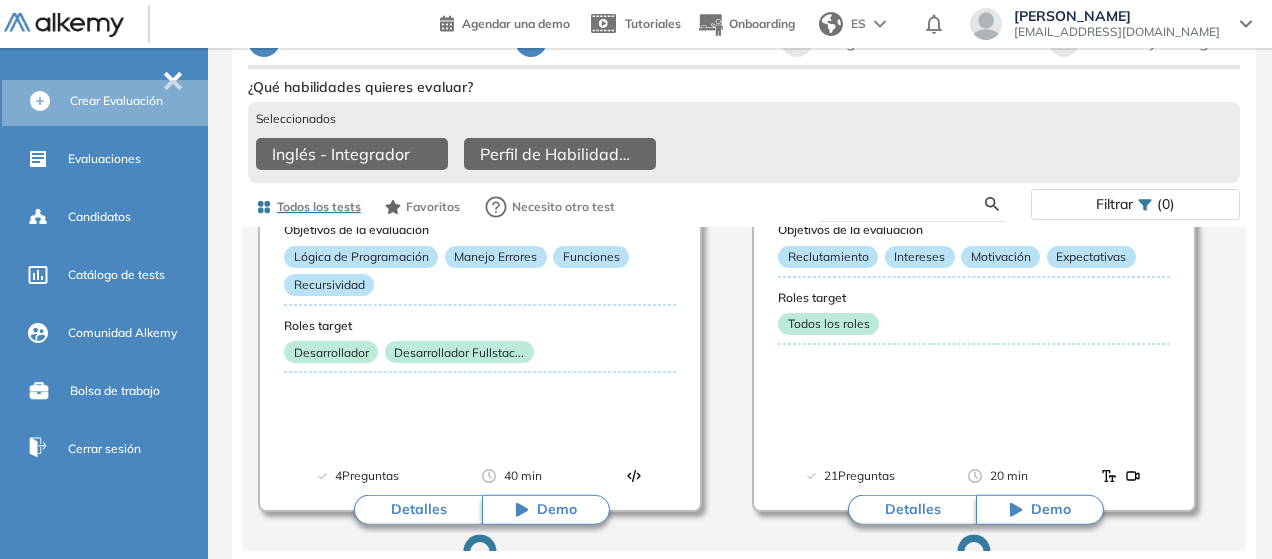 click at bounding box center (909, 204) 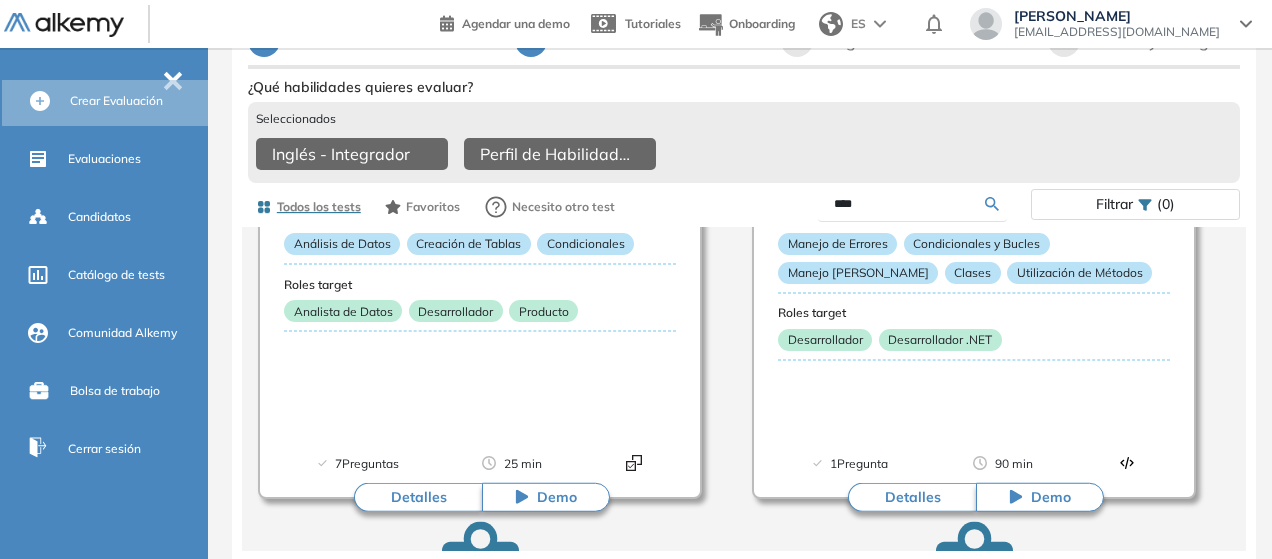 scroll, scrollTop: 0, scrollLeft: 0, axis: both 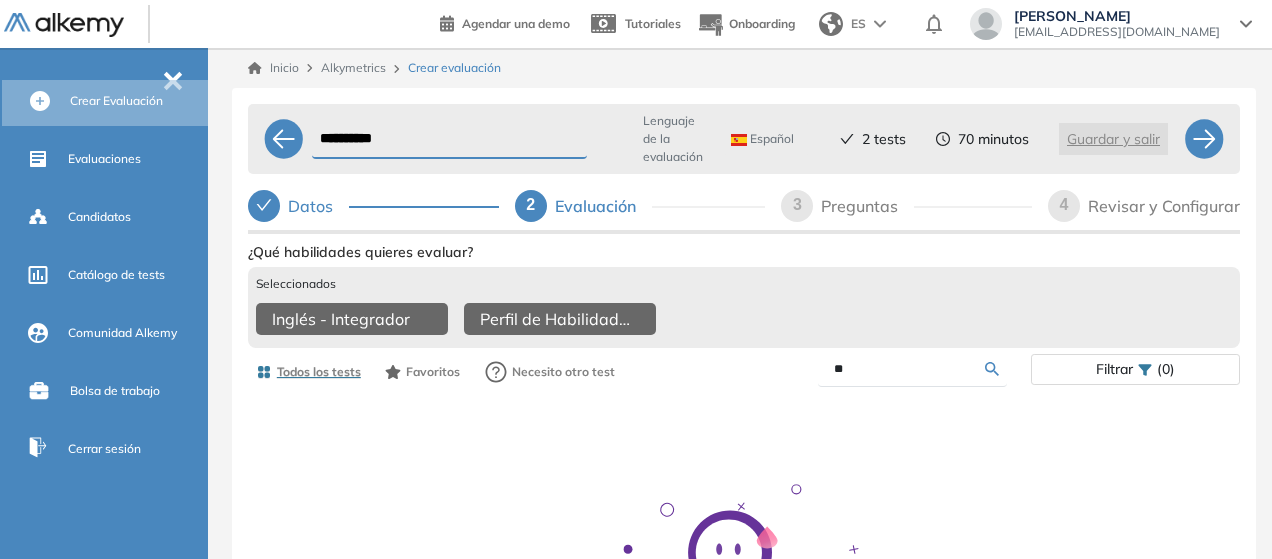 type on "*" 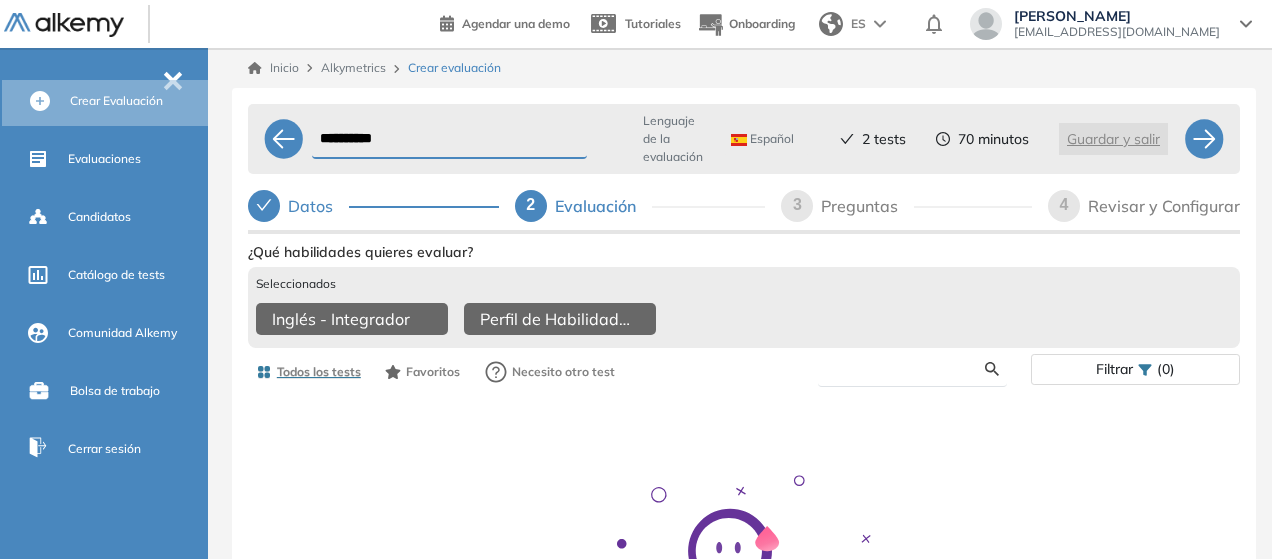 type 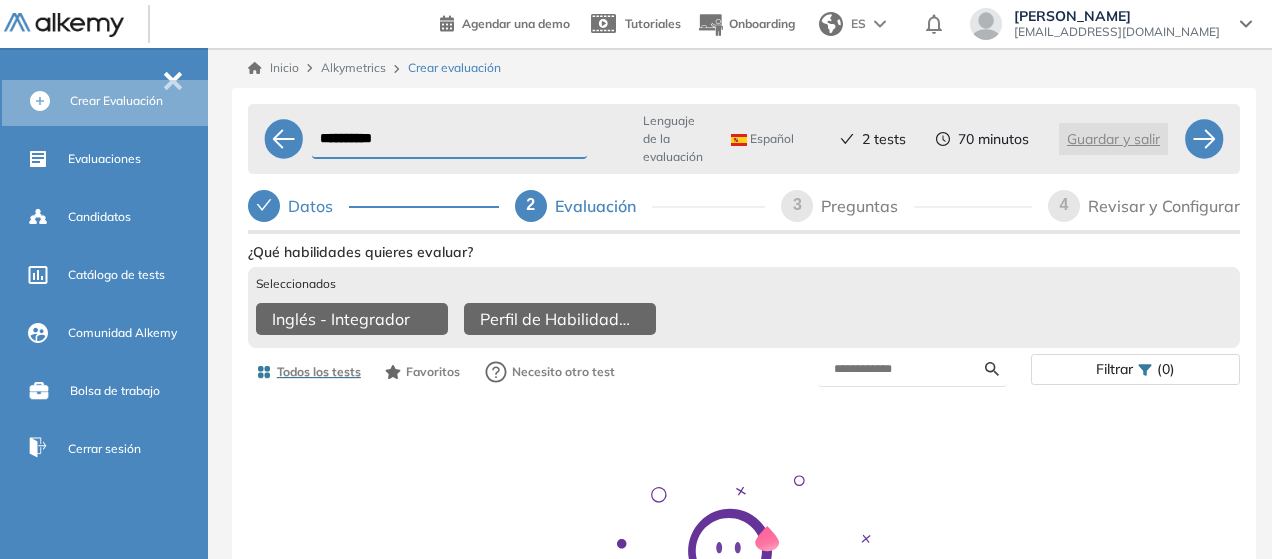 click on "Sin resultados No hay exámenes que coincidan con tu búsqueda. Te recomendamos ajustar tus filtros. O pídenos un test si no lo tenemos 😉" at bounding box center (744, 554) 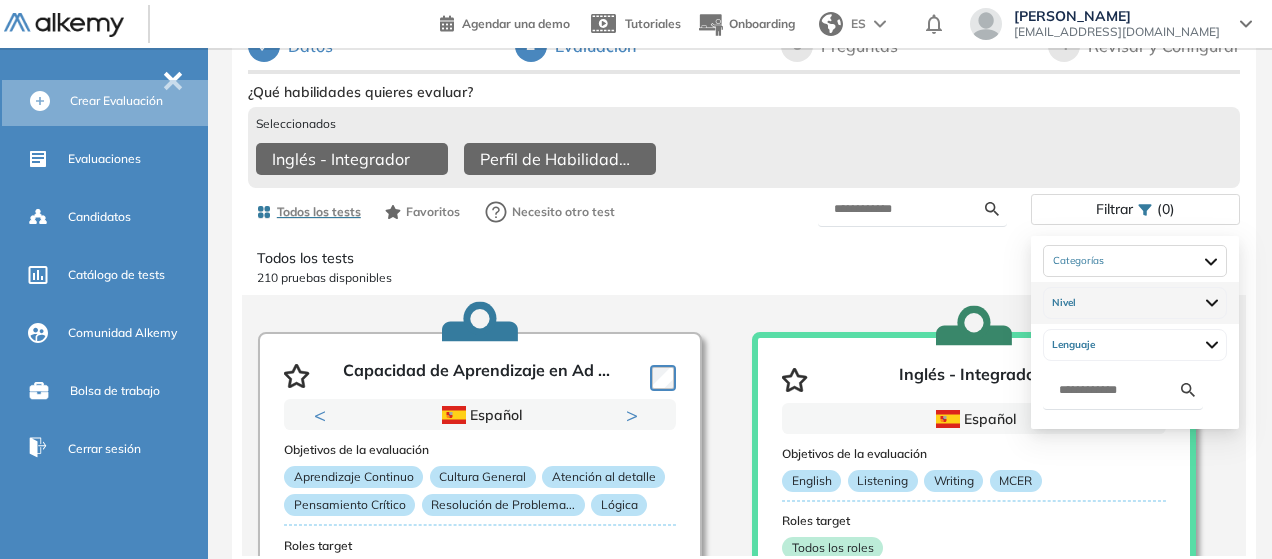 scroll, scrollTop: 172, scrollLeft: 0, axis: vertical 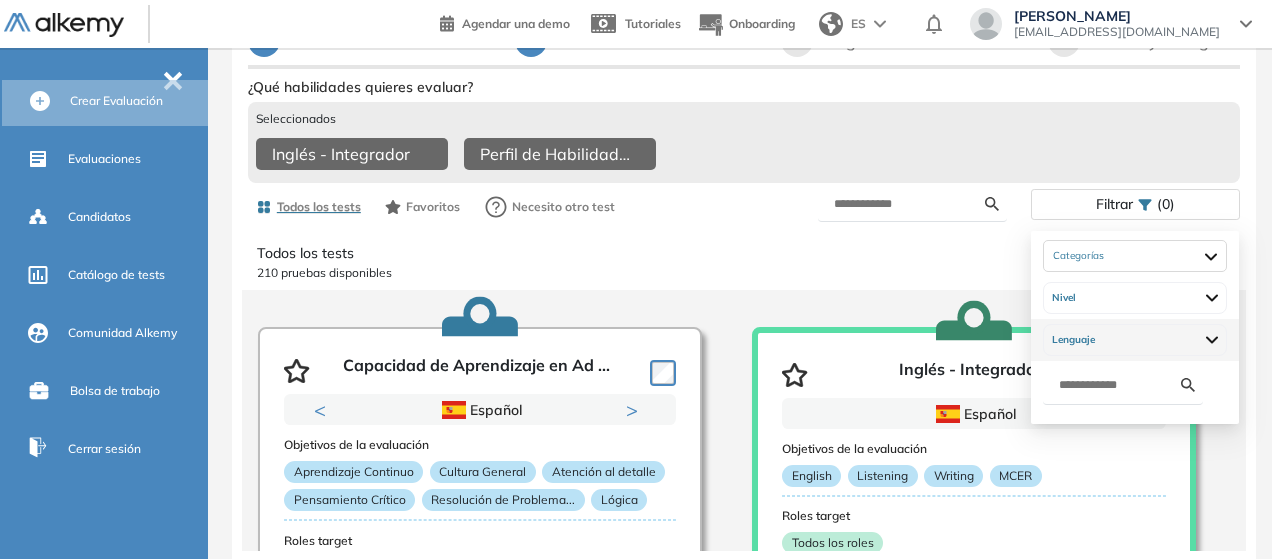 click at bounding box center (1212, 340) 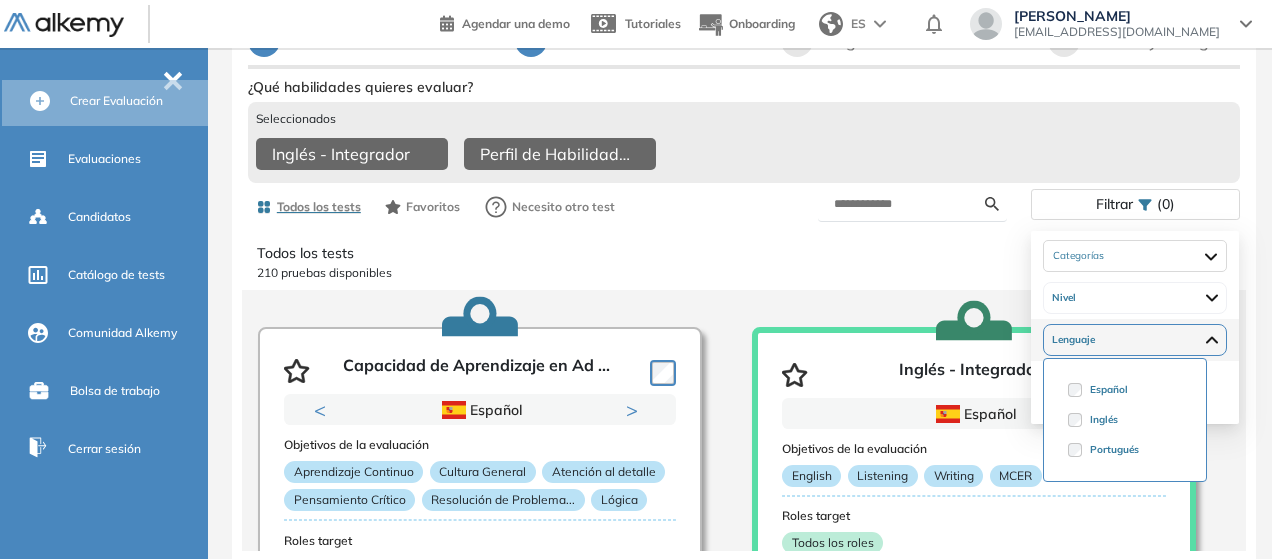 click at bounding box center (1212, 340) 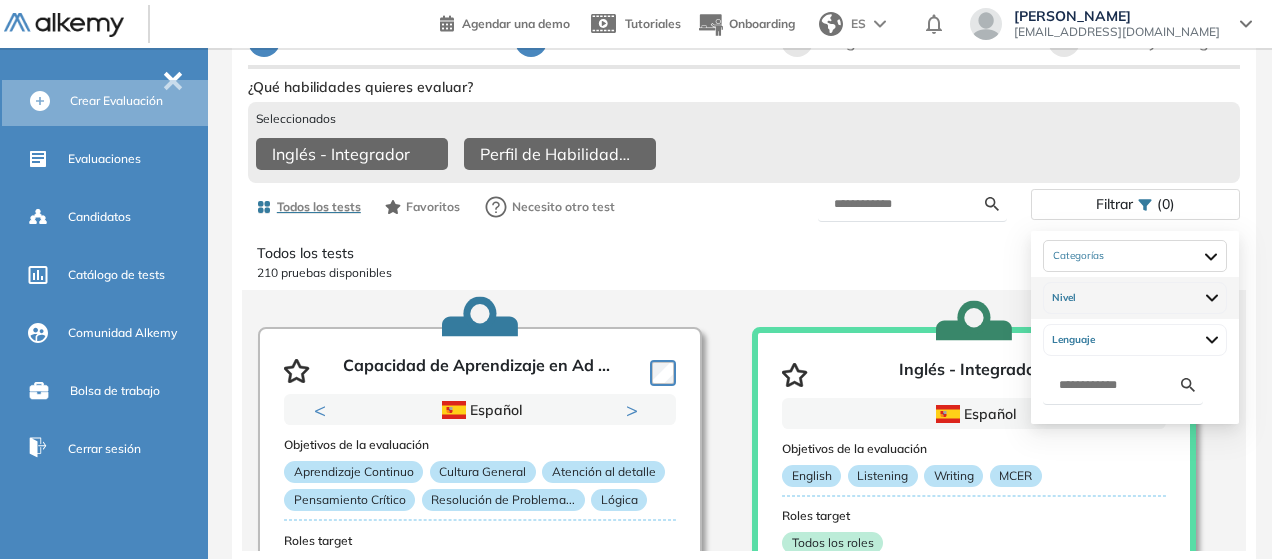 click at bounding box center (1212, 298) 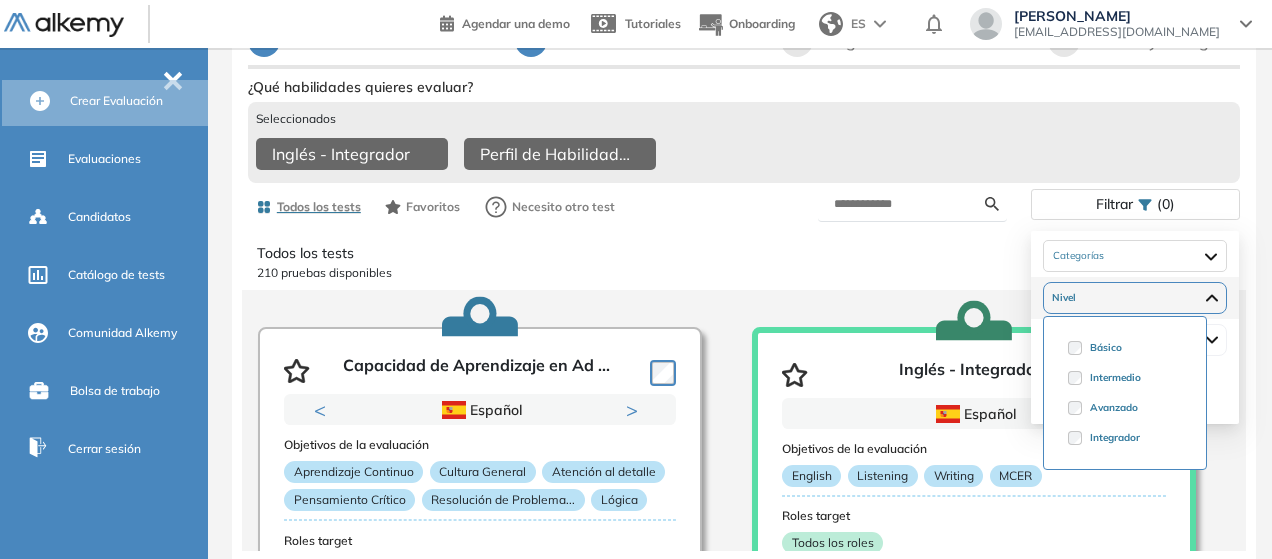 click at bounding box center [1212, 298] 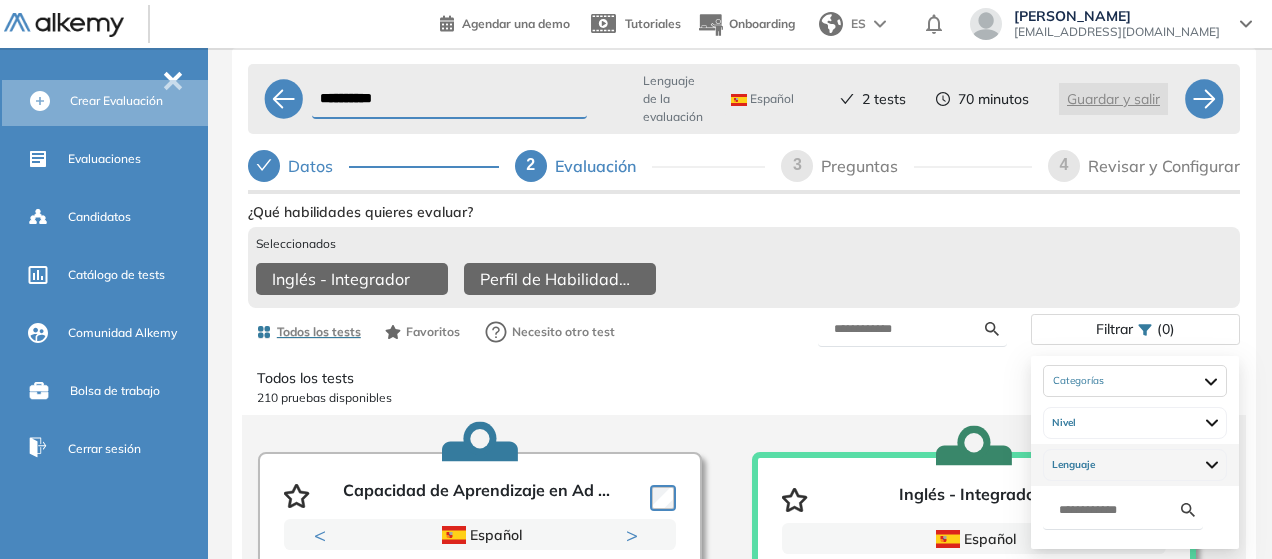 scroll, scrollTop: 0, scrollLeft: 0, axis: both 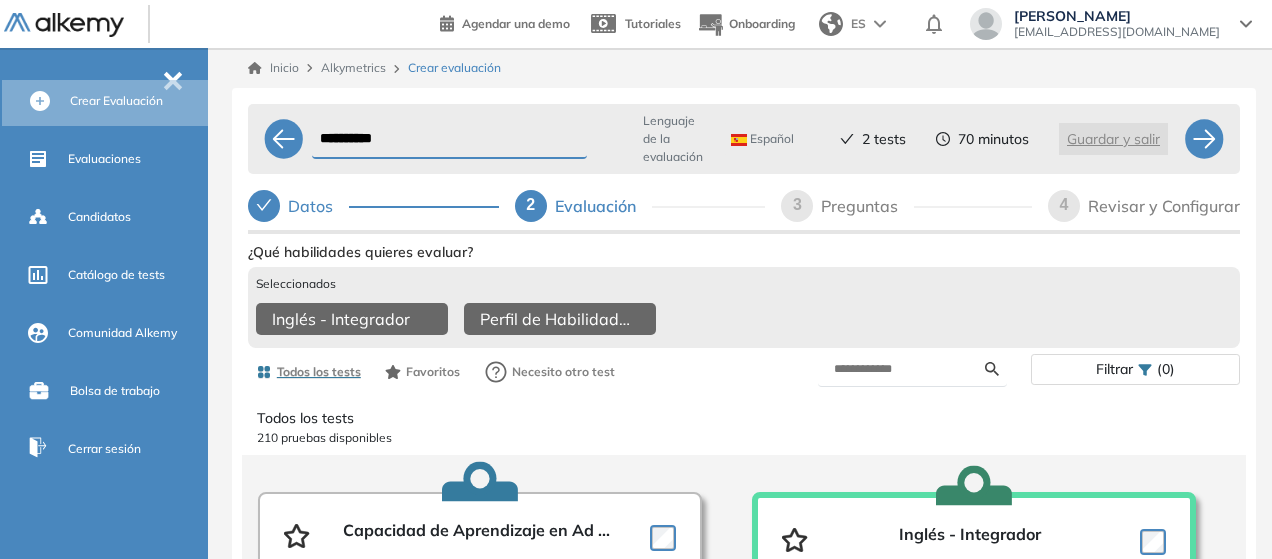 click on "Todos los tests 210 pruebas disponibles Capacidad de Aprendizaje en Ad ...   Previous Portugués Español Portugués Español Portugués   Next 1 2 Objetivos de la evaluación Aprendizaje Continuo Cultura General Atención al detalle Pensamiento Crítico Resolución de Problema... Lógica Roles target Comercial Atención al Cliente Atención al Cliente Administrativo y Gesti... Producción y Manufactu... Recursos Humanos y Cap... Estadísticas +10000 Candidatos Puntuación 0 10 20 30 40 50 60 70 80 90 100 Promedio Creado por Equipo Pedagógico Alkemy Alkemy cuenta con un equipo compuesto por Licenciados en Educación, Psicopedagogía y Psicología, así... Usado por 50  Preguntas 12 min Detalles Demo Inglés - Integrador  Español Objetivos de la evaluación English Listening Writing MCER Roles target Todos los roles Estadísticas +10000 Candidatos Puntuación 0 10 20 30 40 50 60 70 80 90 100 Promedio Creado por [PERSON_NAME] Usado por 29  Preguntas 25 min Detalles Demo Excel sin Macros - Avanzado  Español +1000" at bounding box center [744, 554] 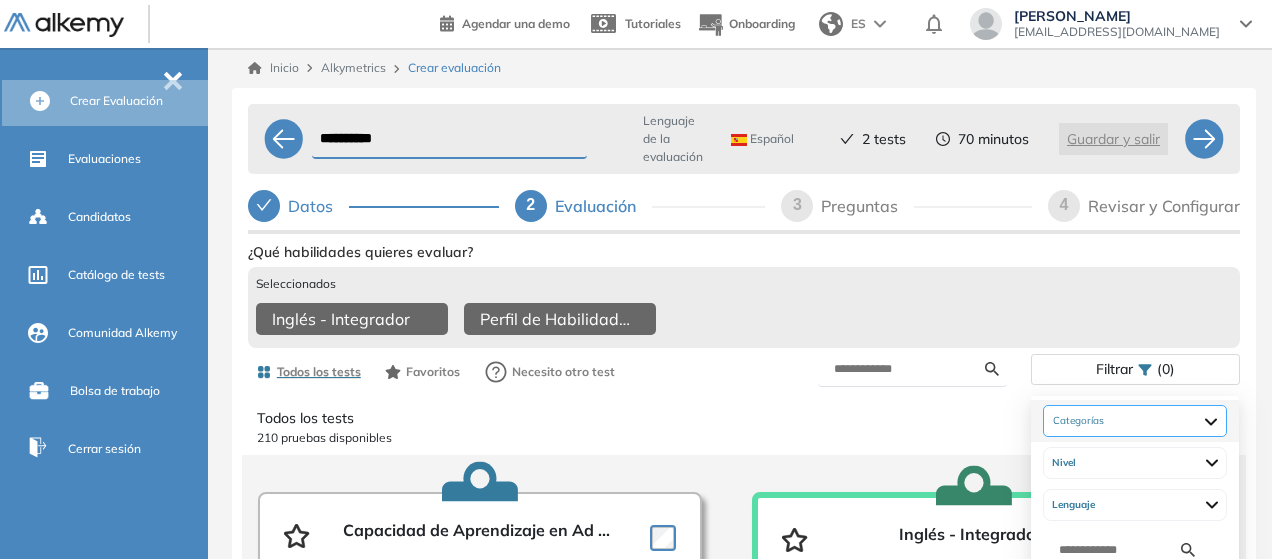 click at bounding box center (1135, 421) 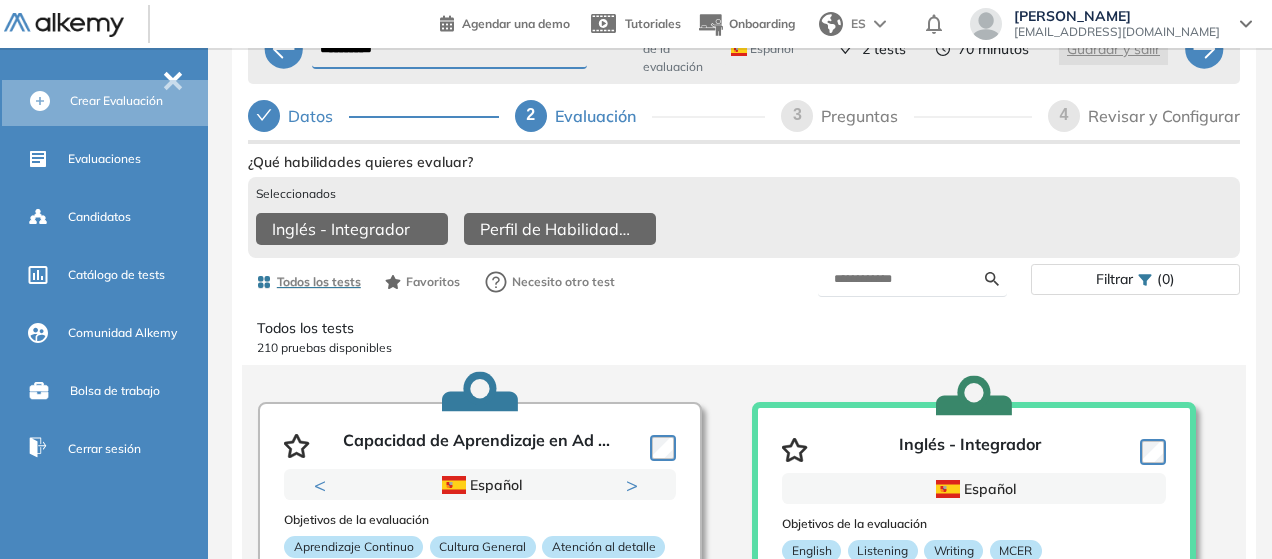 scroll, scrollTop: 90, scrollLeft: 0, axis: vertical 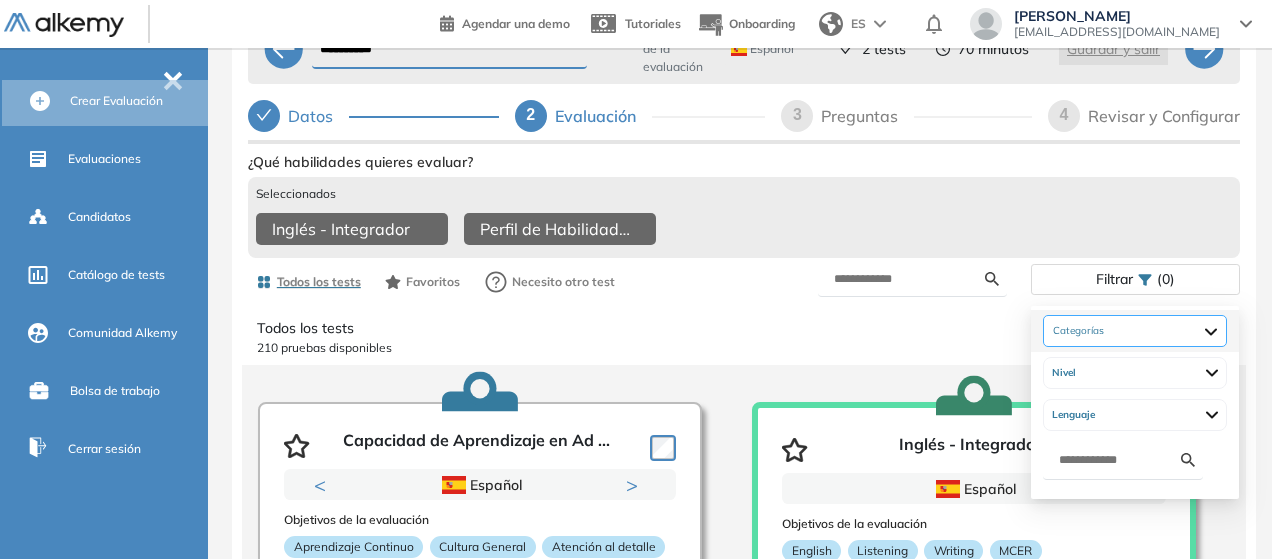 click at bounding box center [1135, 331] 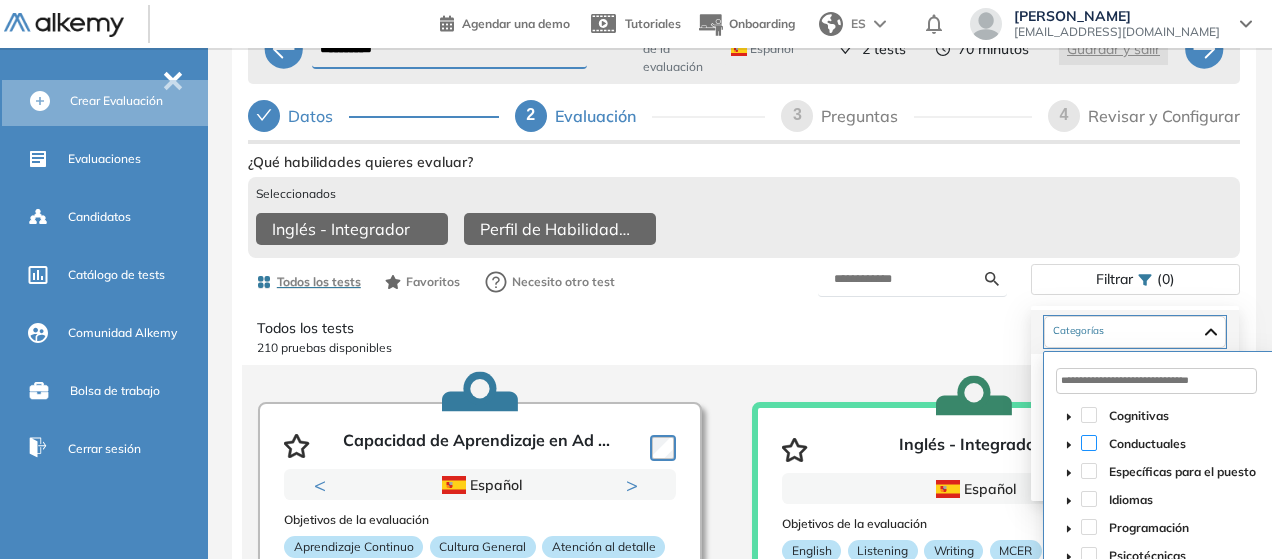 click at bounding box center (1089, 443) 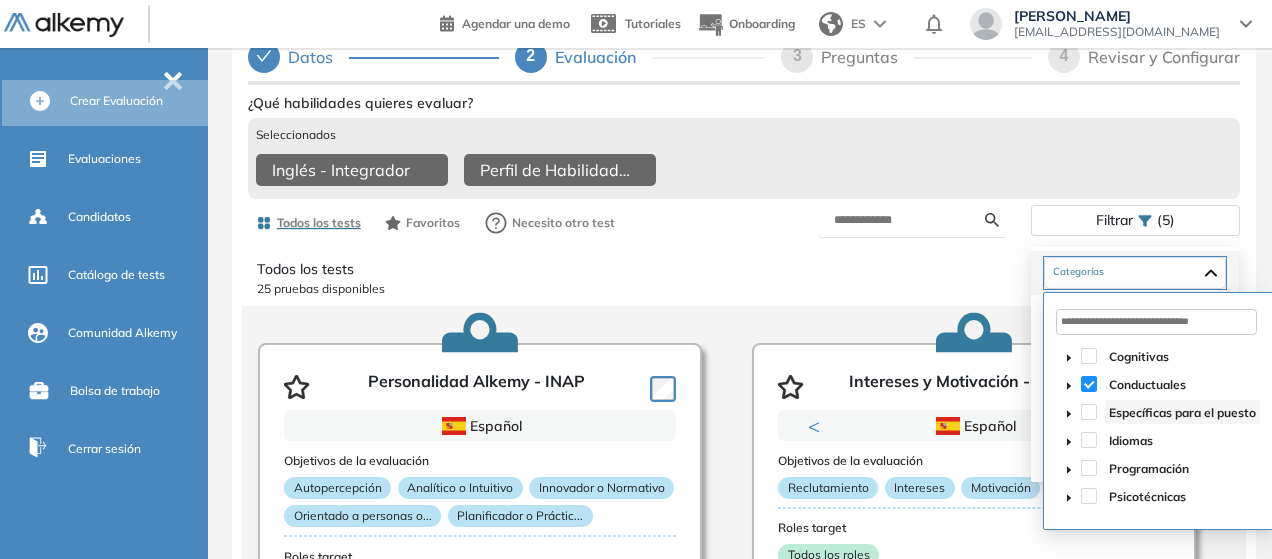scroll, scrollTop: 172, scrollLeft: 0, axis: vertical 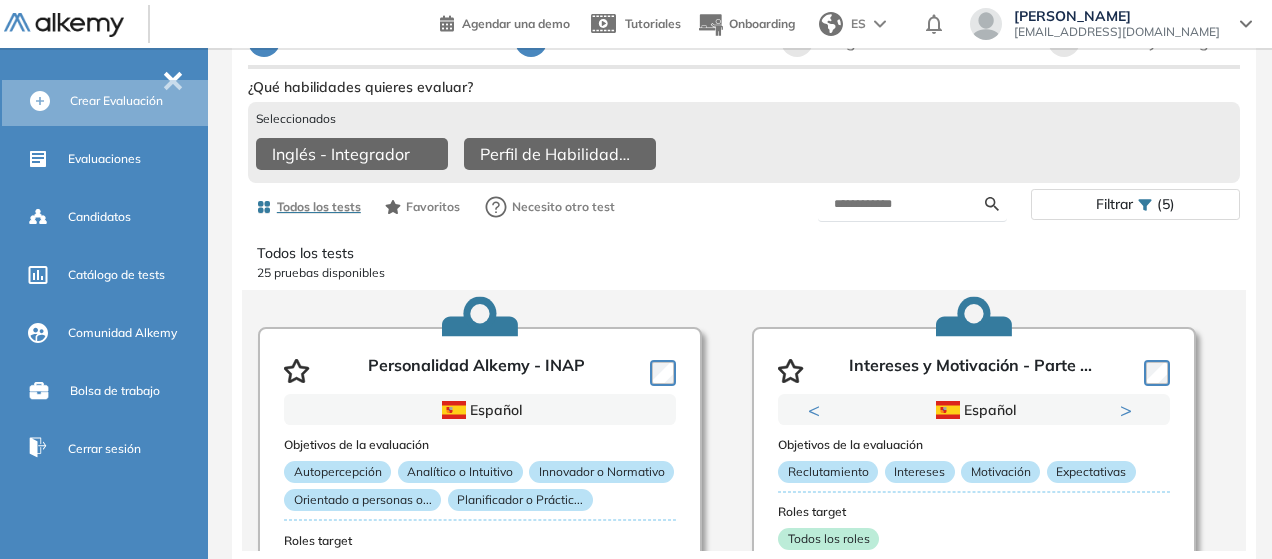 click on "Todos los tests 25 pruebas disponibles" at bounding box center (744, 262) 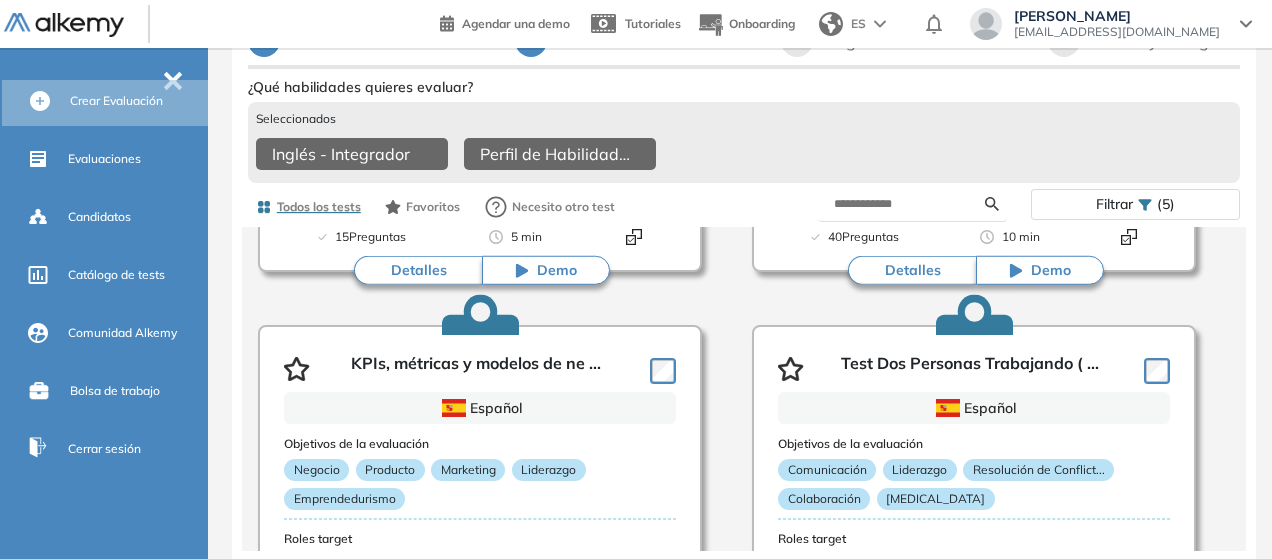 scroll, scrollTop: 930, scrollLeft: 0, axis: vertical 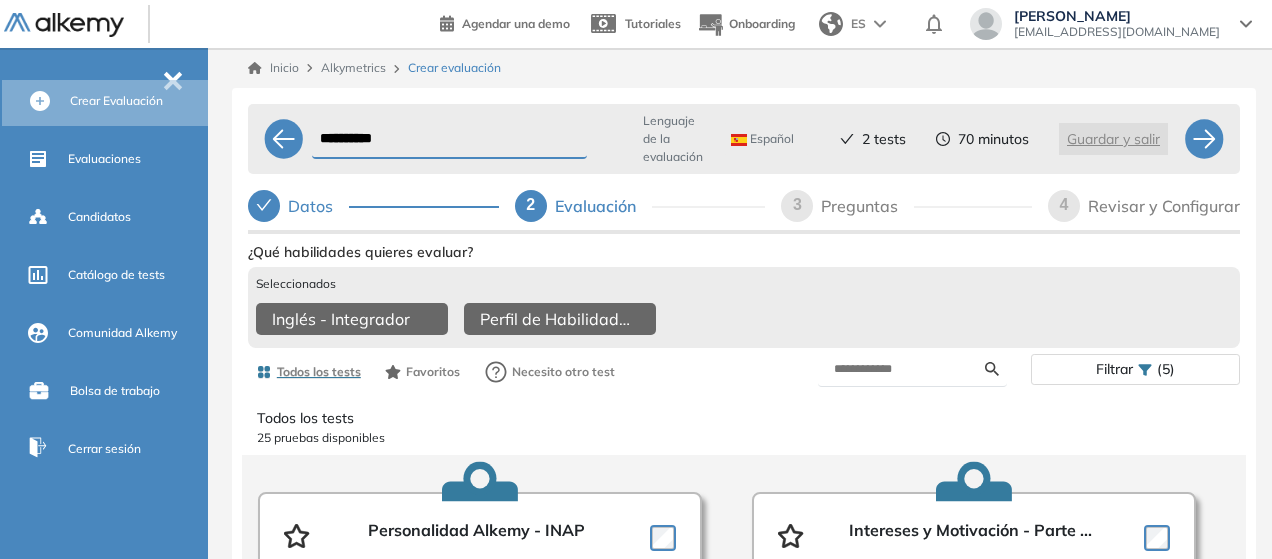 click on "Inglés - Integrador   Perfil de Habilidades Comerciales" at bounding box center (744, 321) 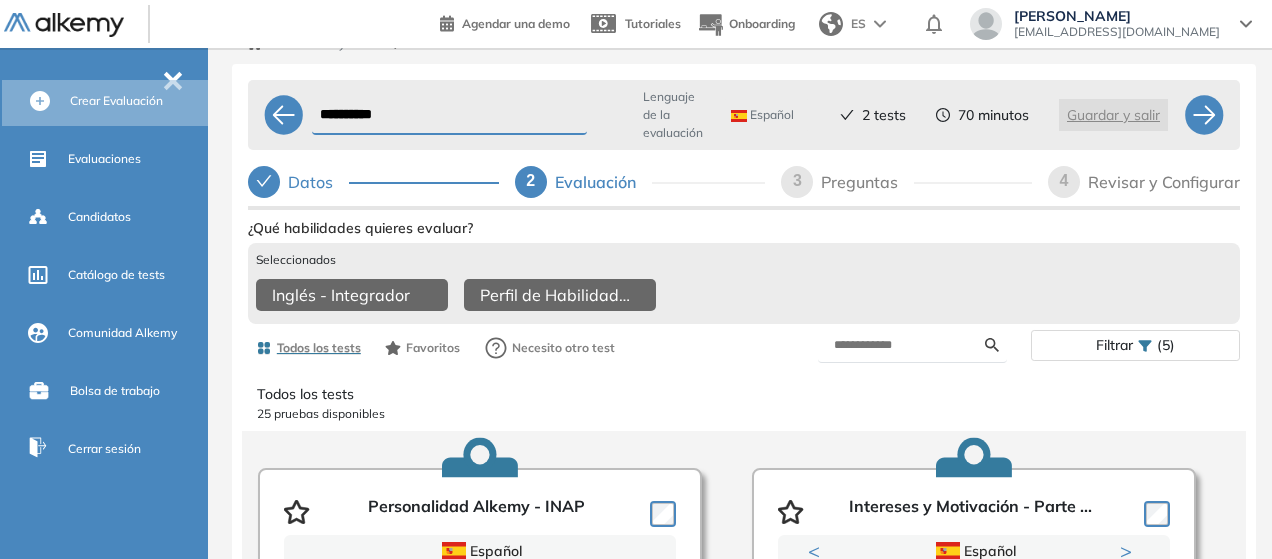 scroll, scrollTop: 0, scrollLeft: 0, axis: both 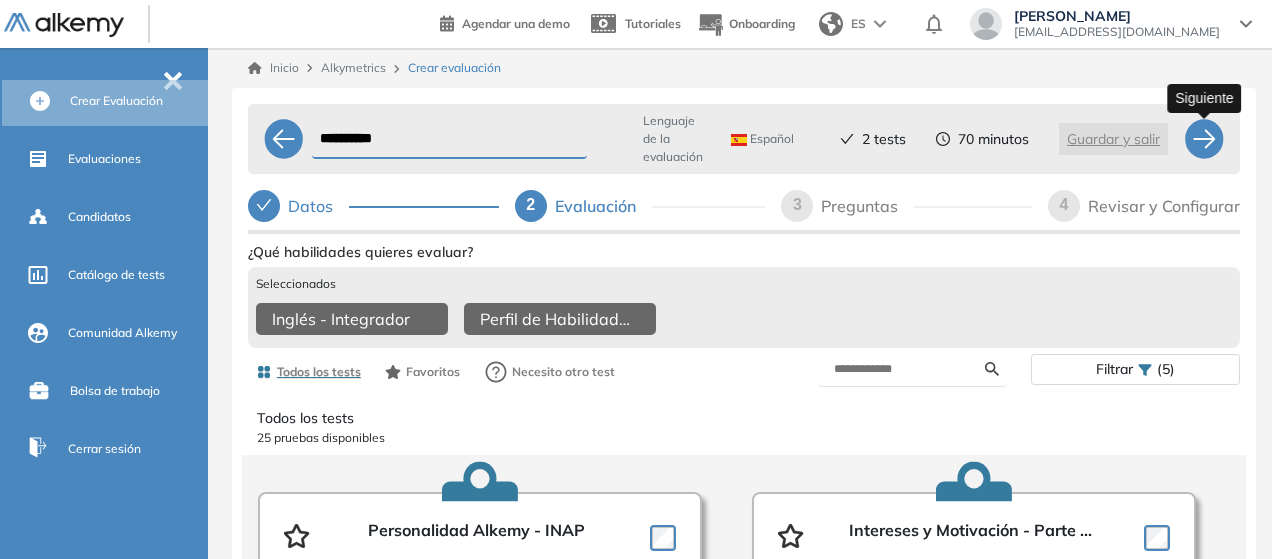 click at bounding box center (1204, 139) 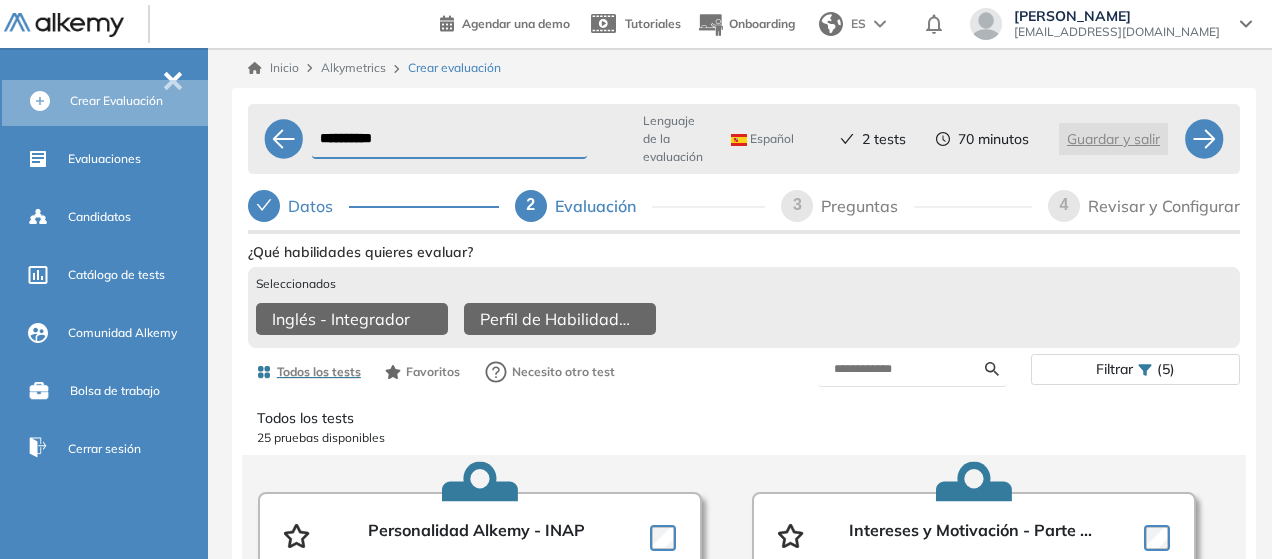 select on "*****" 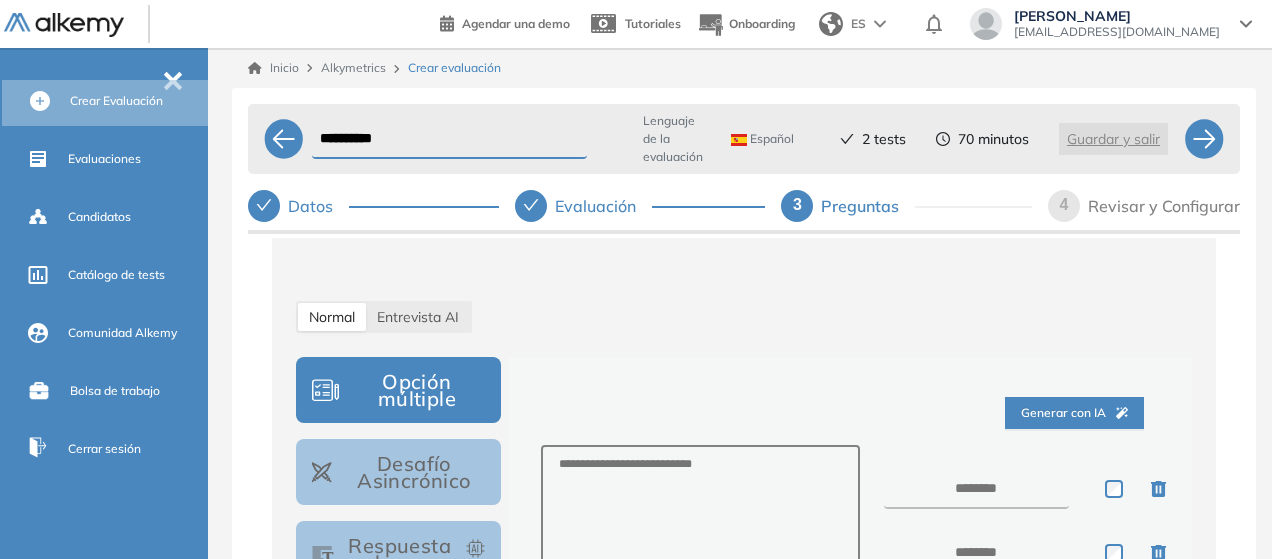 scroll, scrollTop: 0, scrollLeft: 0, axis: both 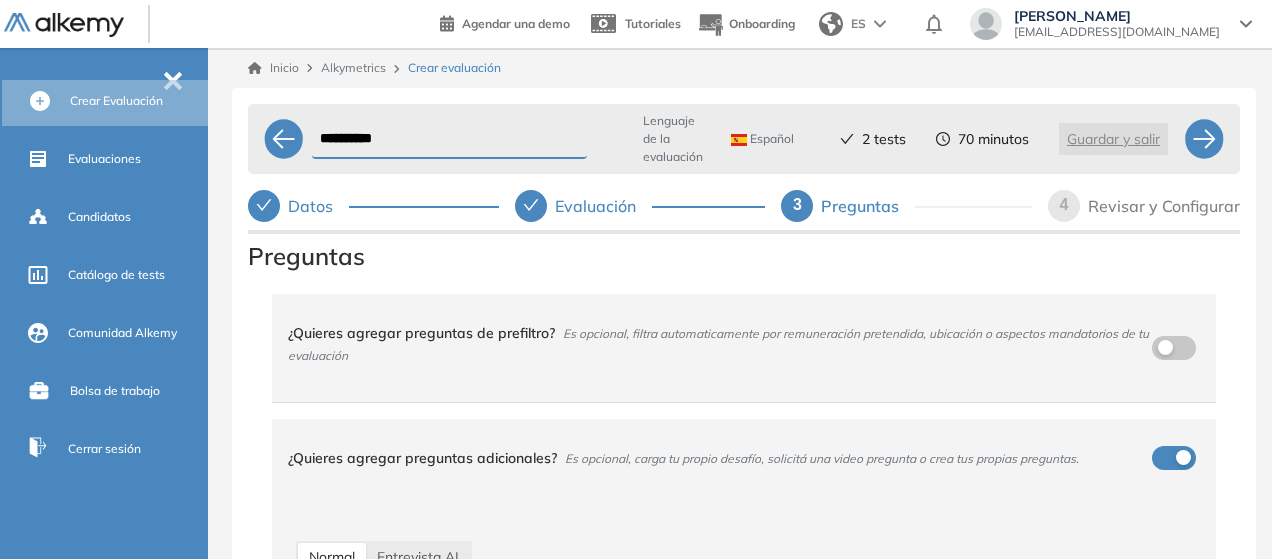 click on "Es opcional, filtra automaticamente por remuneración pretendida, ubicación o aspectos mandatorios de tu evaluación" at bounding box center [718, 344] 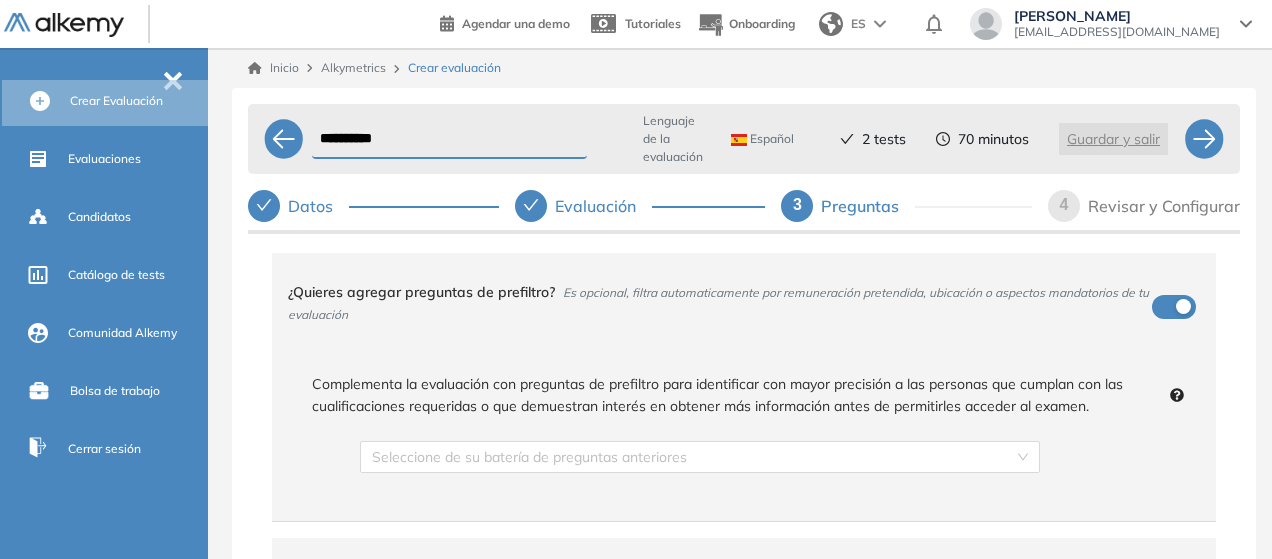 scroll, scrollTop: 26, scrollLeft: 0, axis: vertical 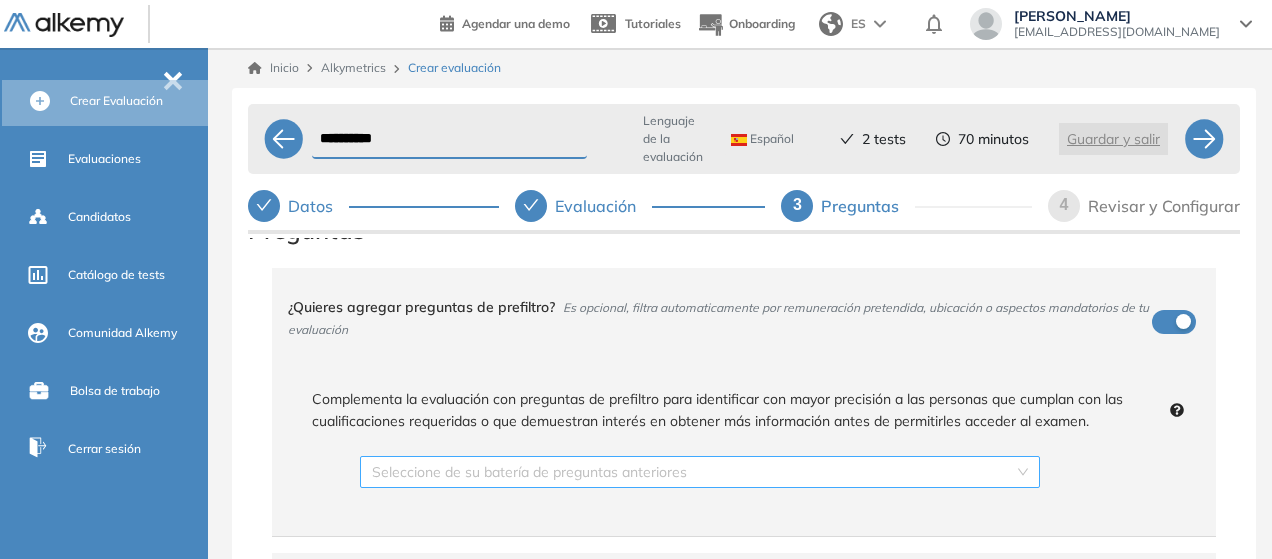 click at bounding box center [693, 472] 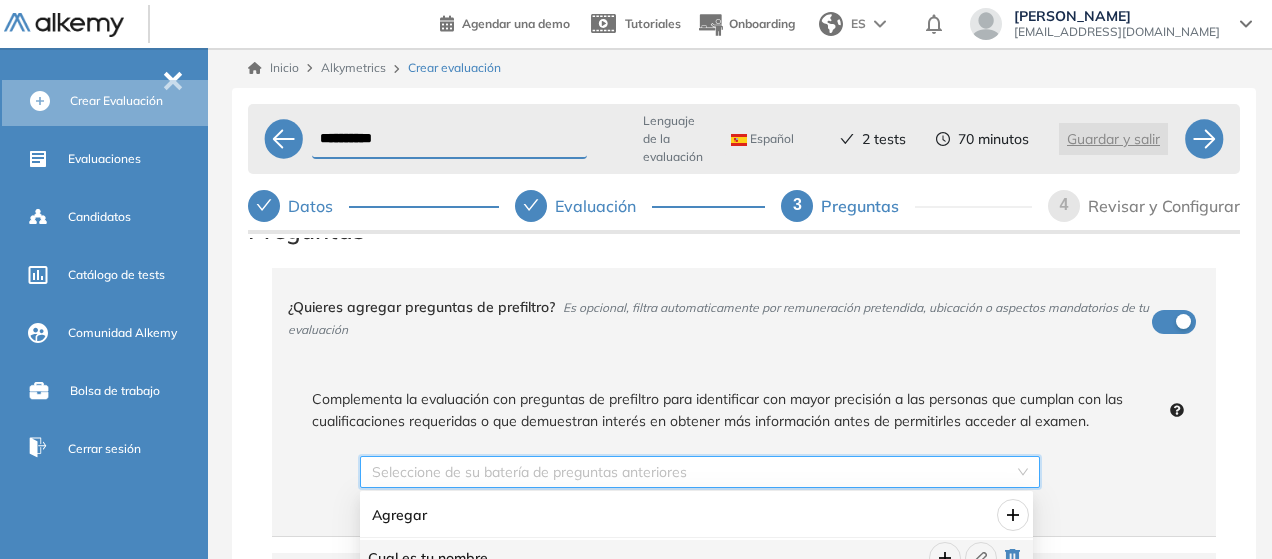 scroll, scrollTop: 664, scrollLeft: 0, axis: vertical 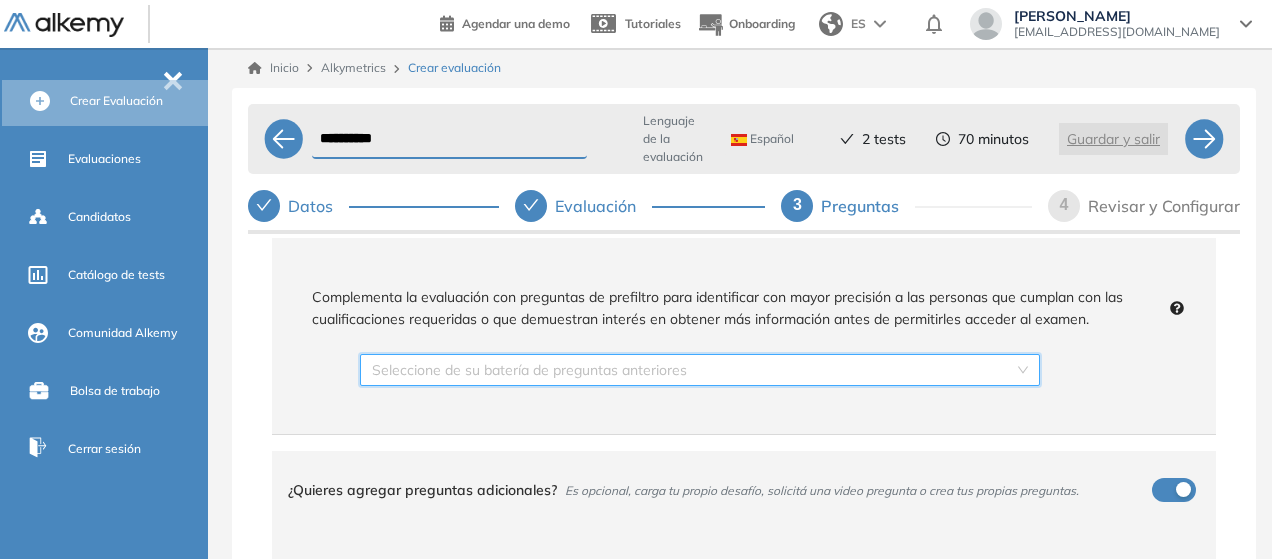 click at bounding box center [693, 370] 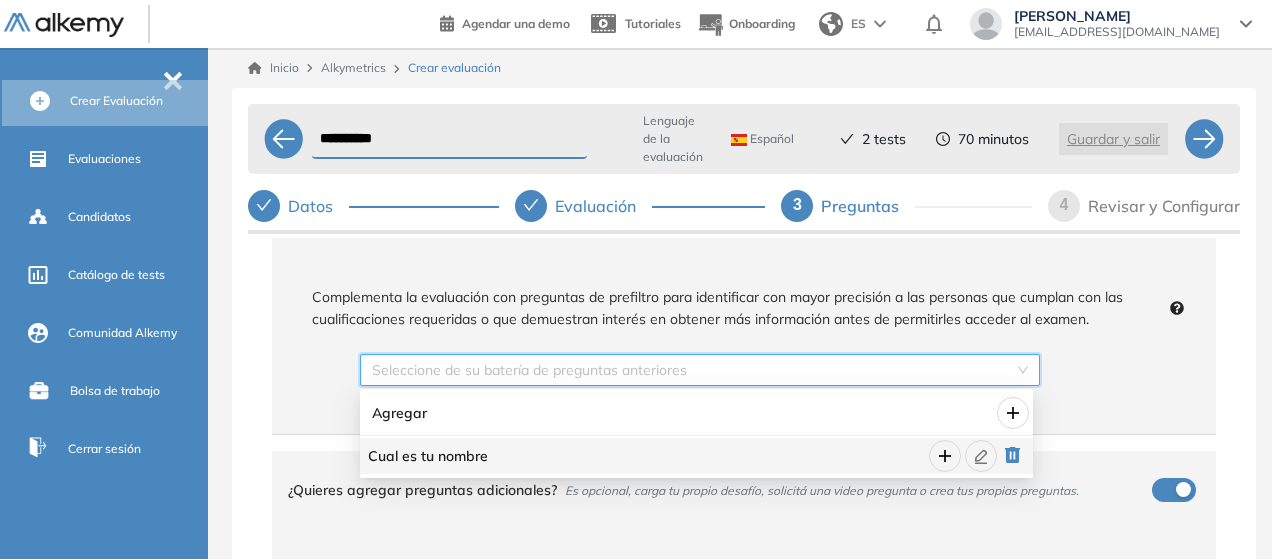 click on "Cual es tu nombre" at bounding box center [620, 456] 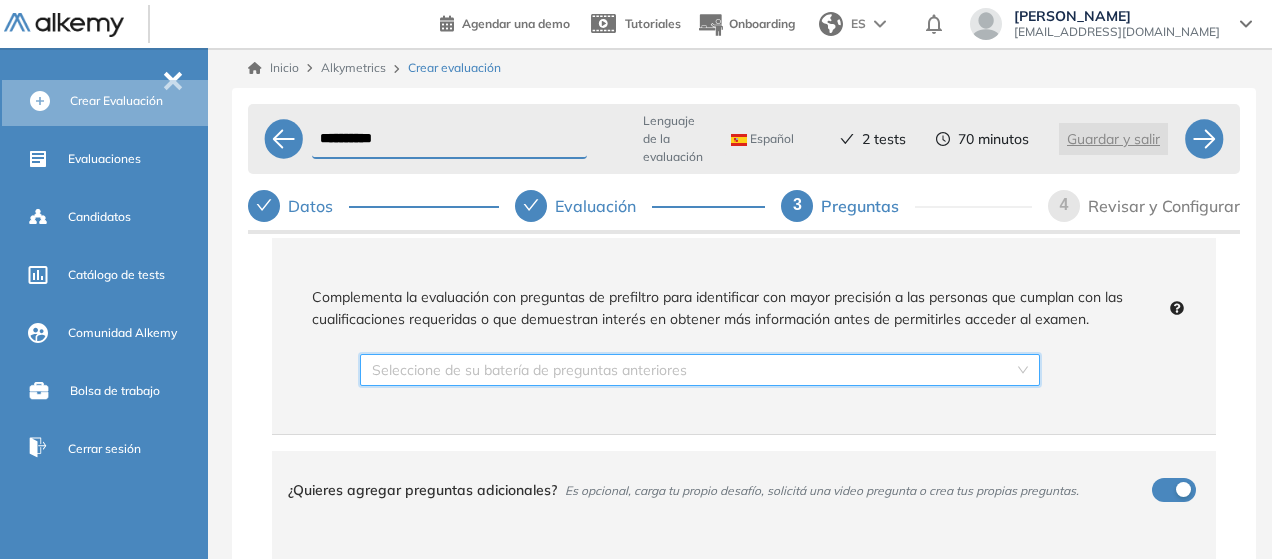 click at bounding box center [693, 370] 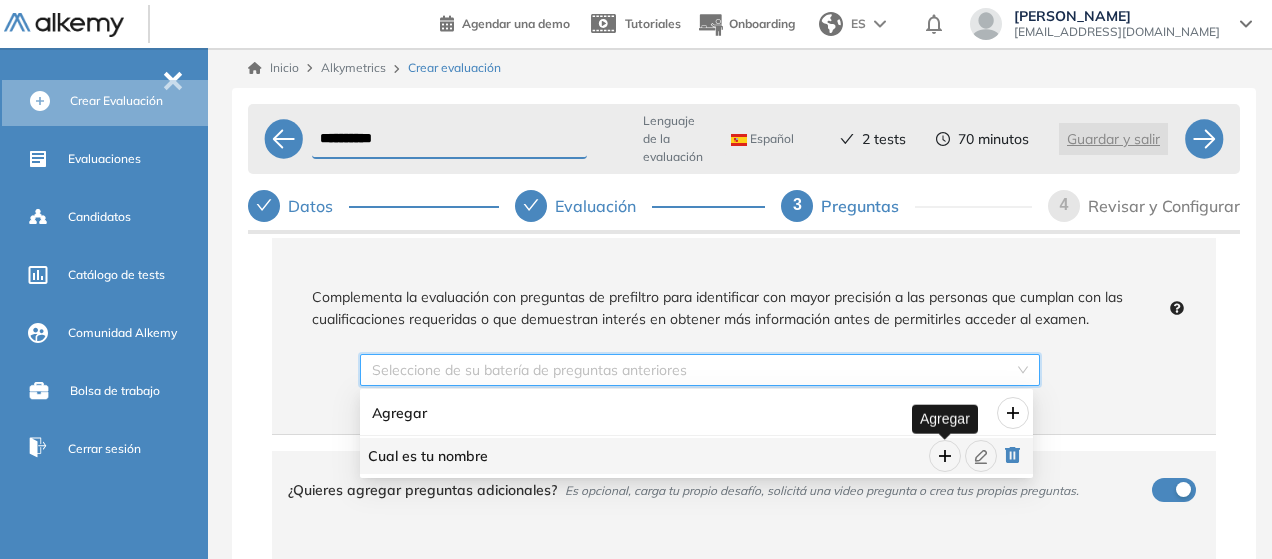 click 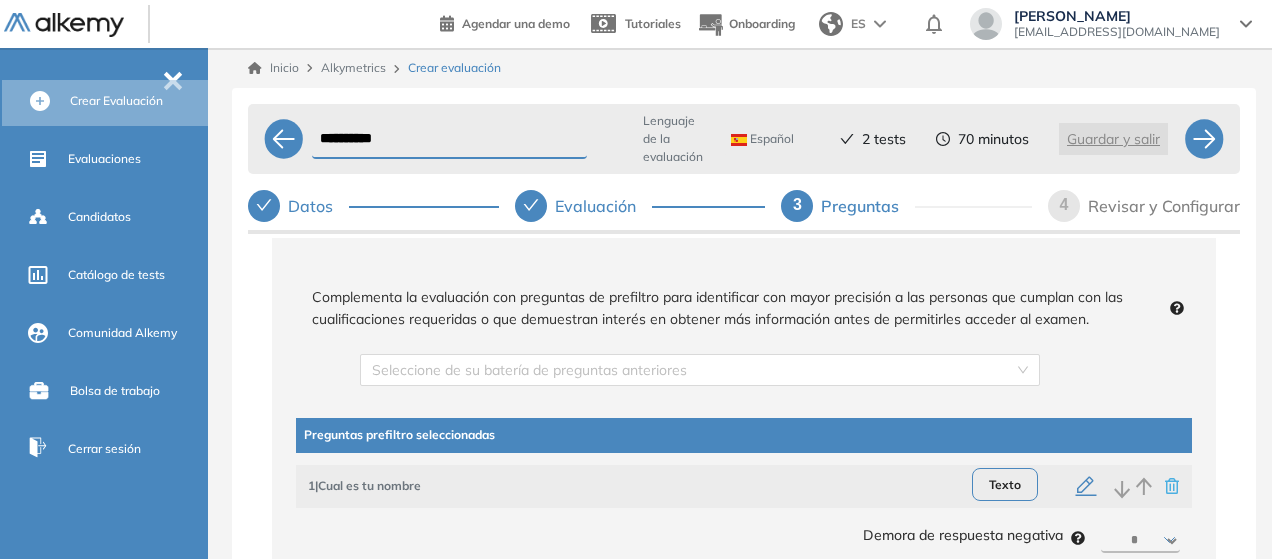 click on "Texto" at bounding box center (1005, 484) 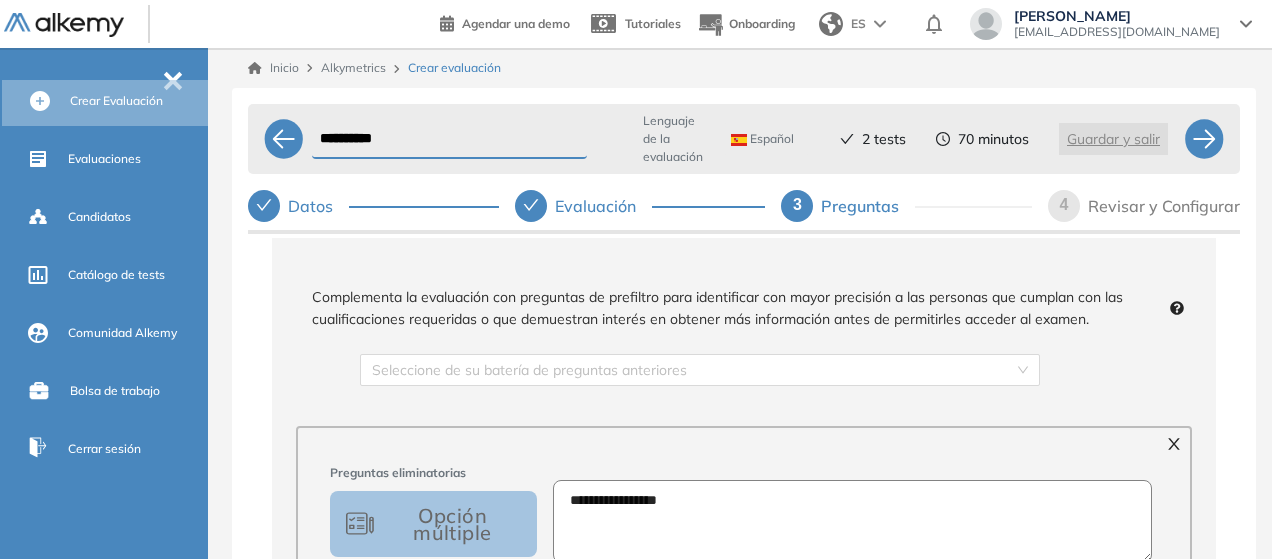 click on "**********" at bounding box center [852, 521] 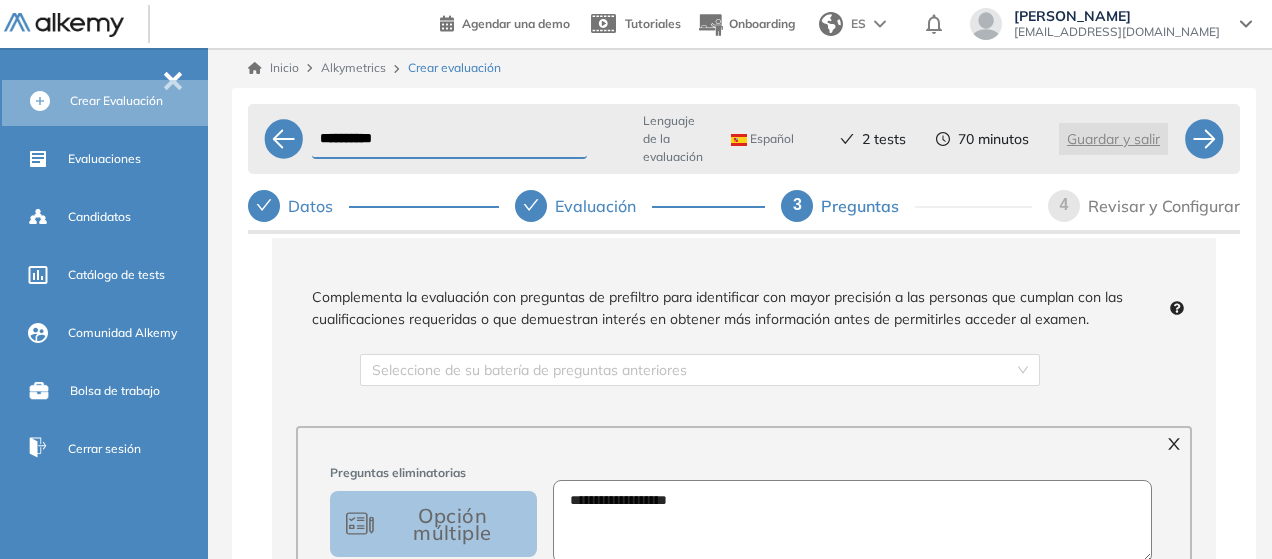 click on "**********" at bounding box center (855, 513) 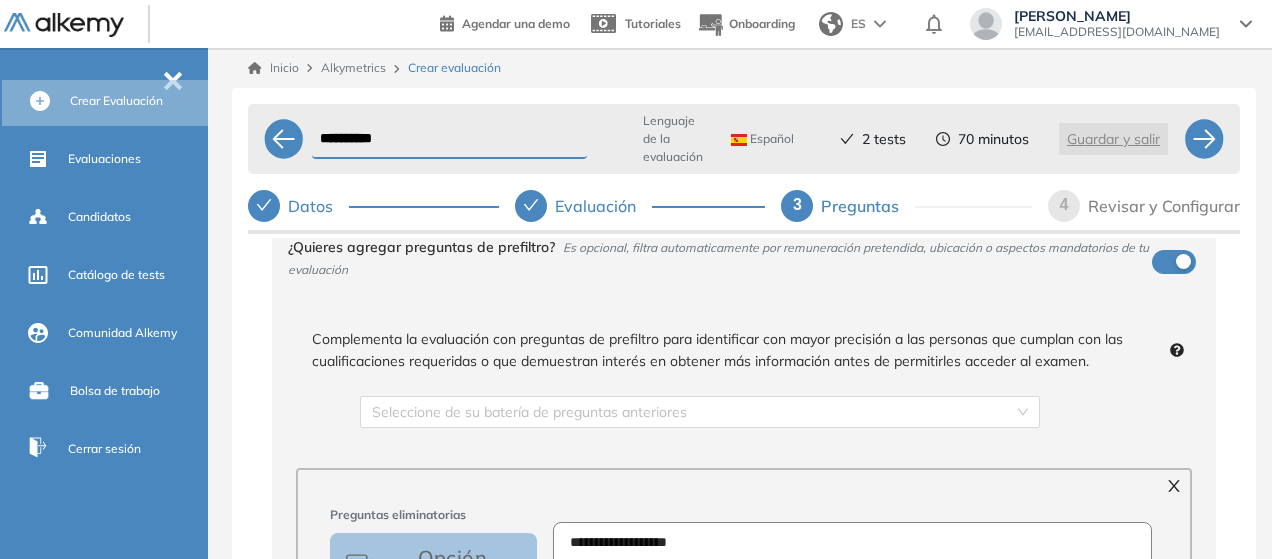 scroll, scrollTop: 0, scrollLeft: 0, axis: both 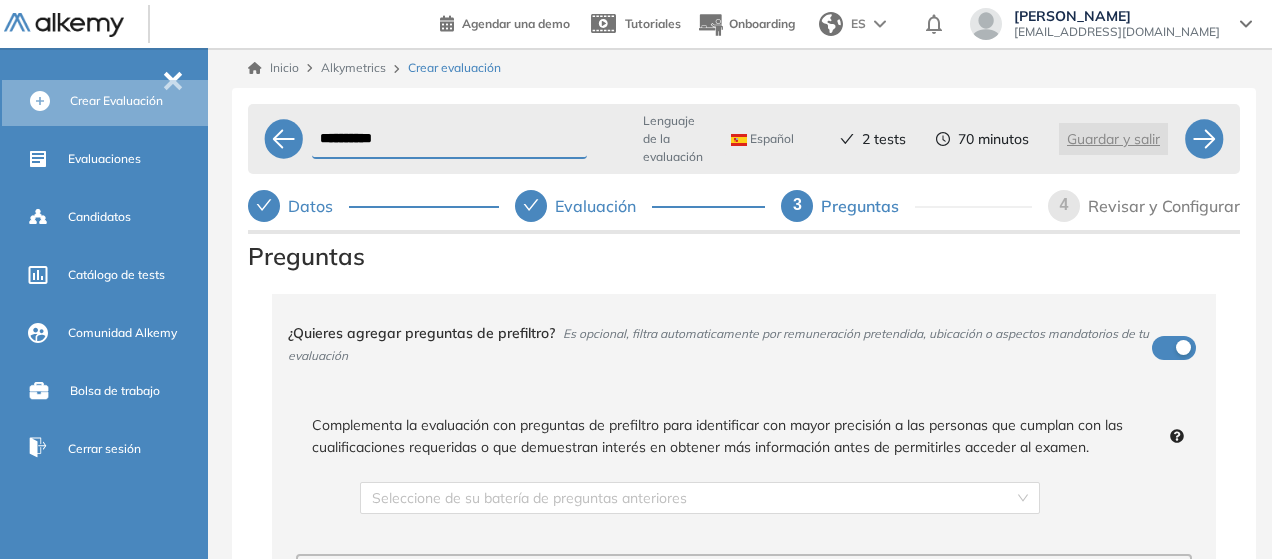 click on "Preguntas" at bounding box center [744, 256] 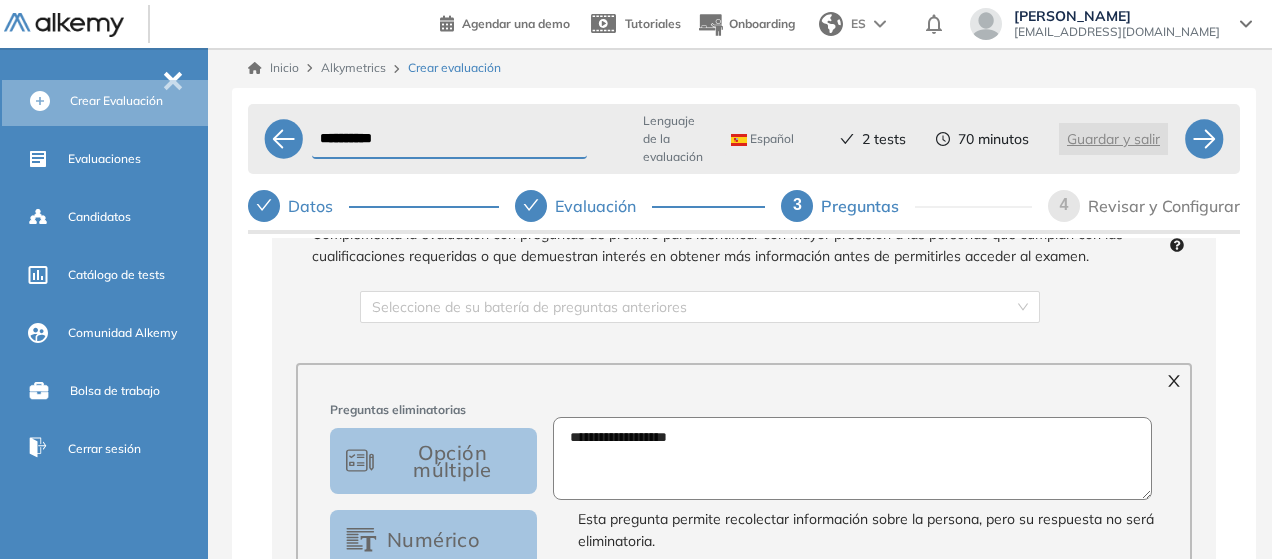 scroll, scrollTop: 30, scrollLeft: 0, axis: vertical 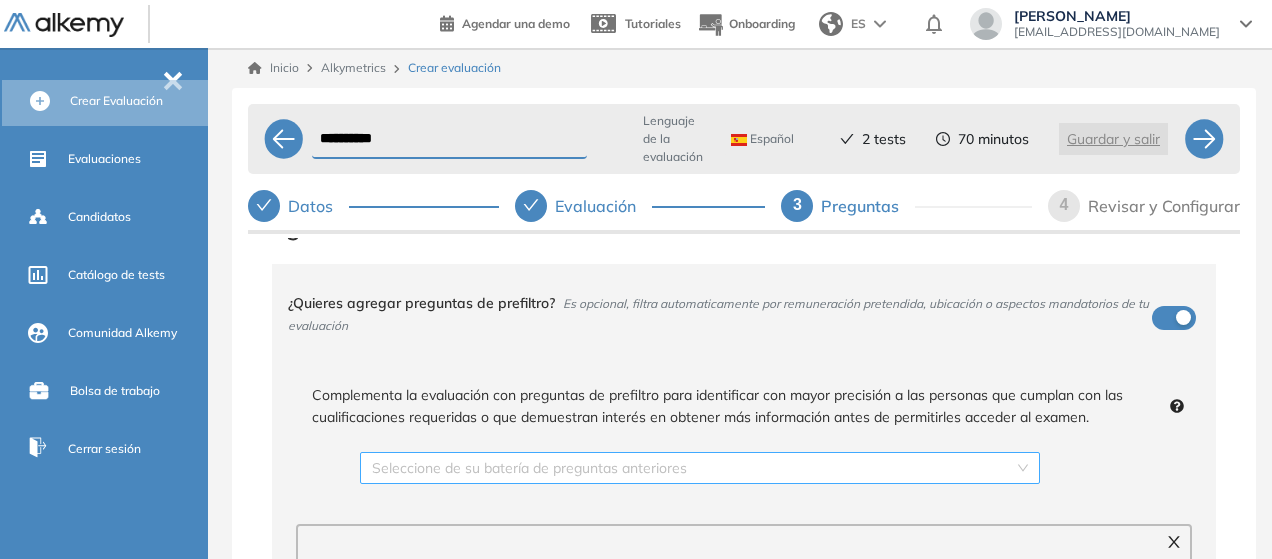 click at bounding box center (693, 468) 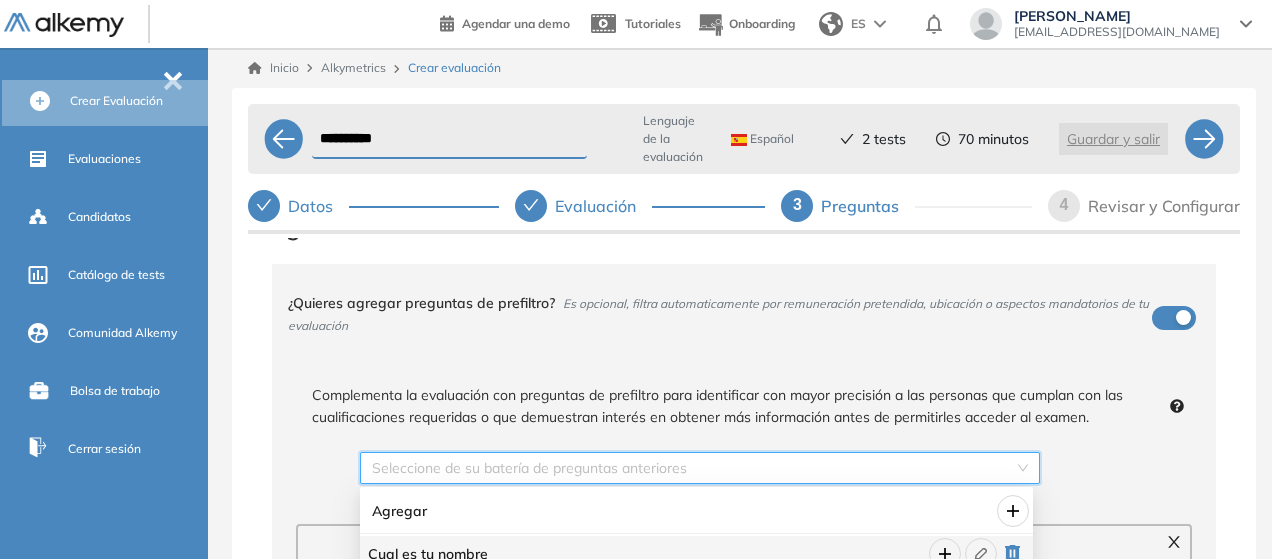 click on "Agregar" at bounding box center [621, 511] 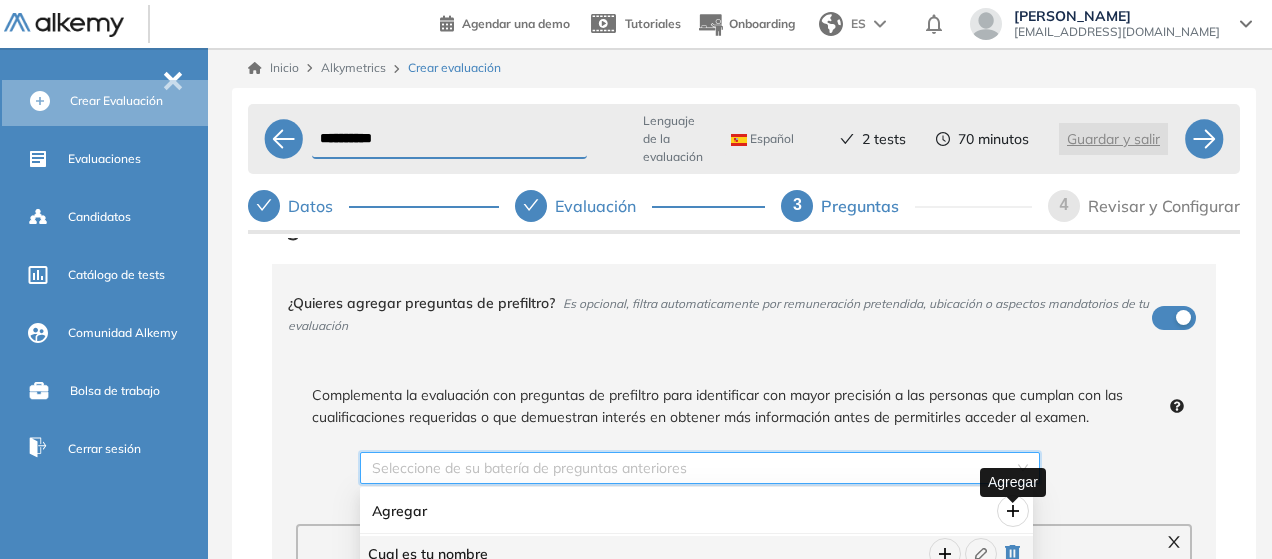 click 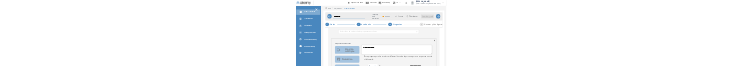 scroll, scrollTop: 158, scrollLeft: 0, axis: vertical 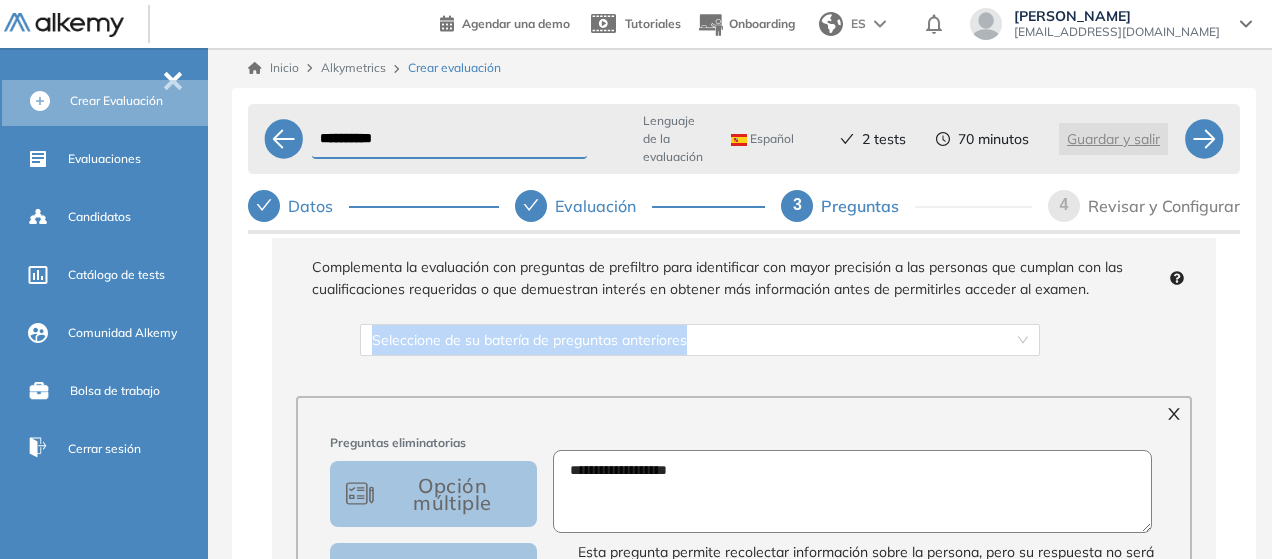 drag, startPoint x: 1240, startPoint y: 348, endPoint x: 1240, endPoint y: 300, distance: 48 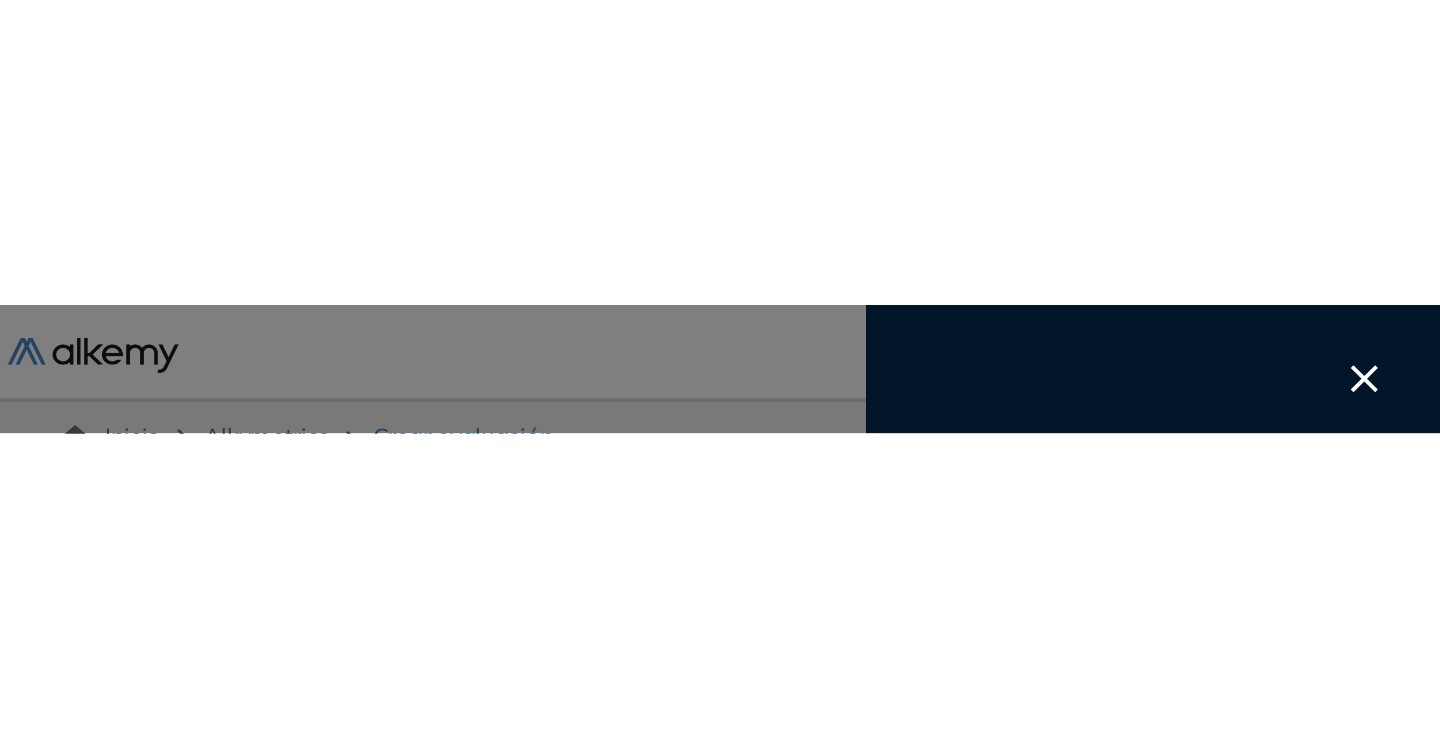 scroll, scrollTop: 28, scrollLeft: 0, axis: vertical 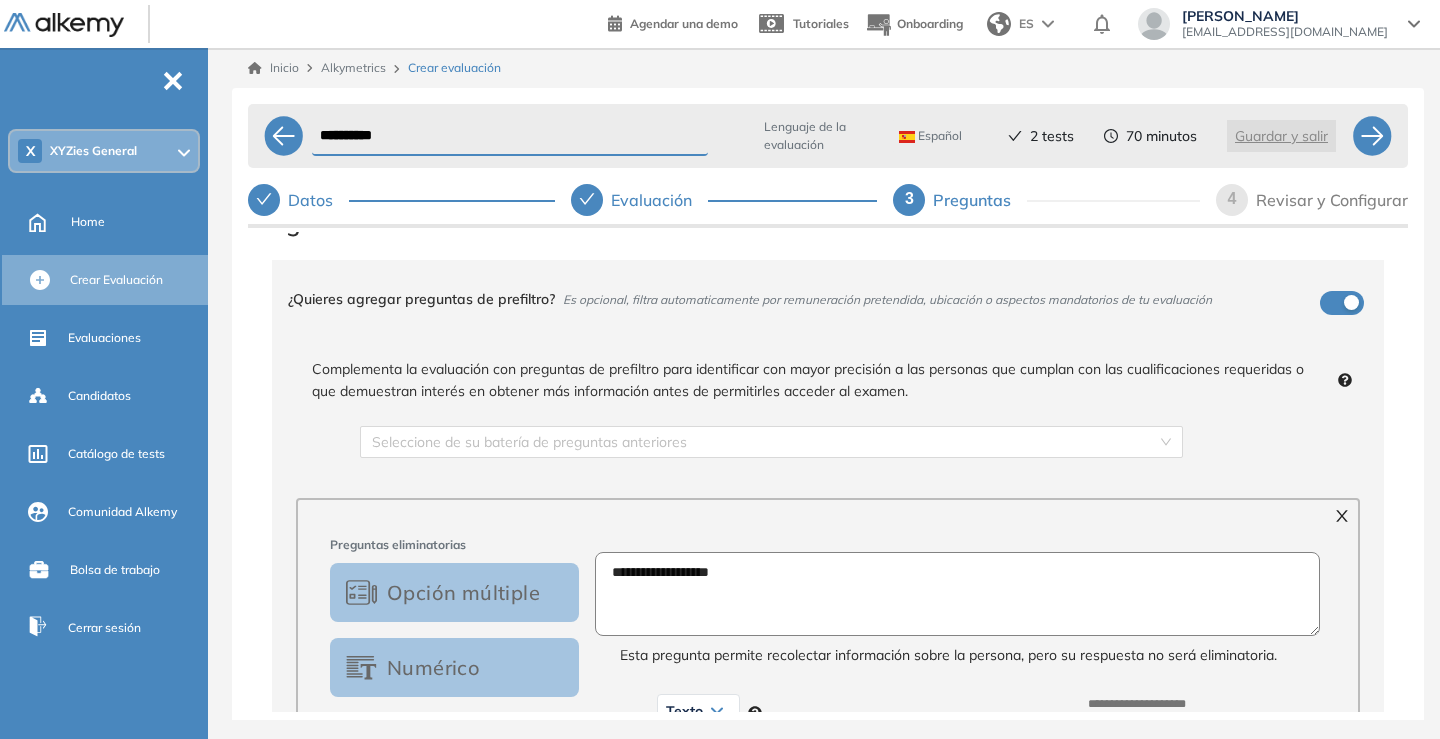 click on "Complementa la evaluación con preguntas de prefiltro para identificar con mayor precisión a las personas que cumplan con las cualificaciones requeridas o que demuestran interés en obtener más información antes de permitirles acceder al examen." at bounding box center [828, 380] 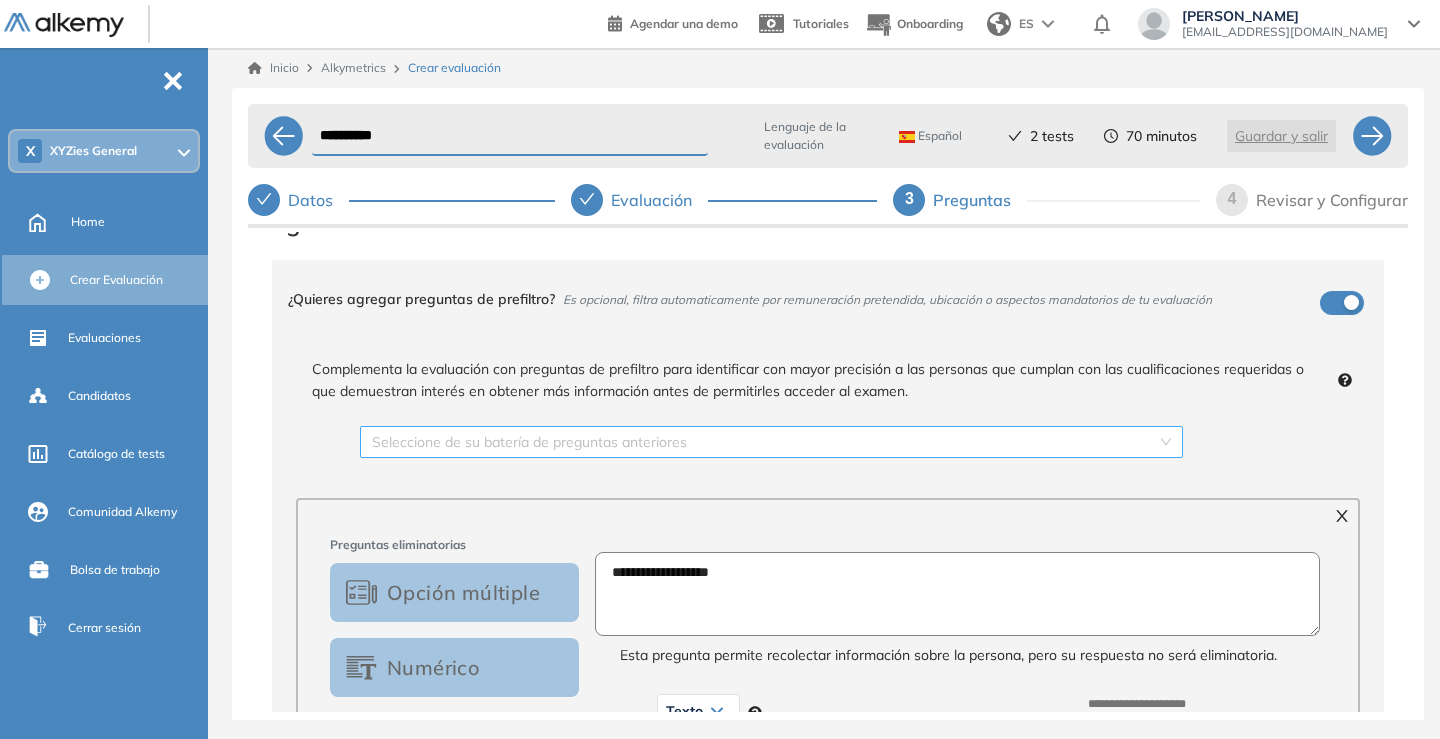 click at bounding box center (764, 442) 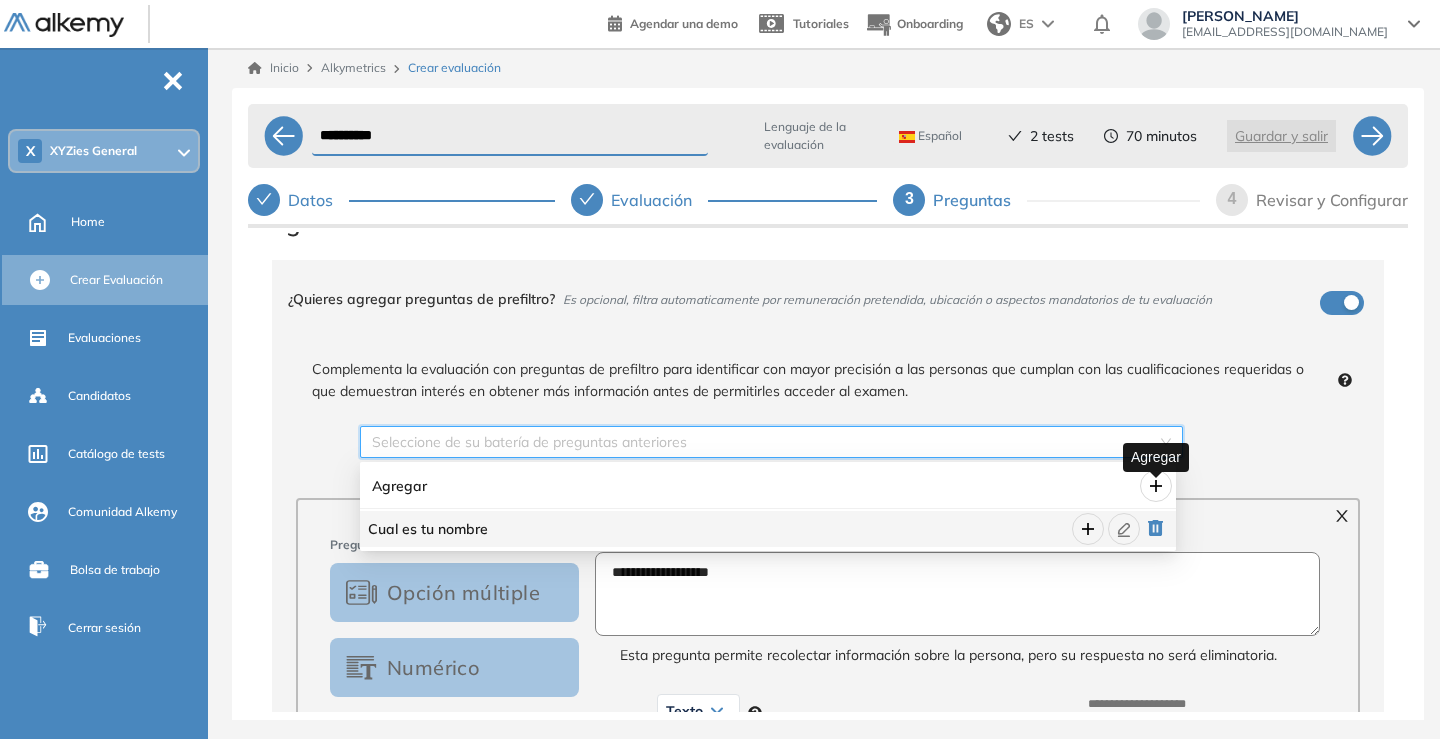 click 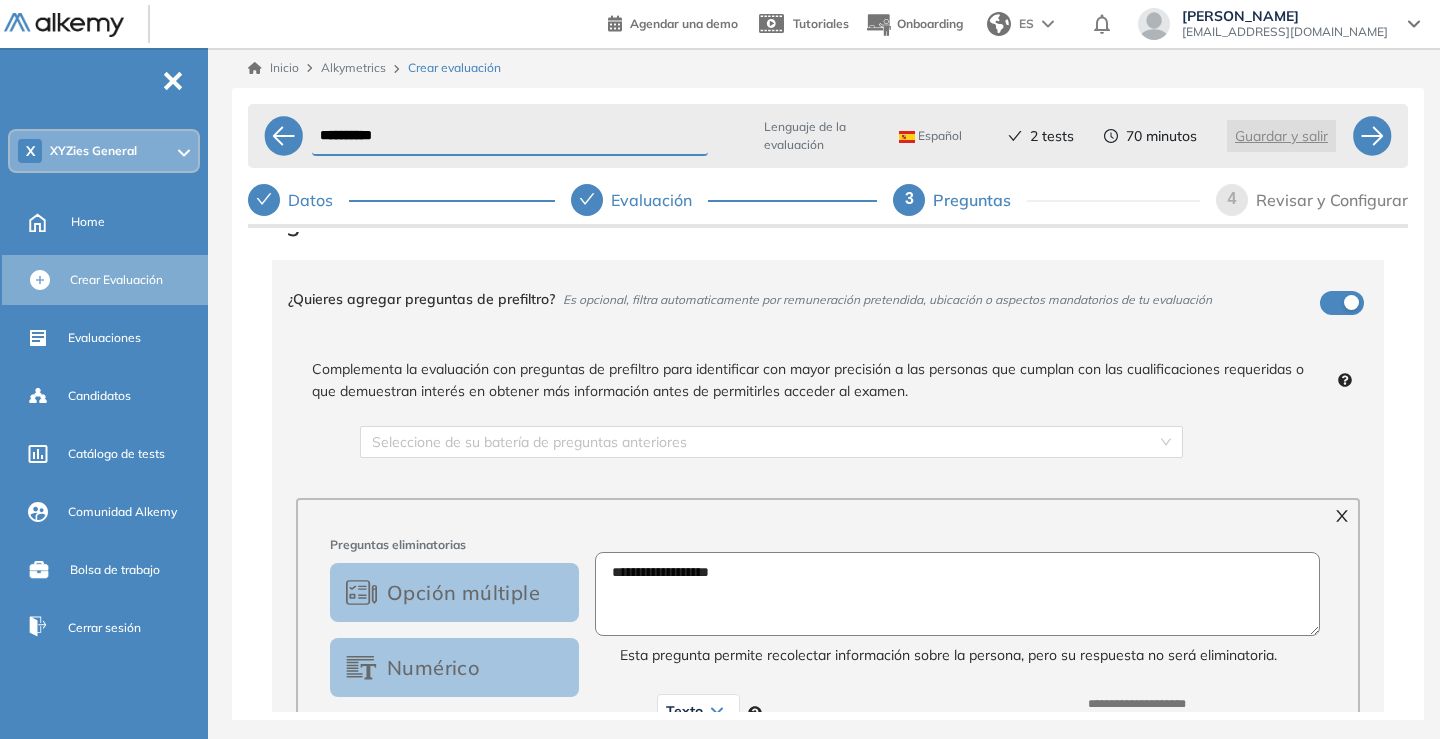 click on "**********" at bounding box center (957, 594) 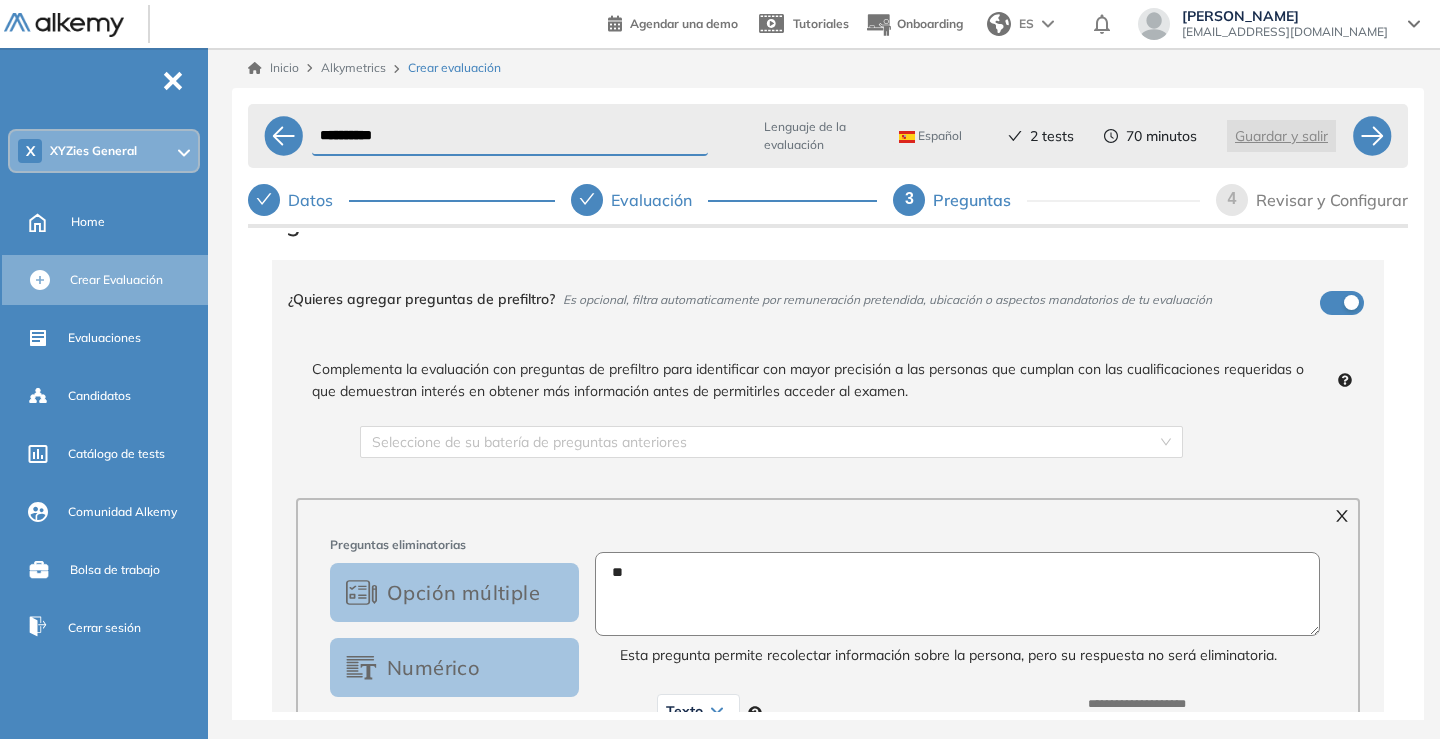 type on "*" 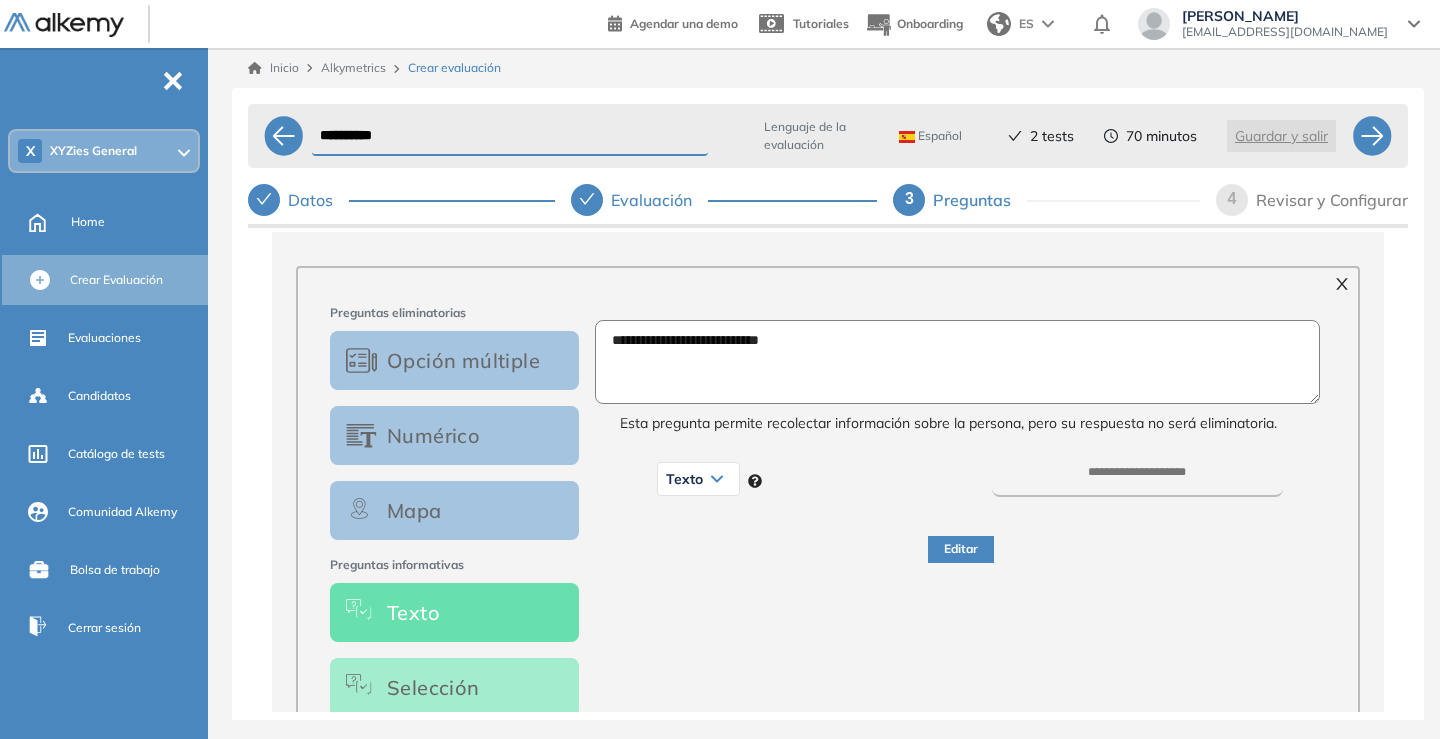 scroll, scrollTop: 283, scrollLeft: 0, axis: vertical 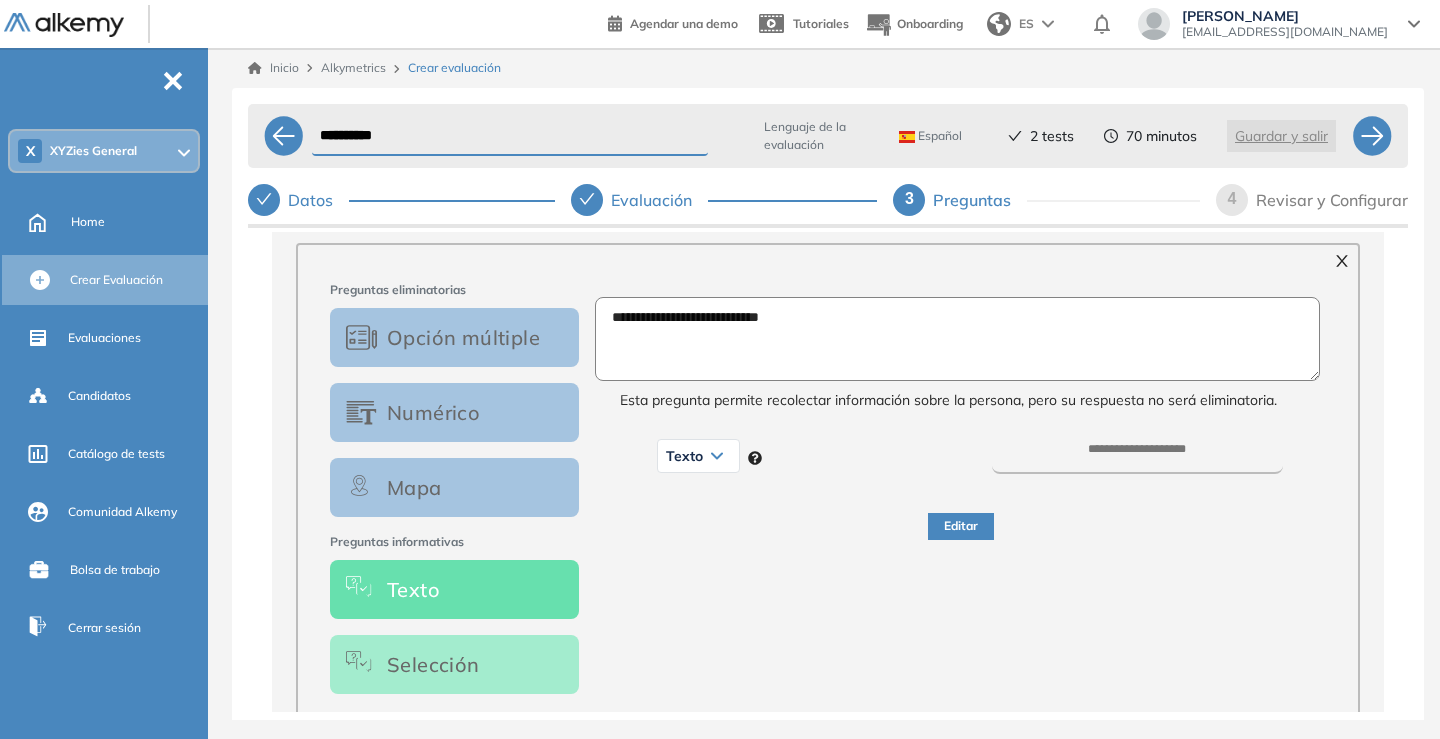type on "**********" 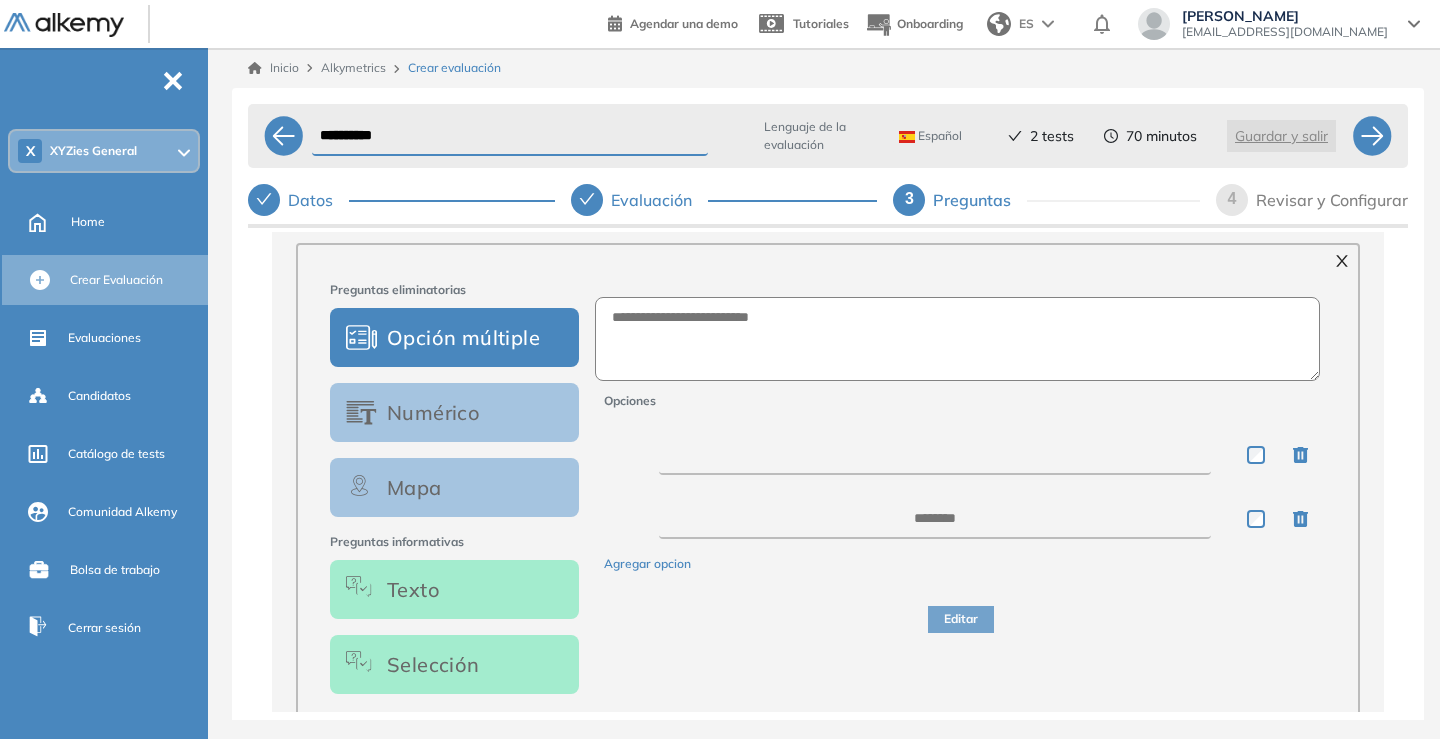 drag, startPoint x: 947, startPoint y: 438, endPoint x: 968, endPoint y: 457, distance: 28.319605 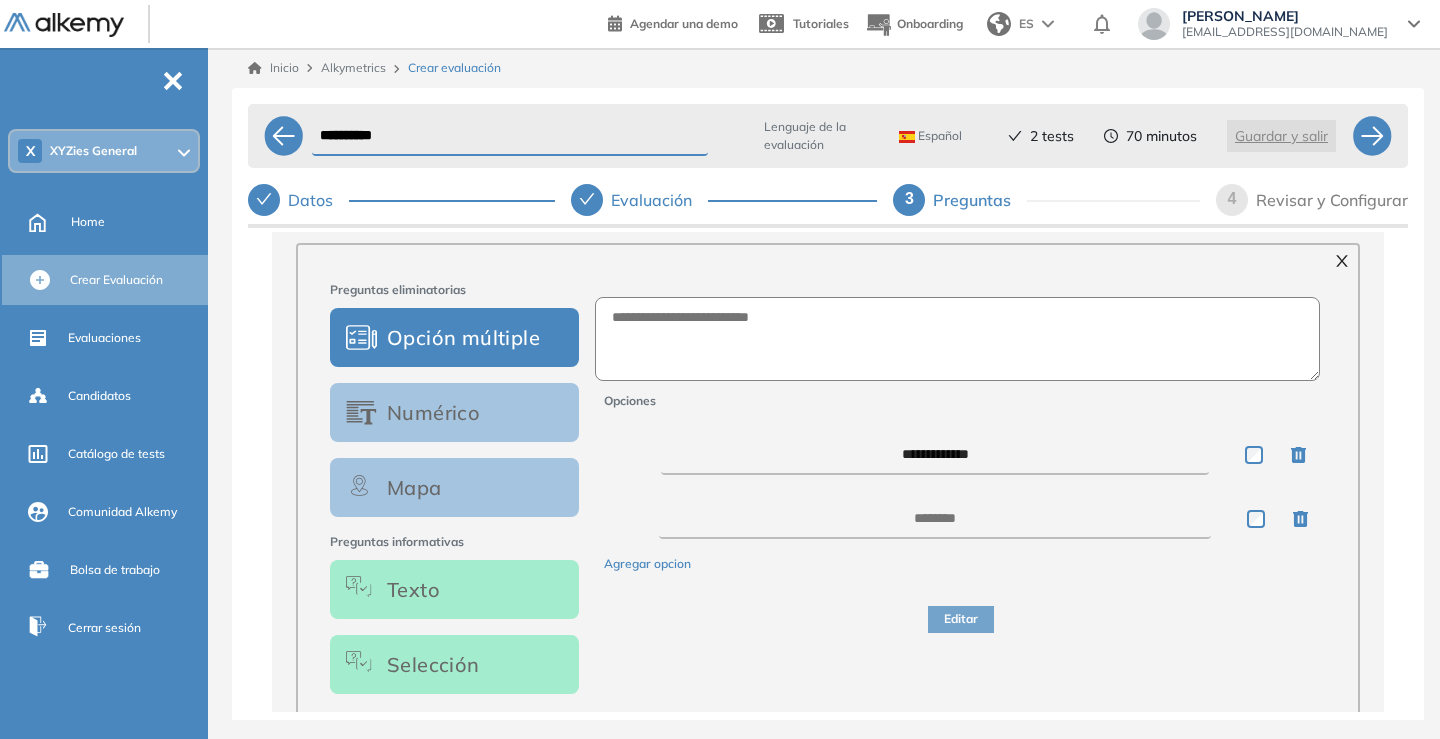 type on "**********" 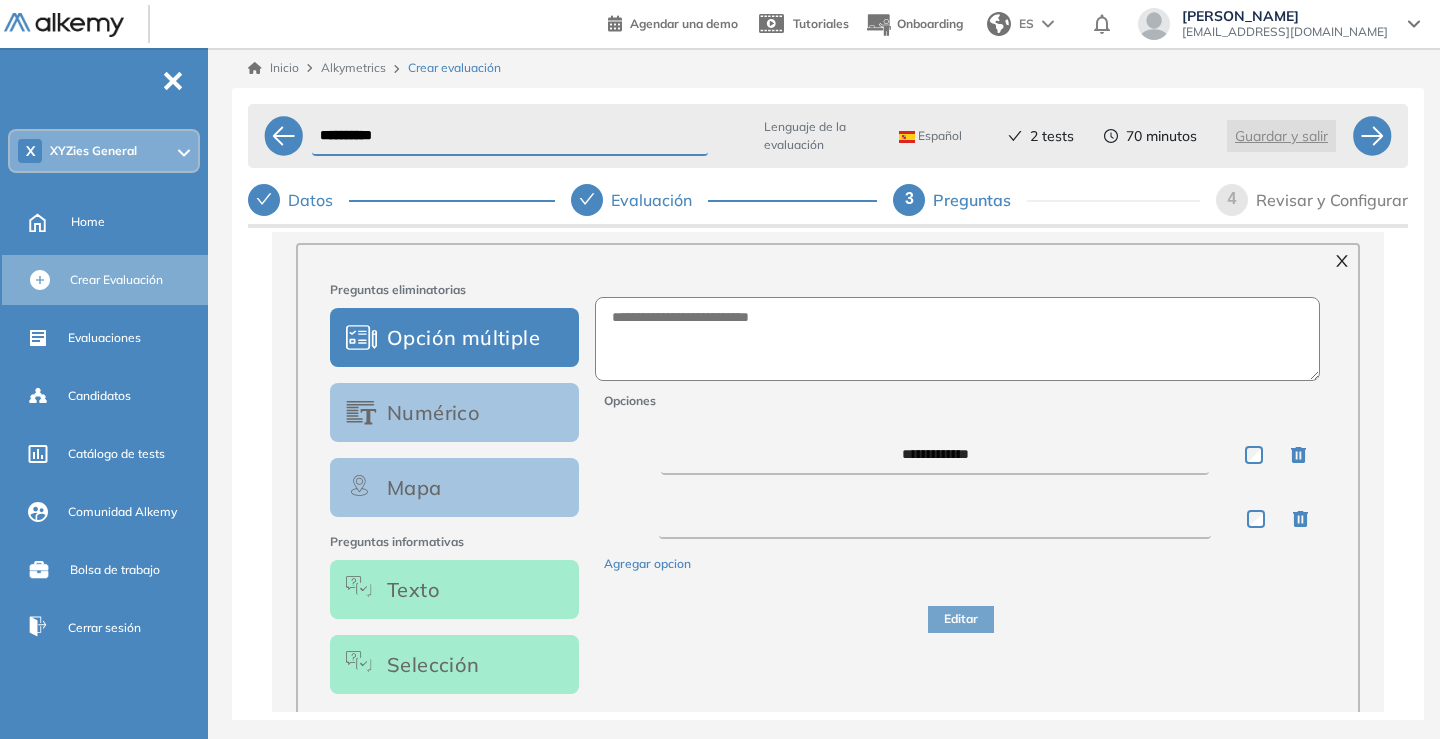 click at bounding box center (935, 519) 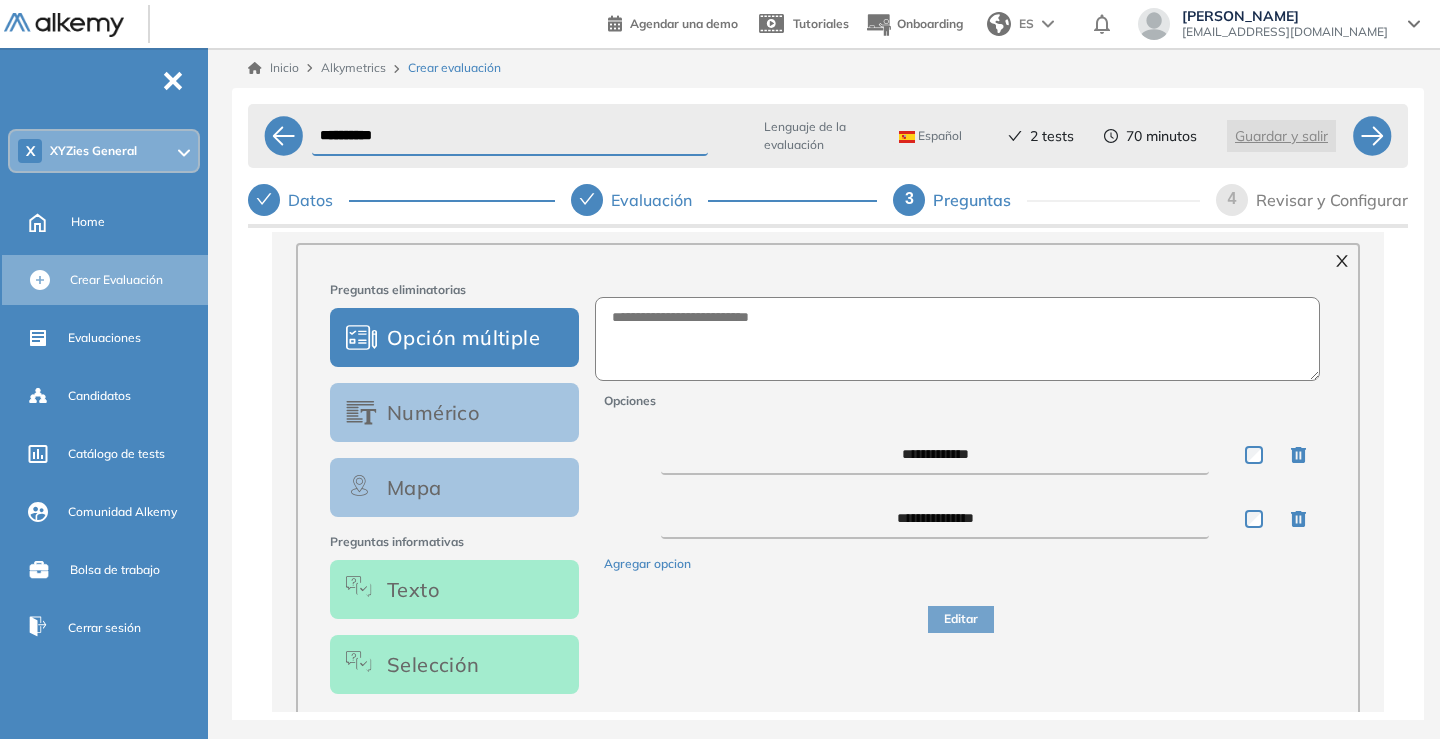 type on "**********" 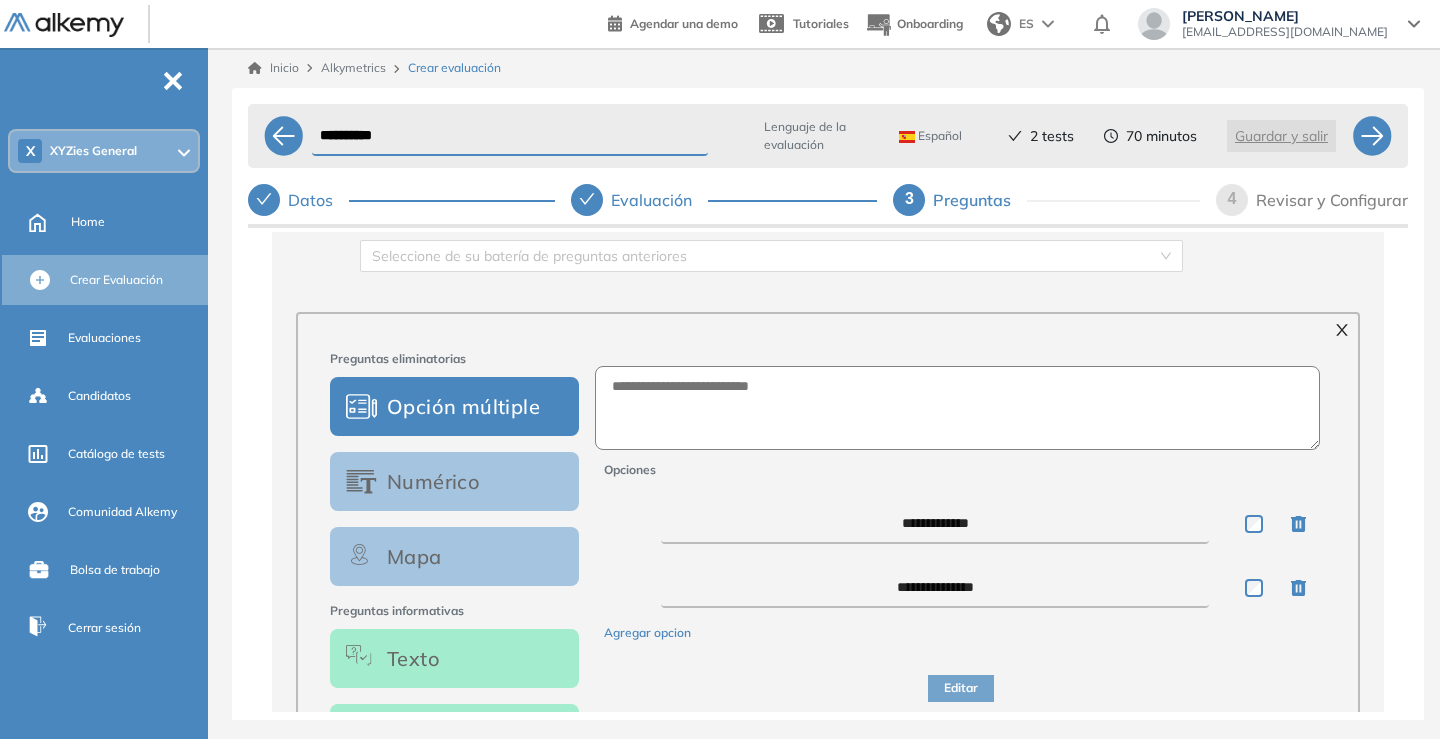 scroll, scrollTop: 264, scrollLeft: 0, axis: vertical 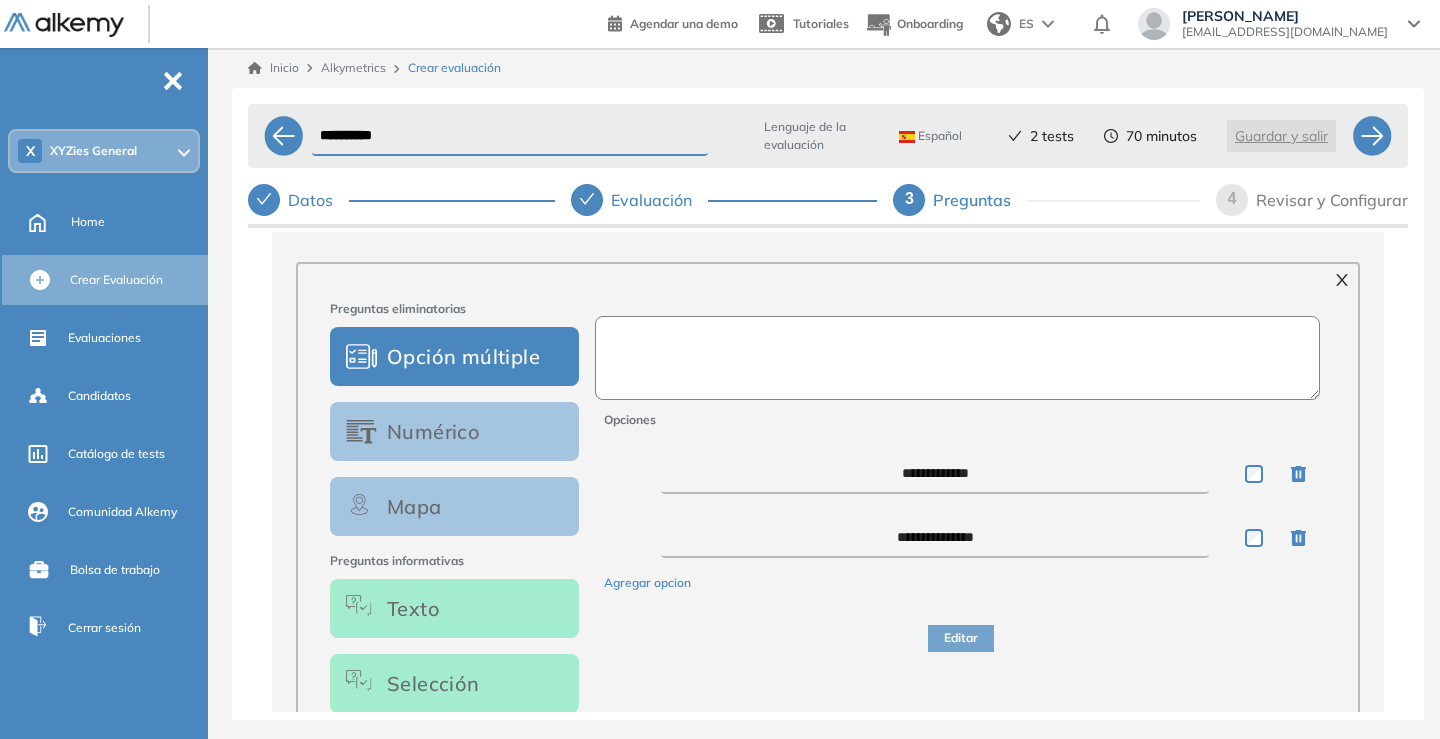 click at bounding box center [957, 358] 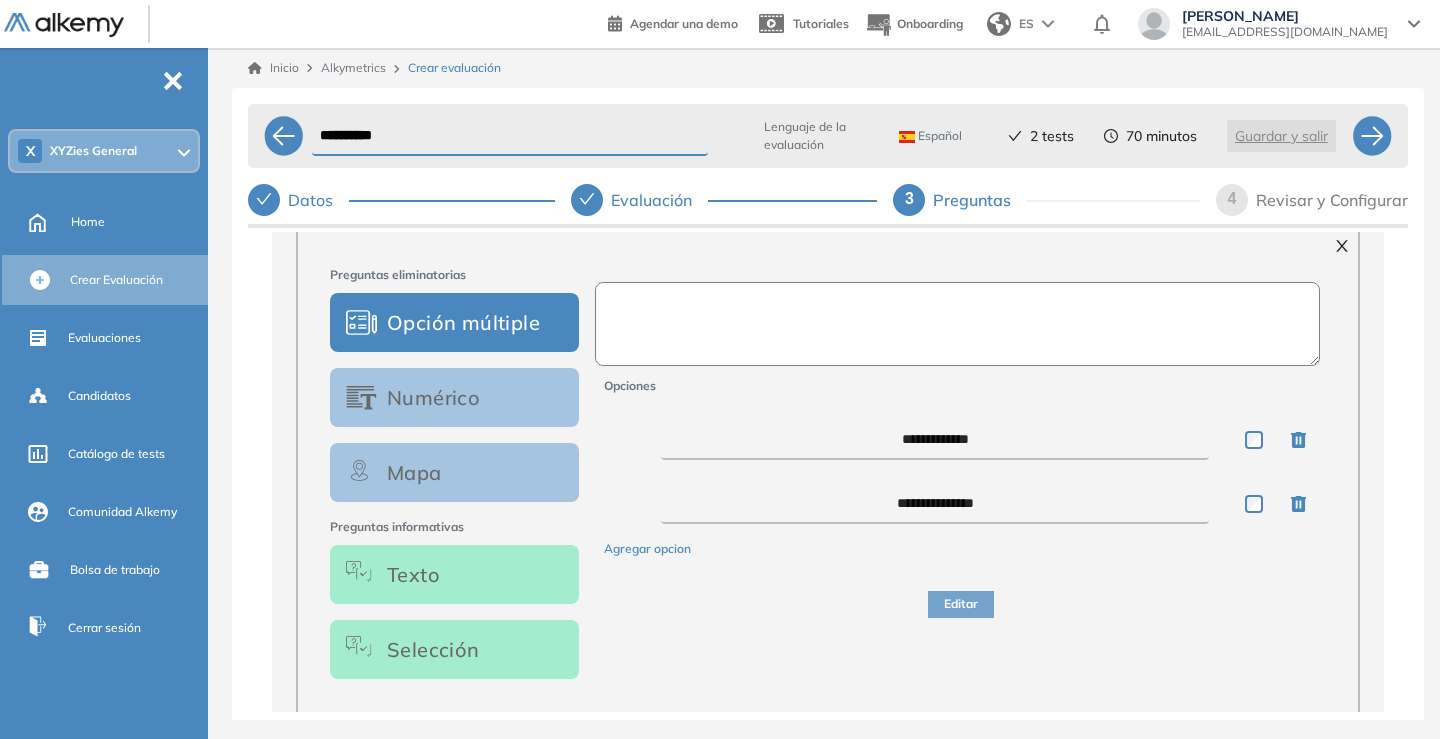 scroll, scrollTop: 166, scrollLeft: 0, axis: vertical 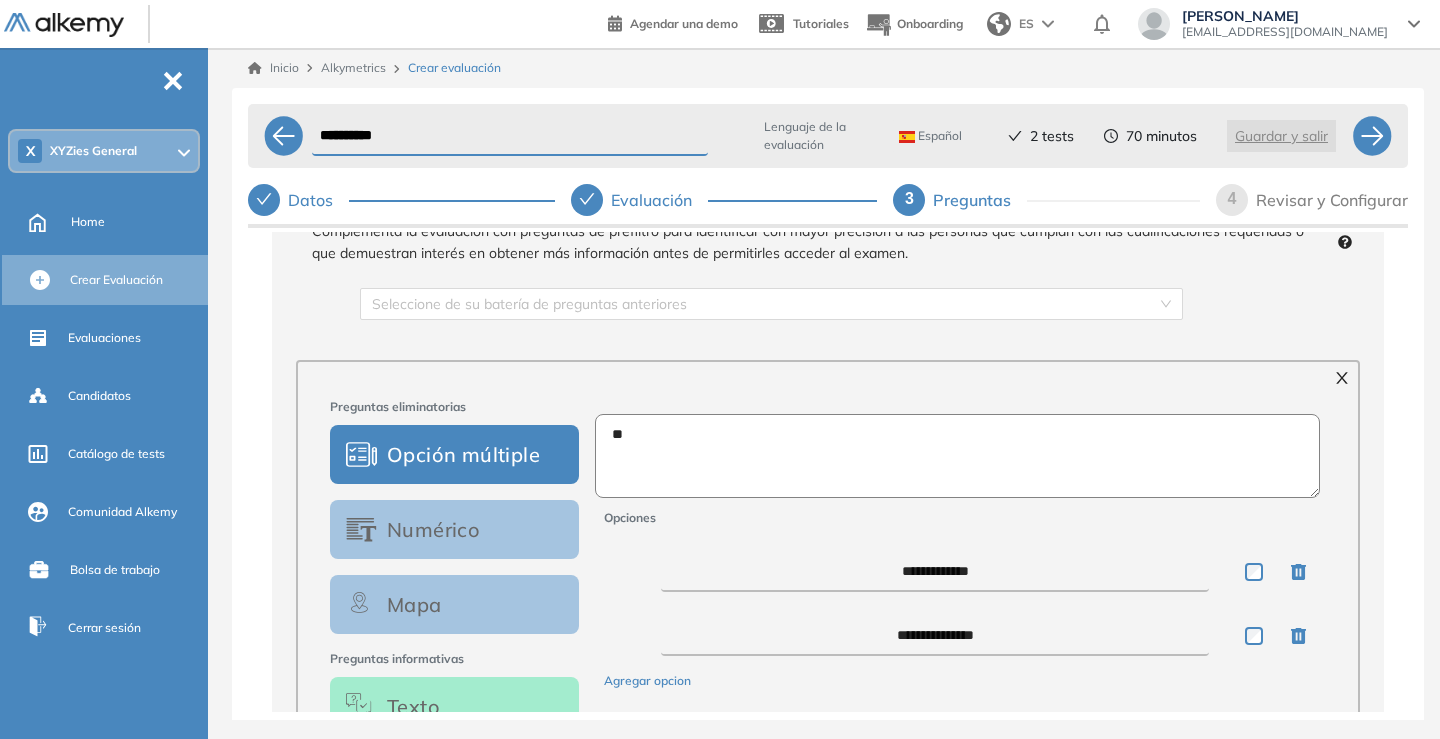 type on "*" 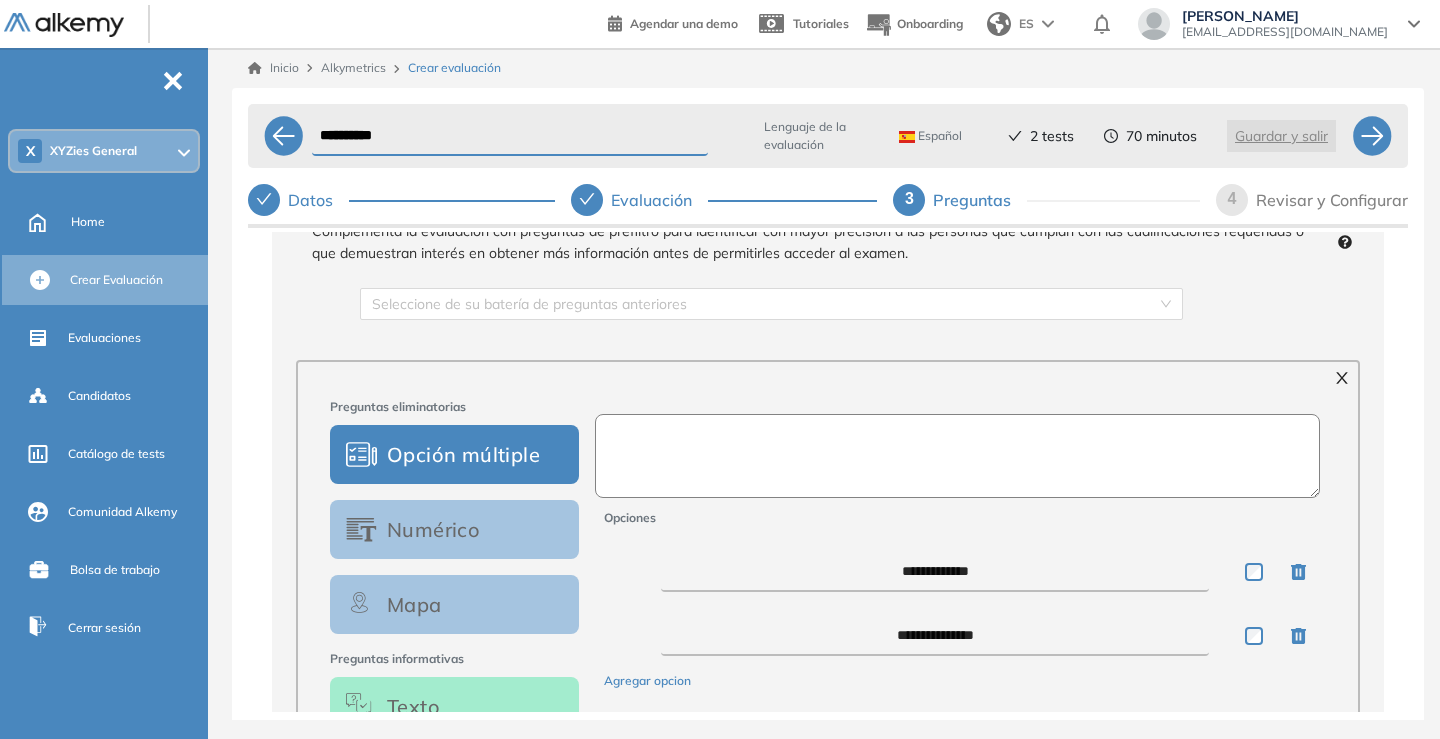 type on "*" 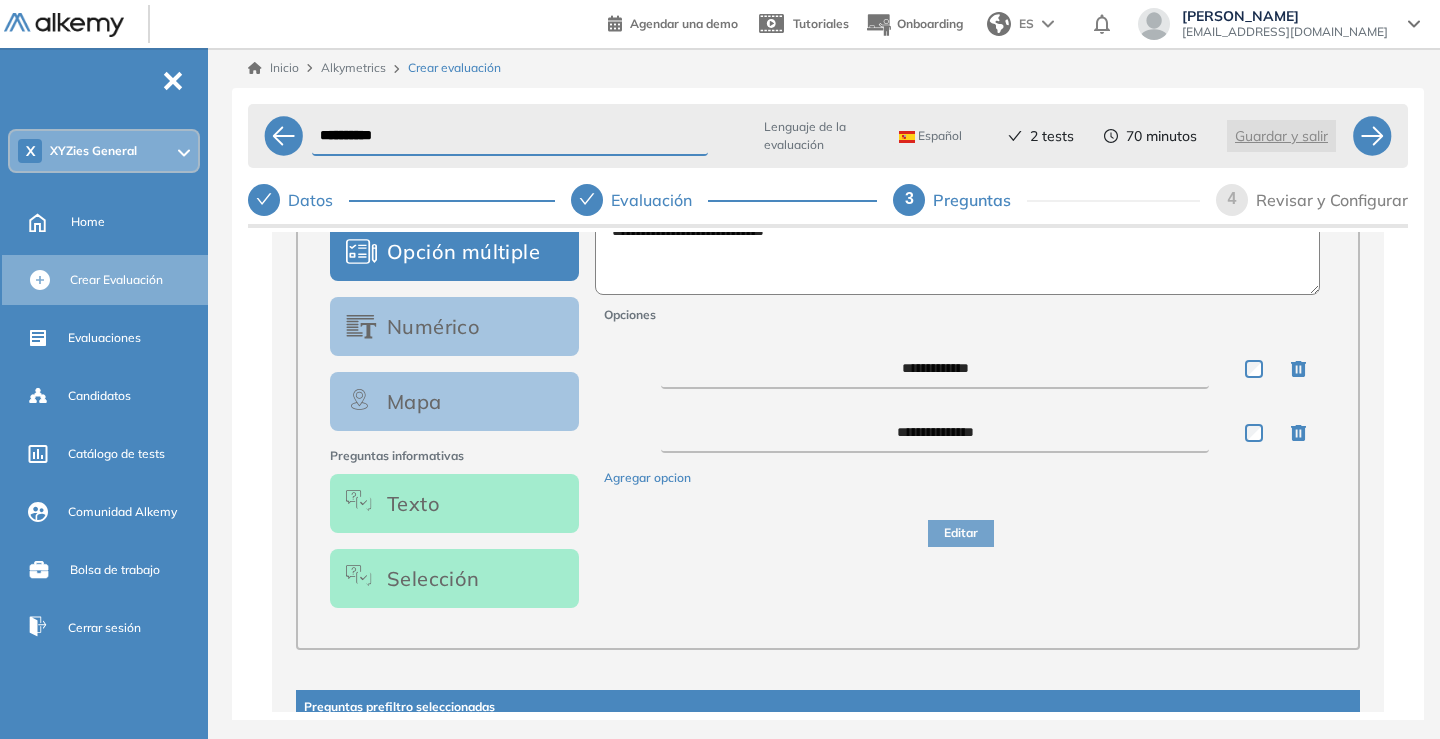 scroll, scrollTop: 414, scrollLeft: 0, axis: vertical 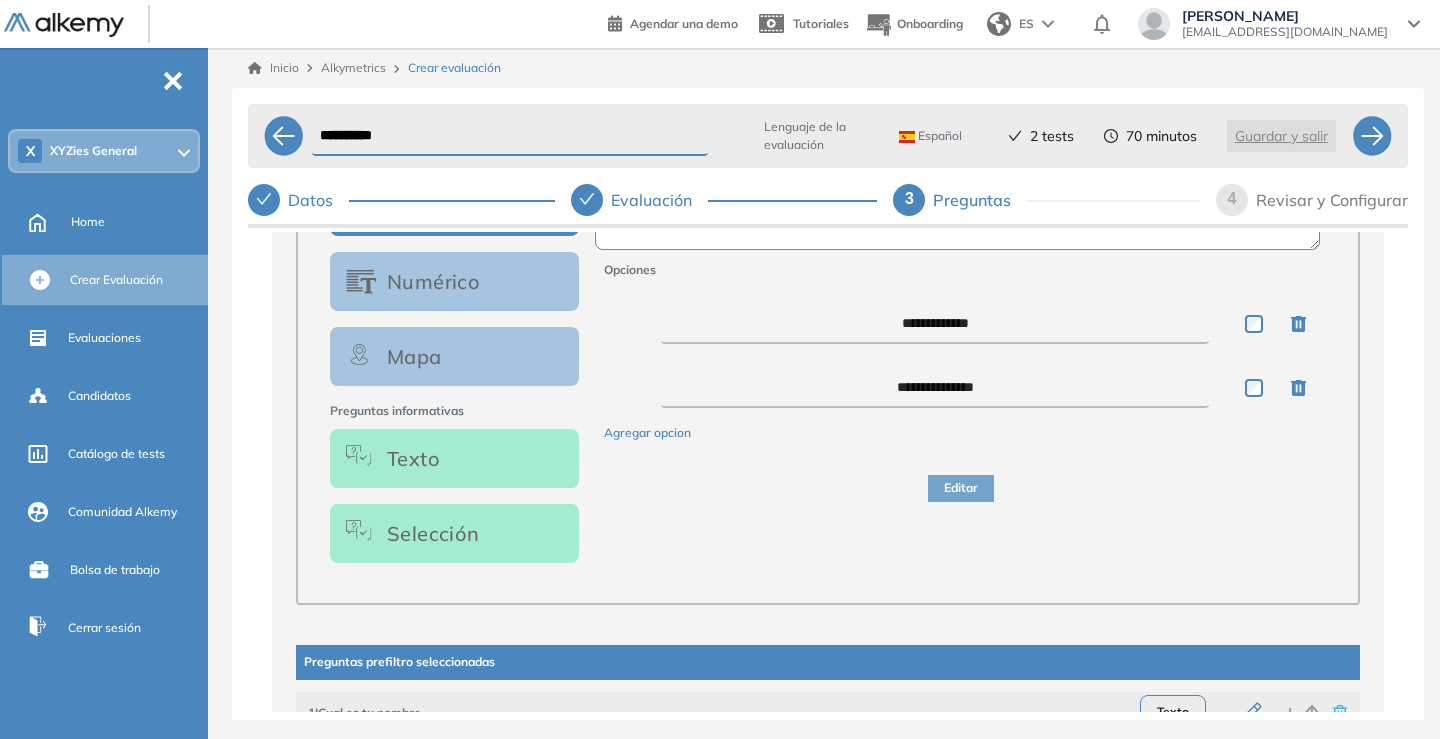 type on "**********" 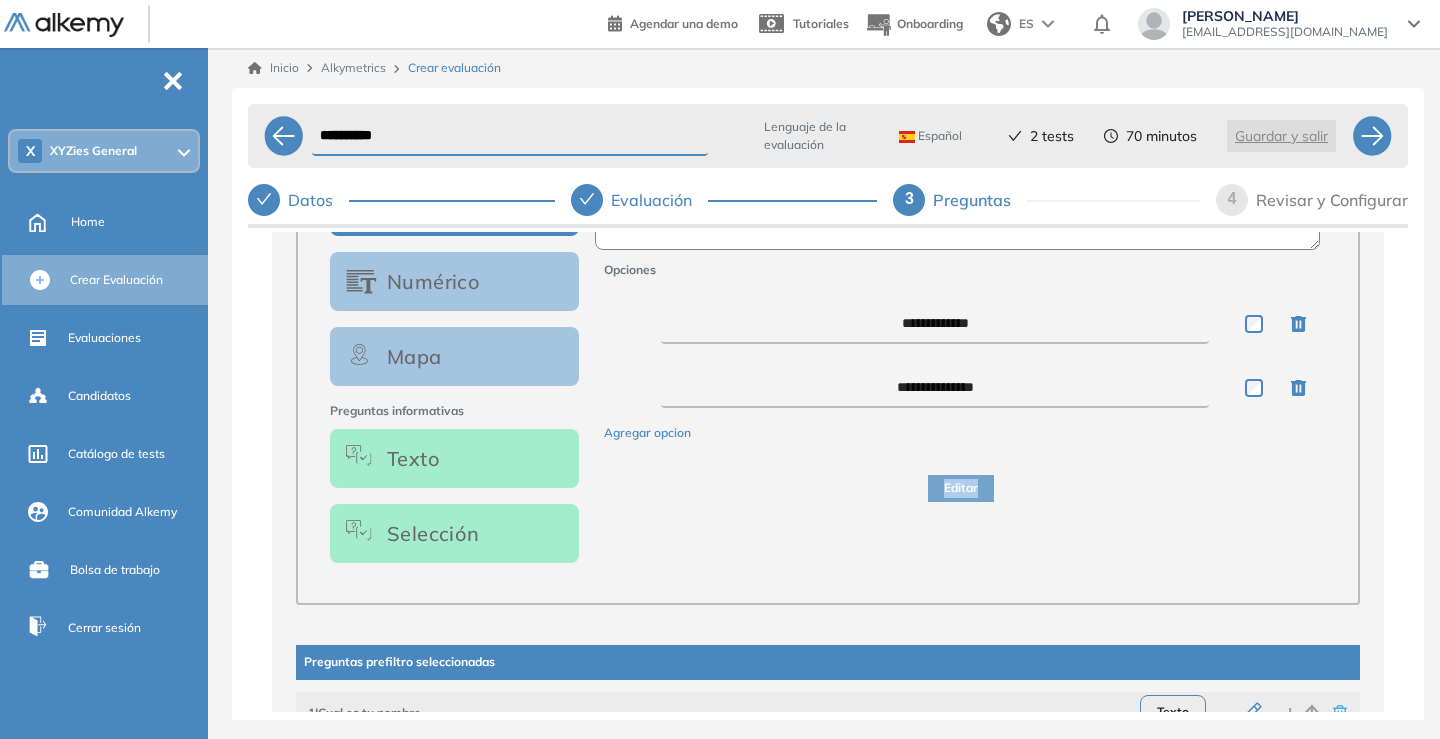 drag, startPoint x: 1393, startPoint y: 417, endPoint x: 1396, endPoint y: 443, distance: 26.172504 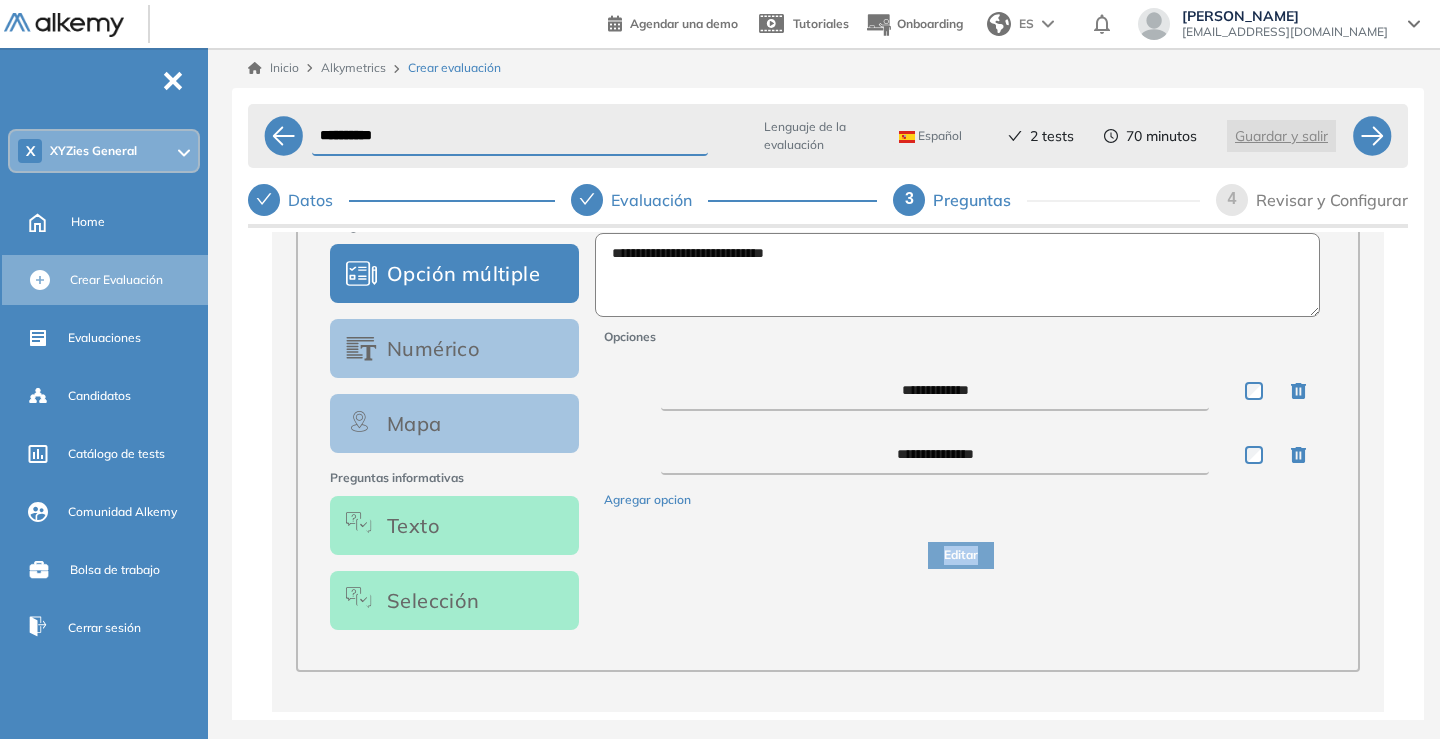 scroll, scrollTop: 370, scrollLeft: 0, axis: vertical 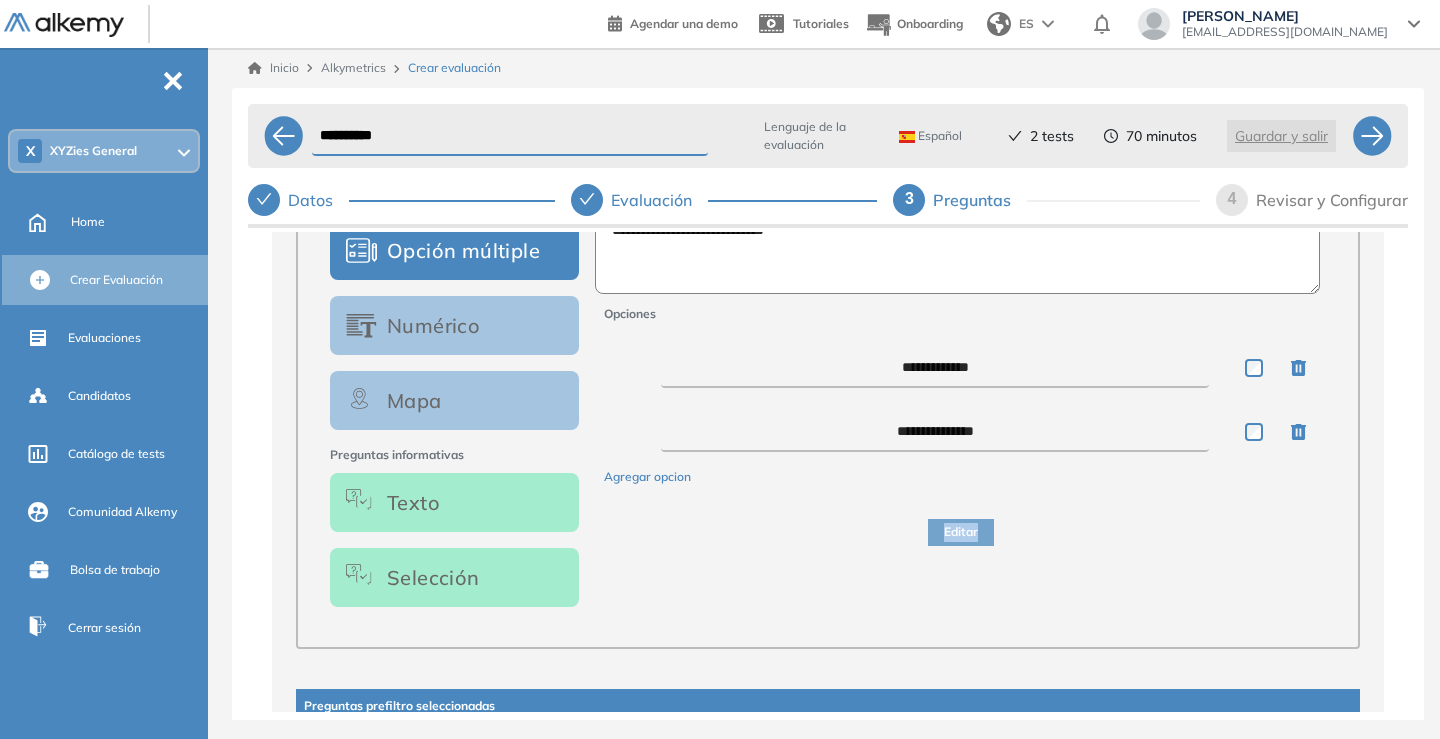 click on "**********" at bounding box center (960, 408) 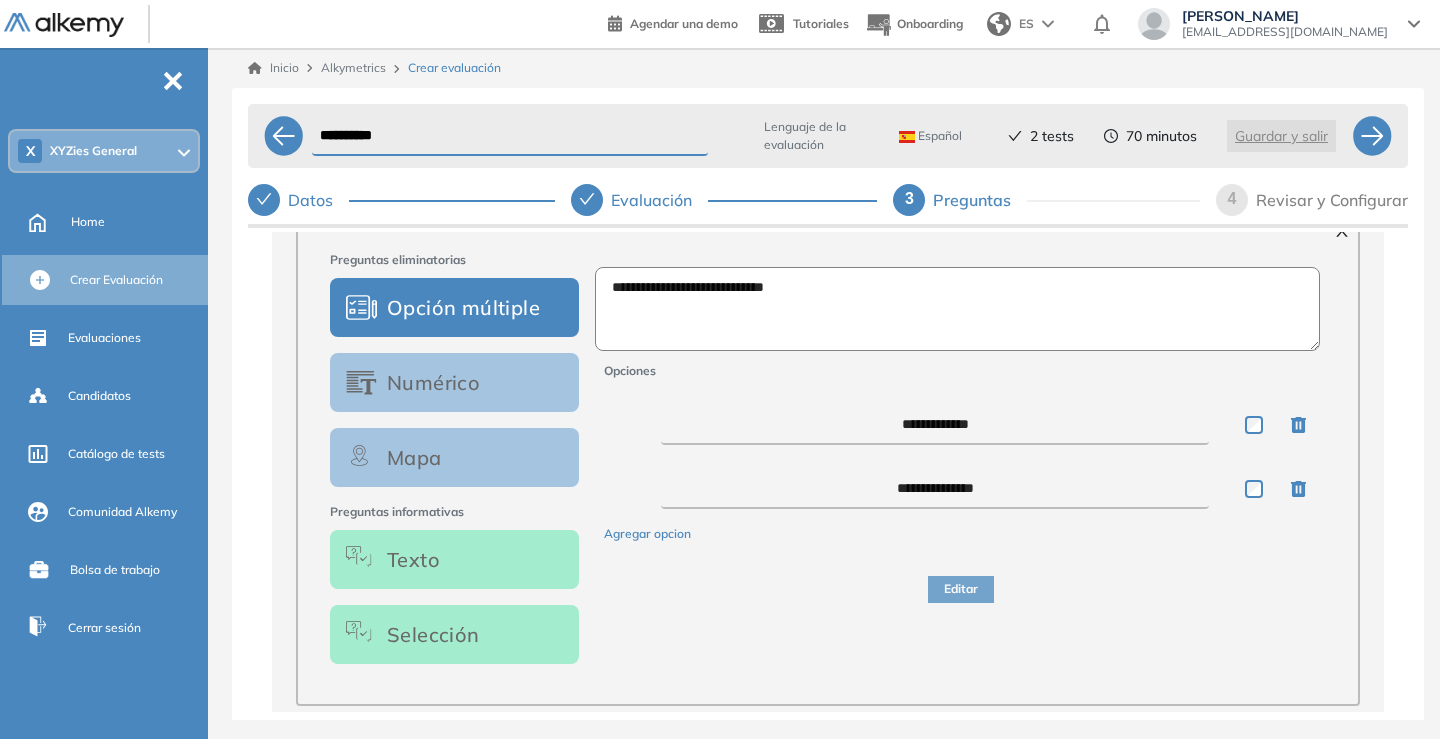 scroll, scrollTop: 309, scrollLeft: 0, axis: vertical 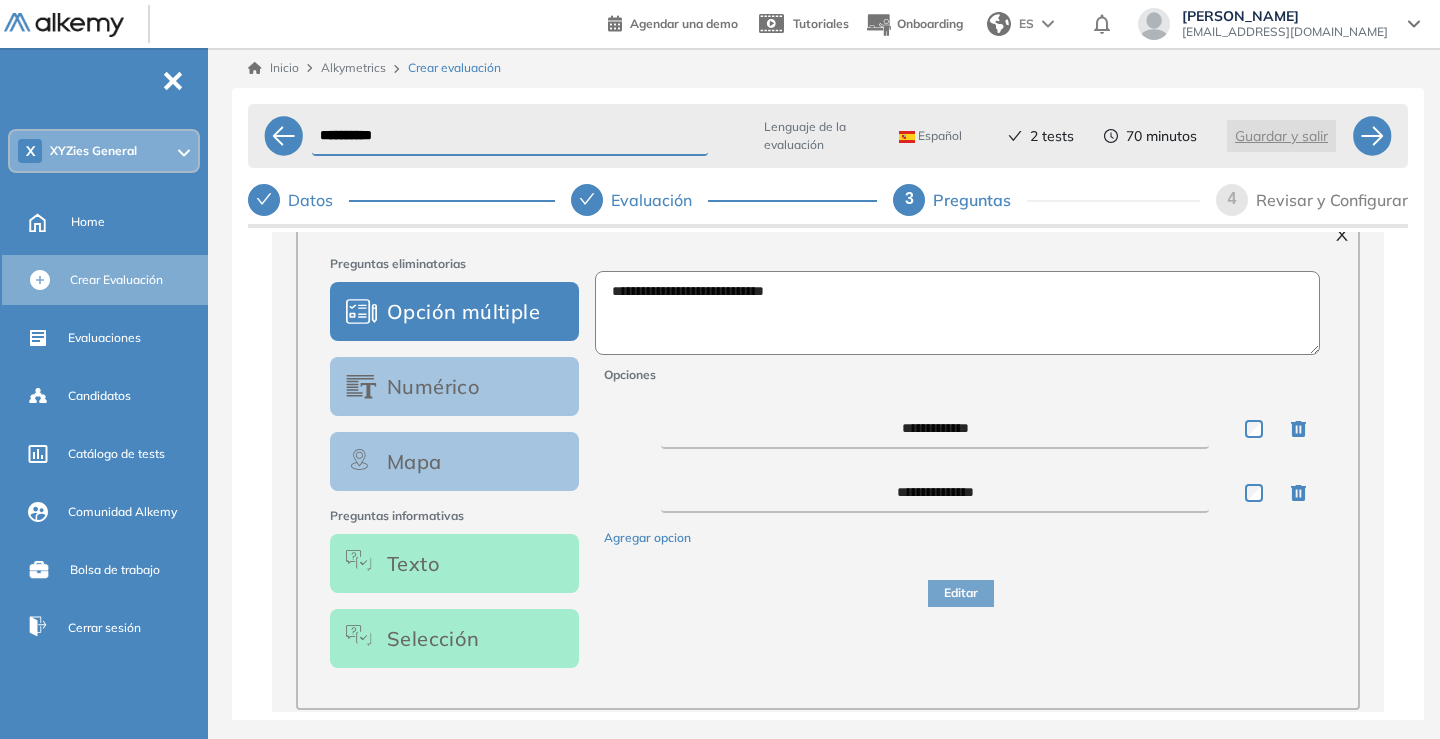 click on "Editar" at bounding box center (960, 581) 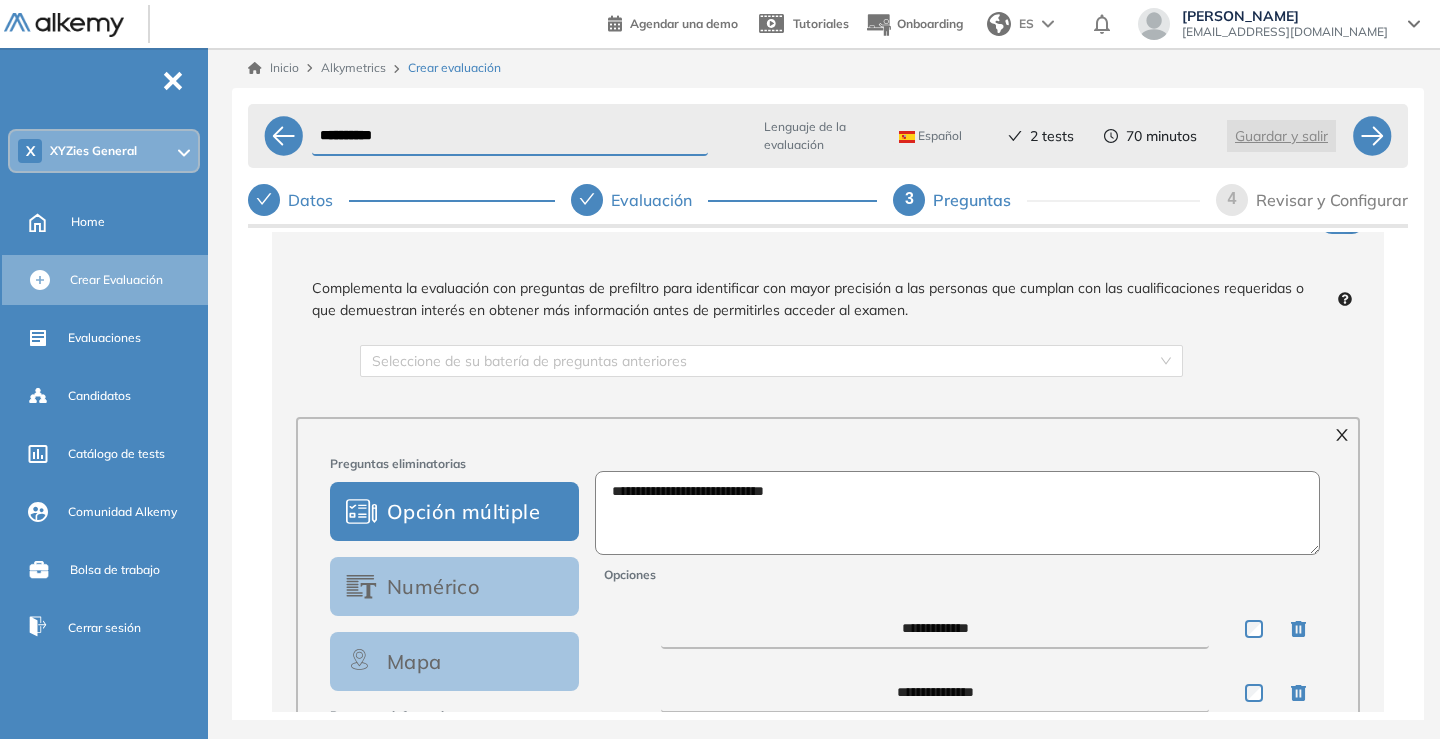 scroll, scrollTop: 34, scrollLeft: 0, axis: vertical 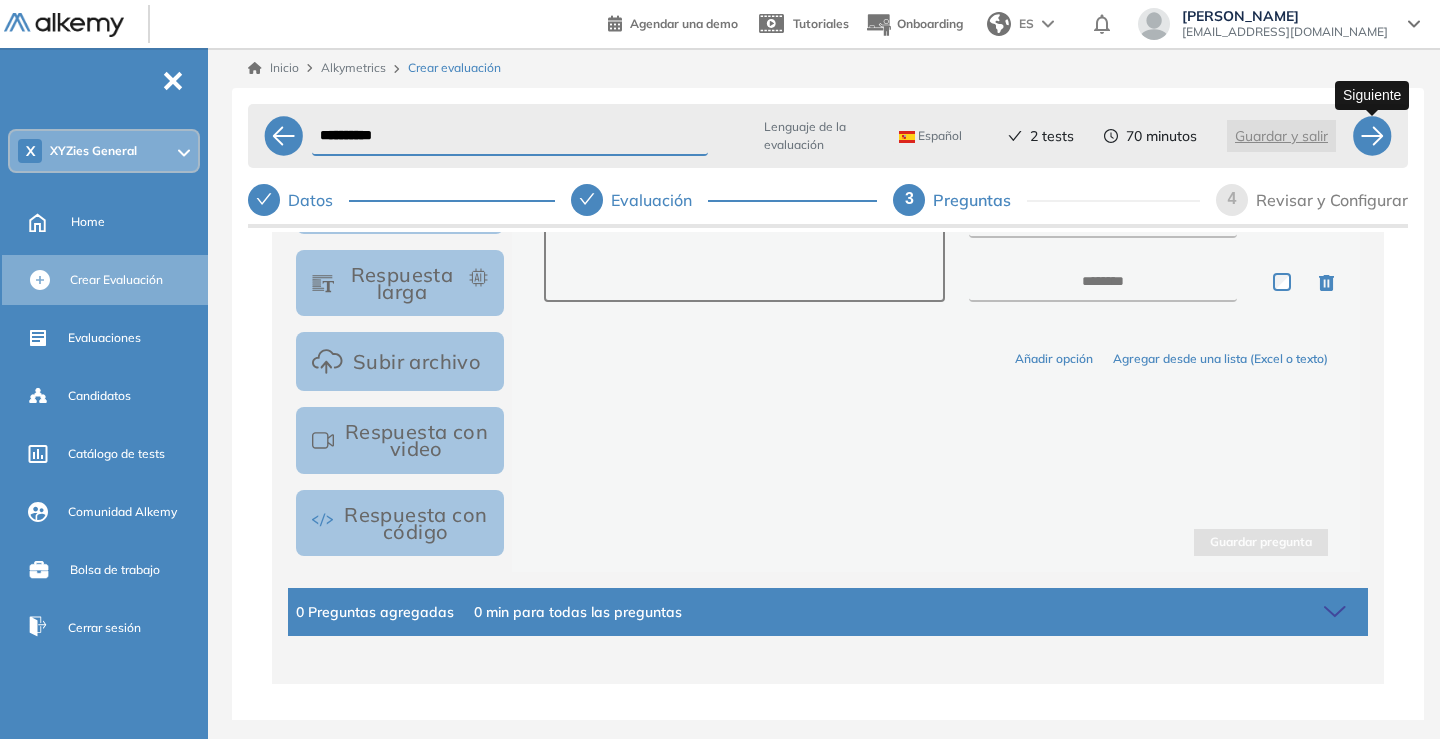 click at bounding box center [1372, 136] 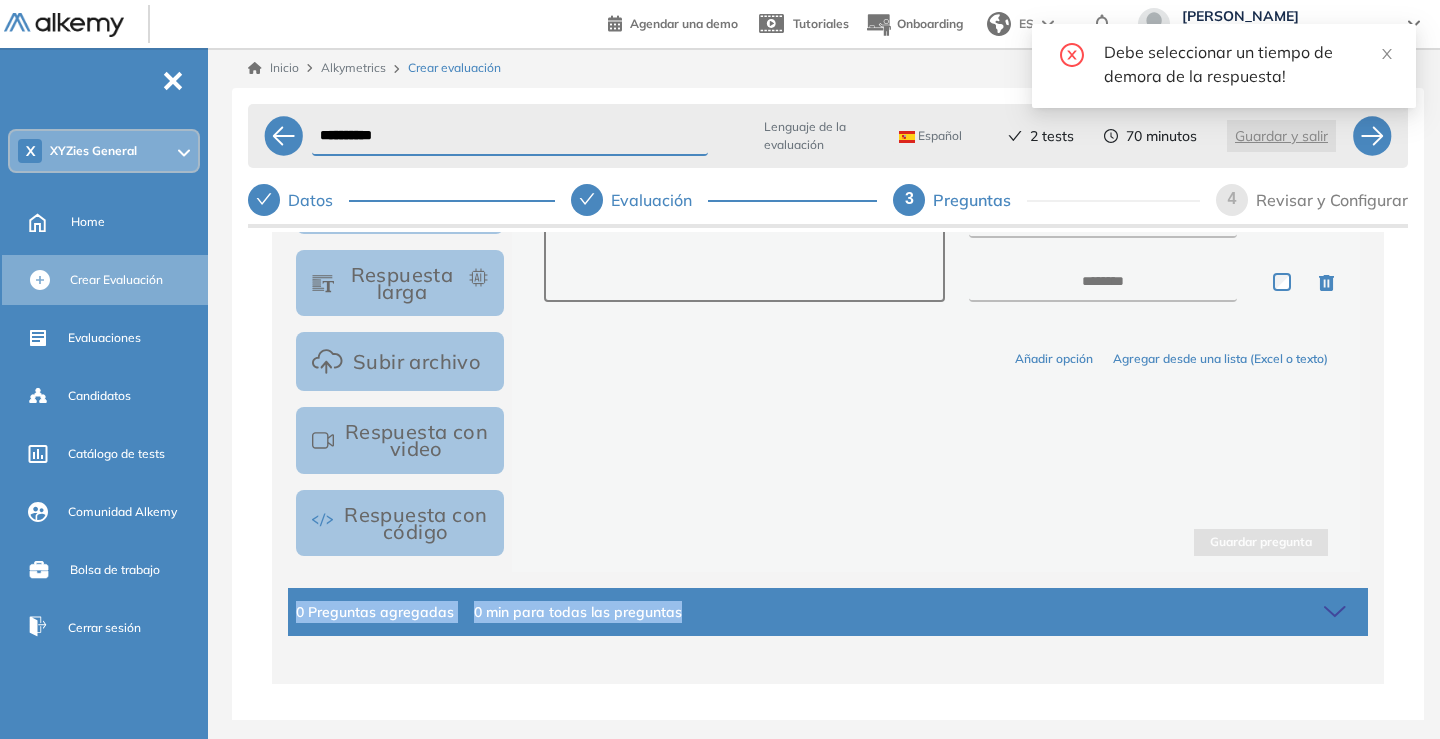 drag, startPoint x: 1408, startPoint y: 608, endPoint x: 1408, endPoint y: 575, distance: 33 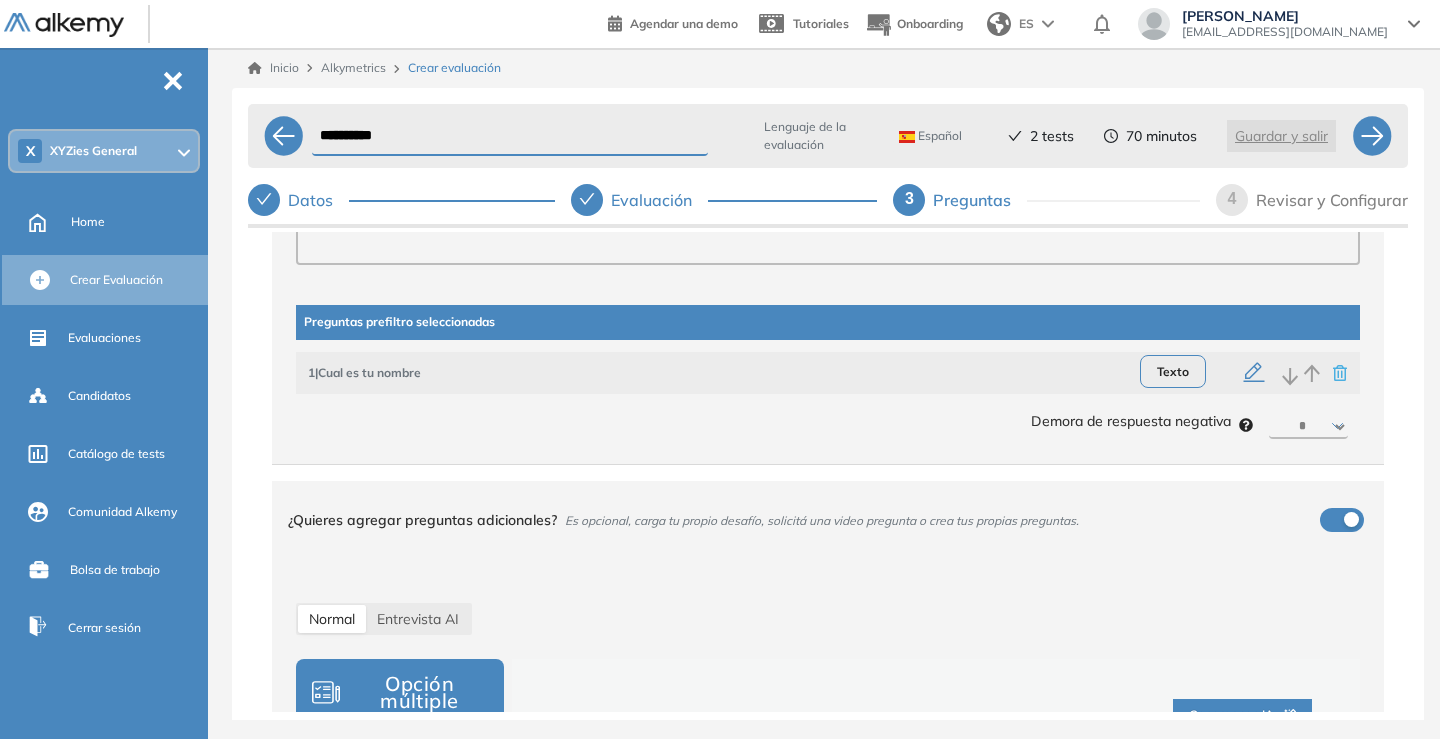 scroll, scrollTop: 663, scrollLeft: 0, axis: vertical 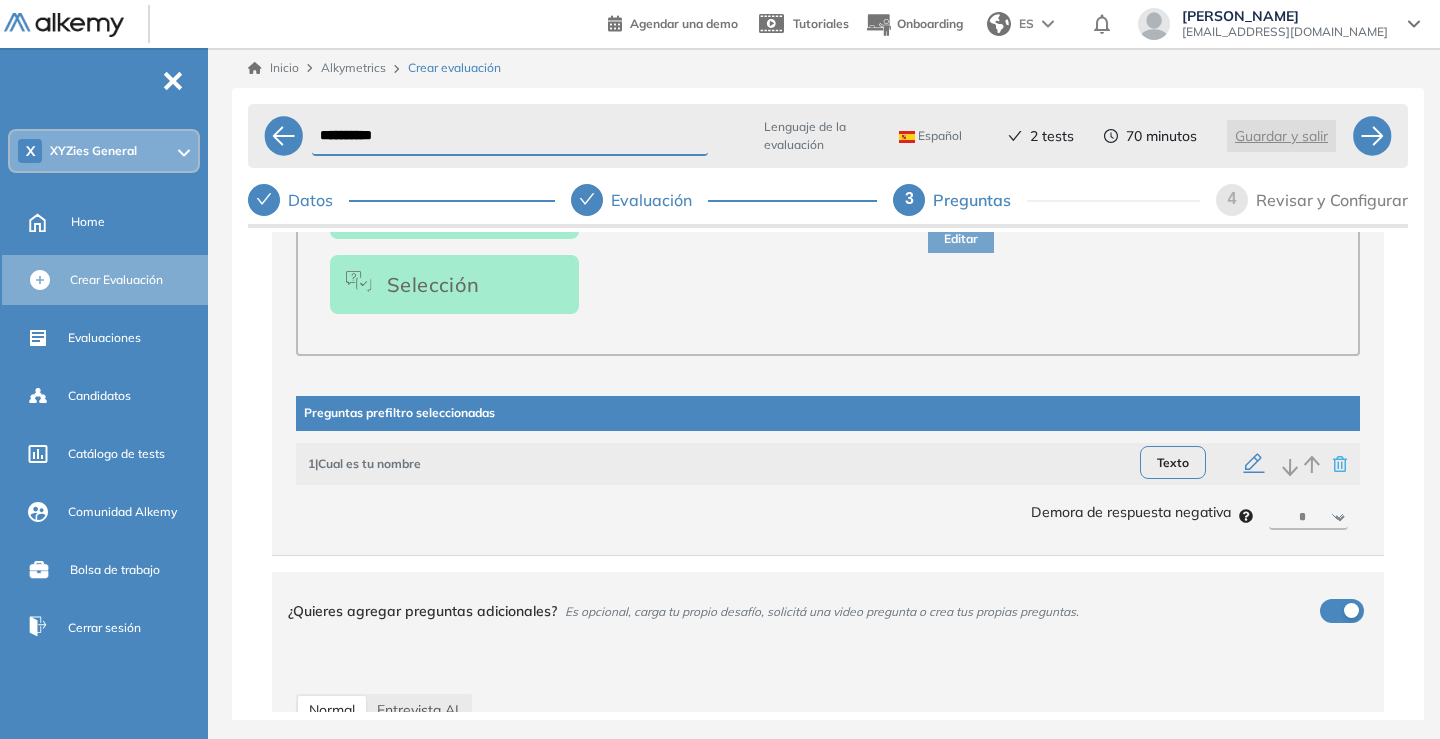 click on "********* ****** ****** ****** ******" at bounding box center [1308, 518] 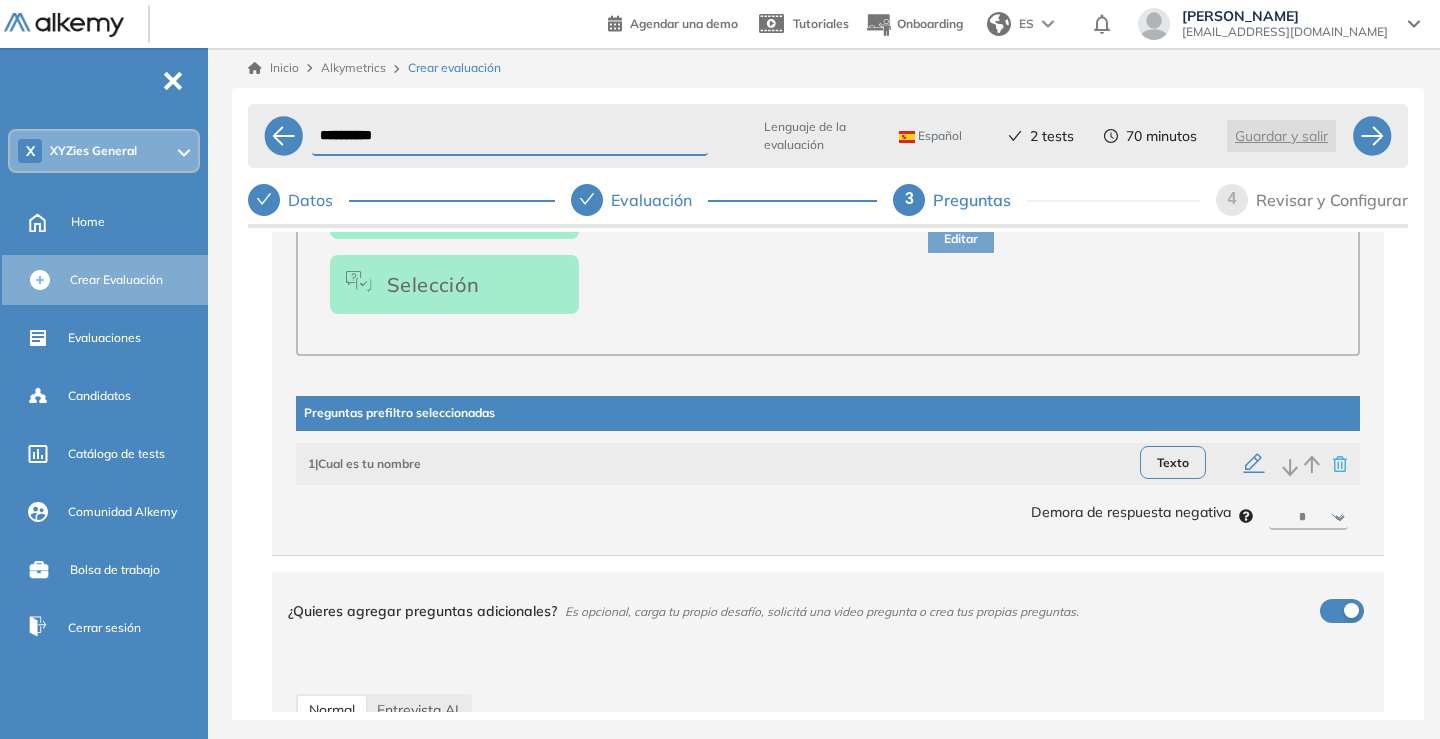 select on "**" 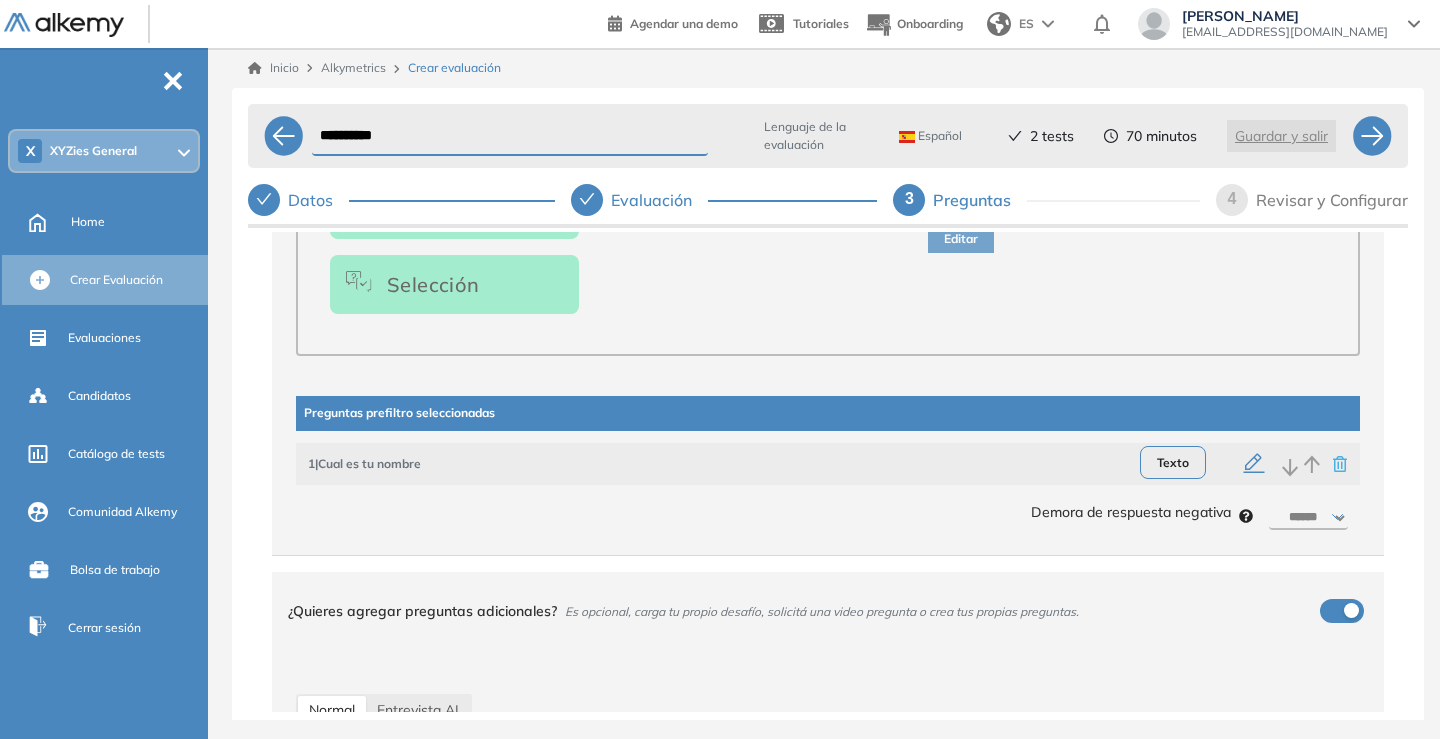 click on "********* ****** ****** ****** ******" at bounding box center (1308, 518) 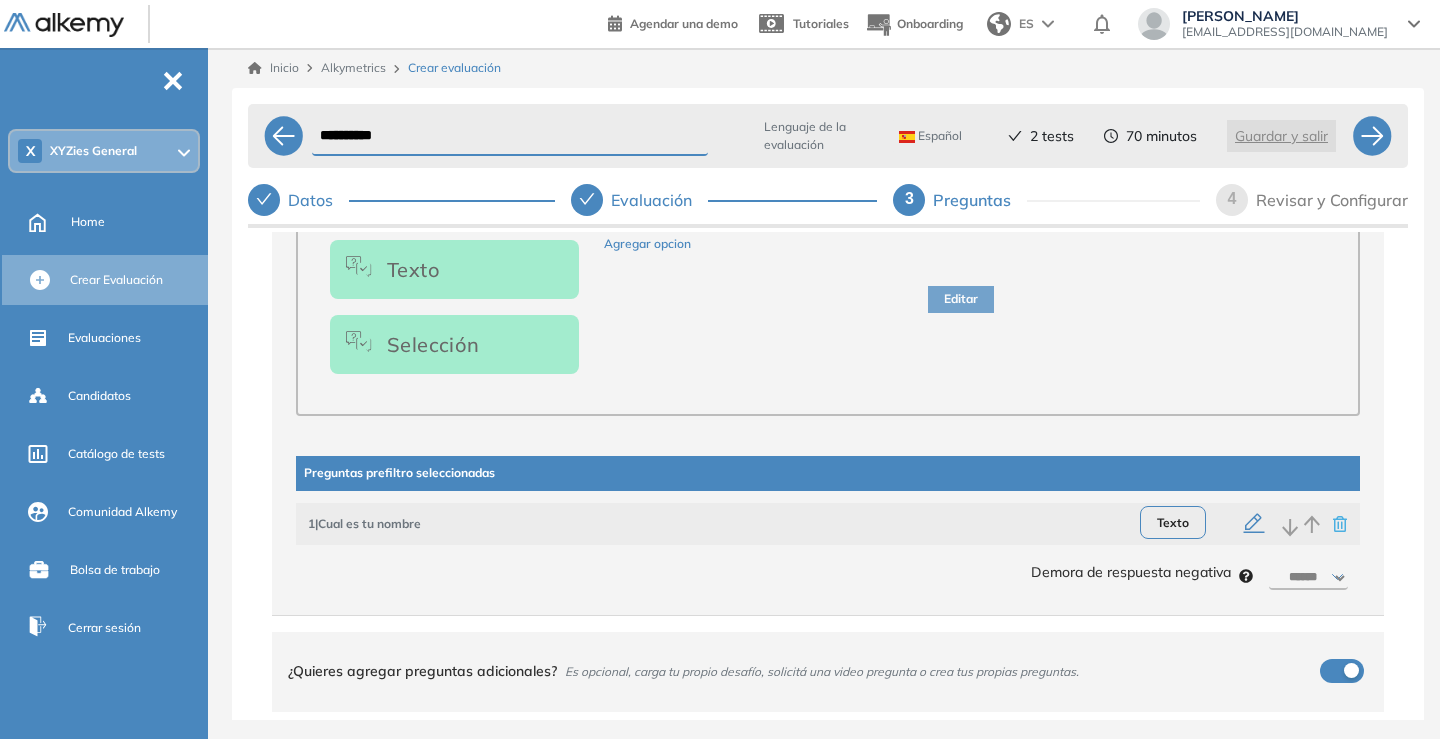 scroll, scrollTop: 581, scrollLeft: 0, axis: vertical 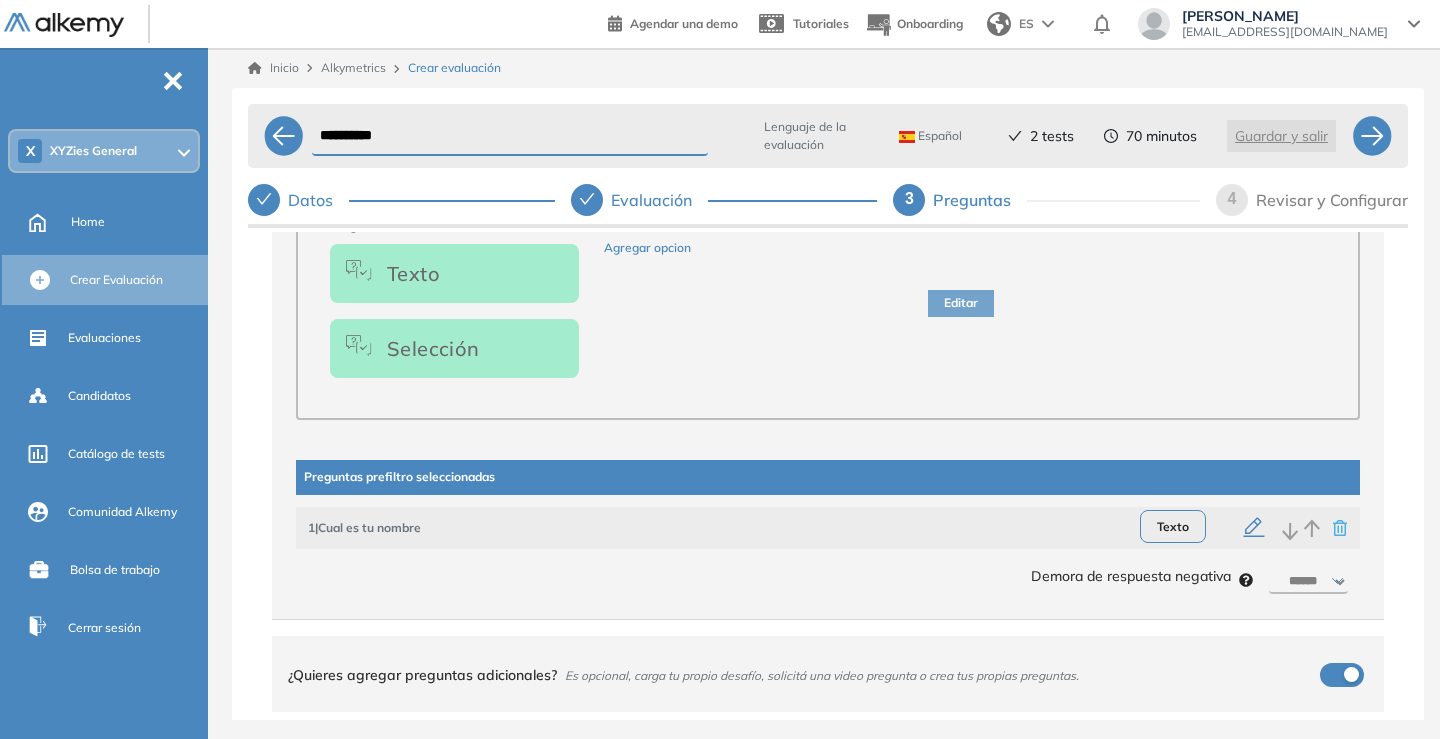 click on "**********" at bounding box center [828, 558] 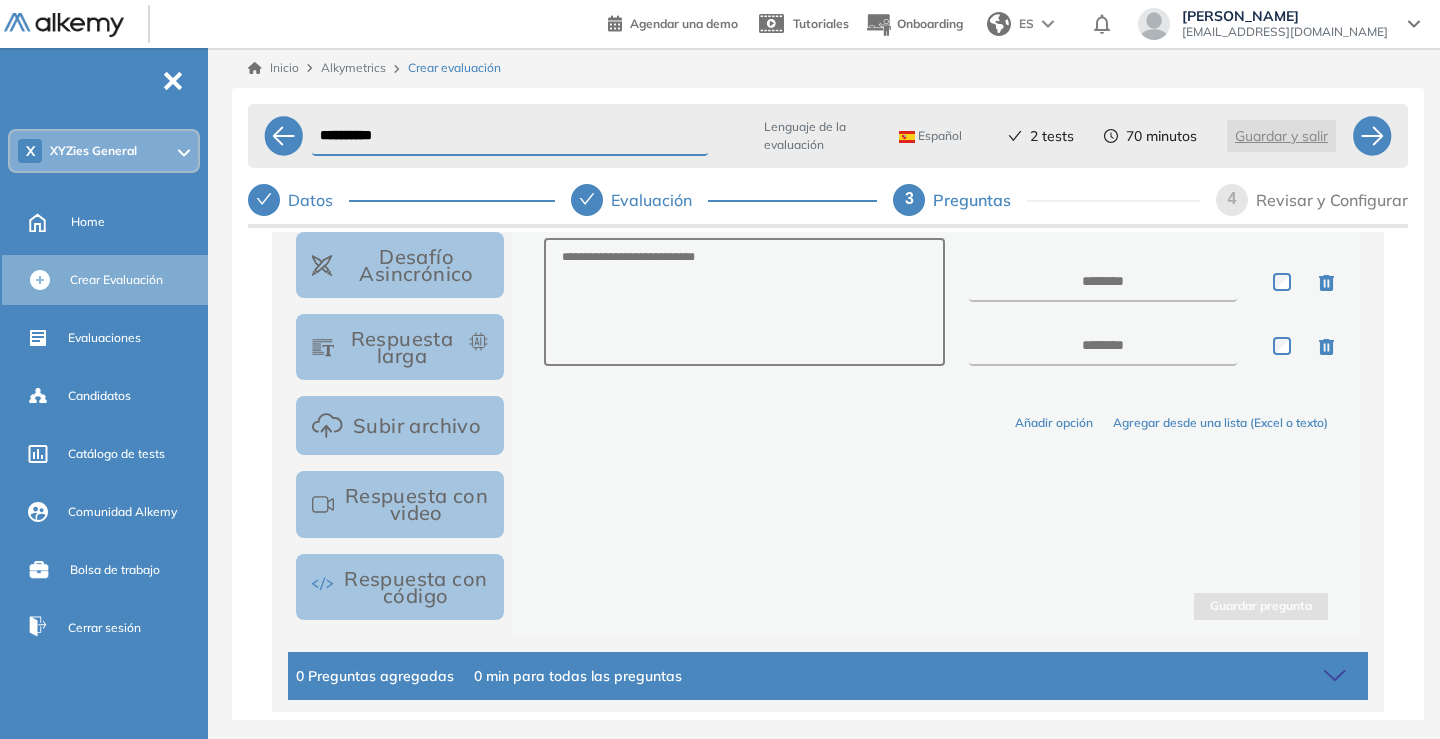 scroll, scrollTop: 1327, scrollLeft: 0, axis: vertical 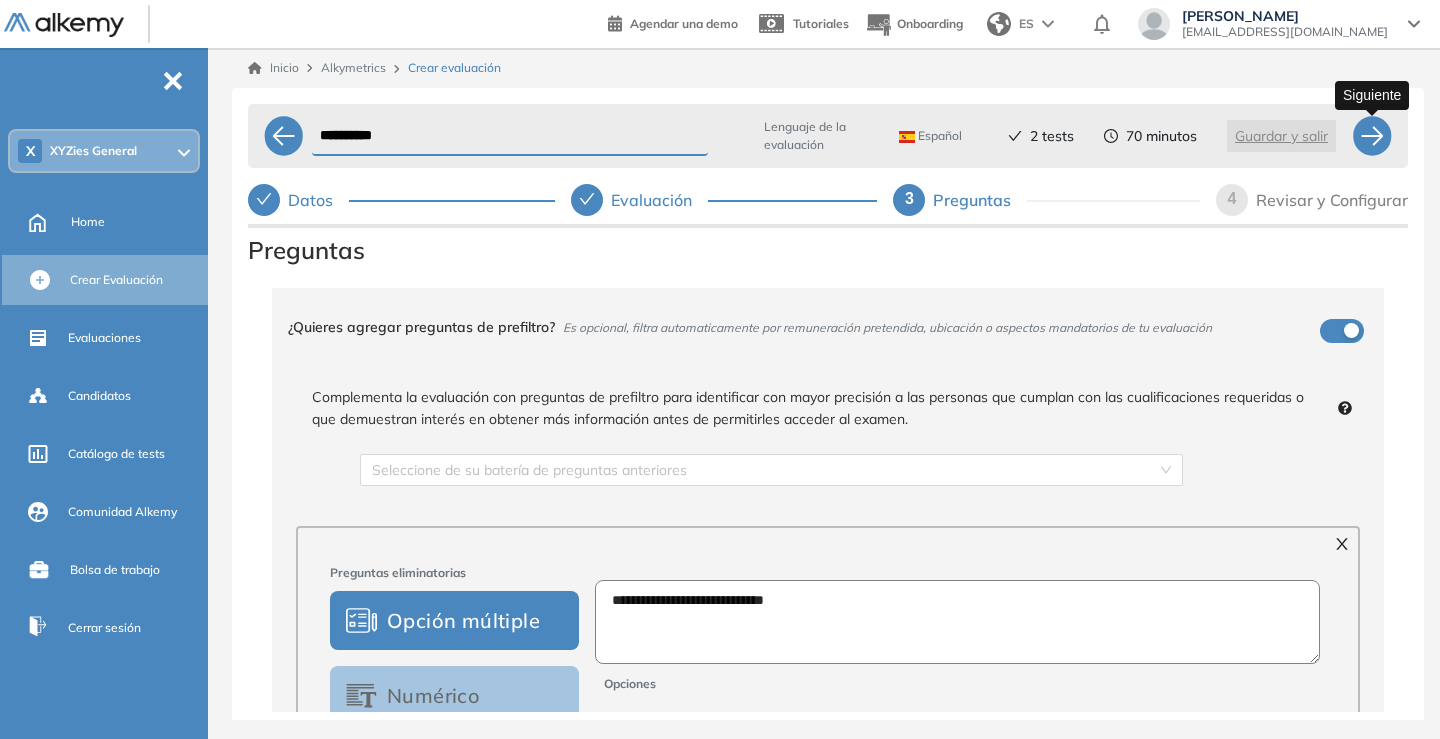 click at bounding box center [1372, 136] 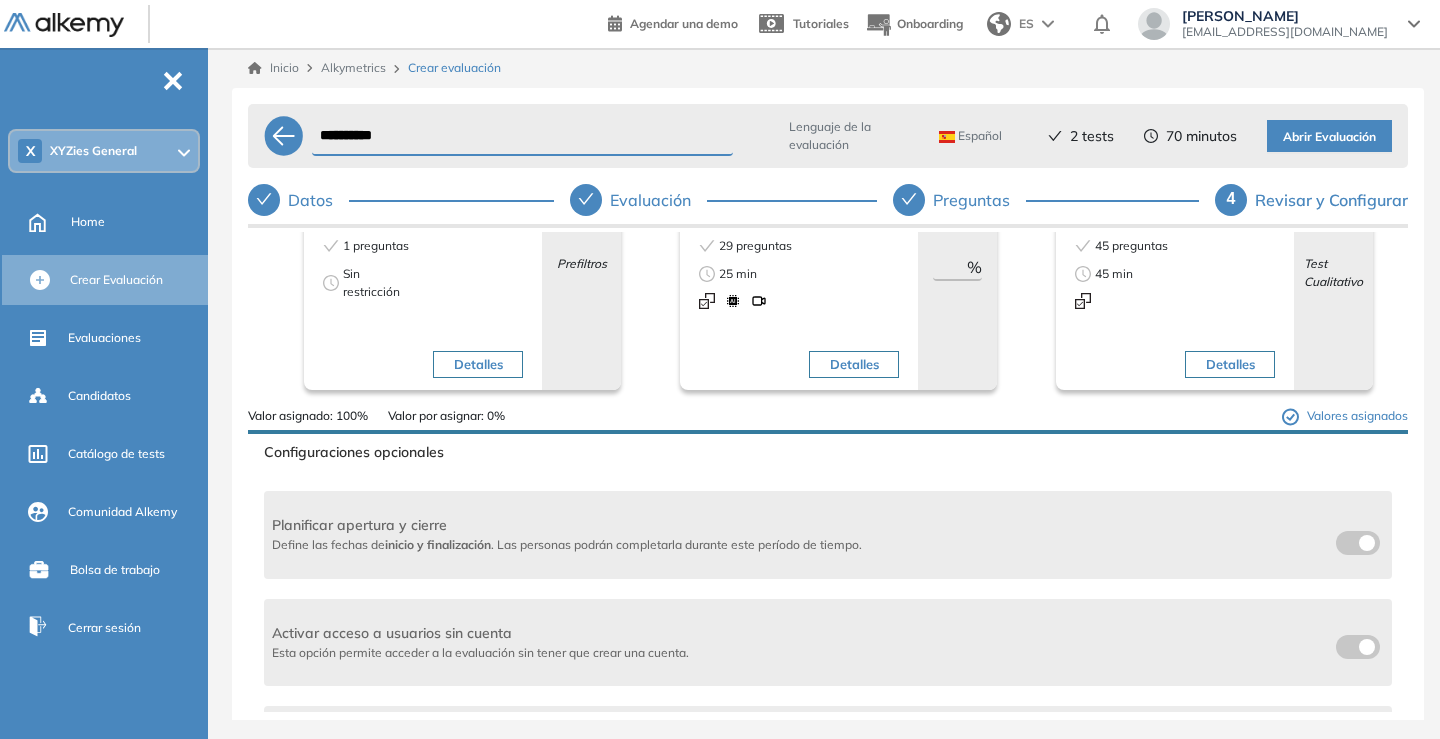scroll, scrollTop: 0, scrollLeft: 0, axis: both 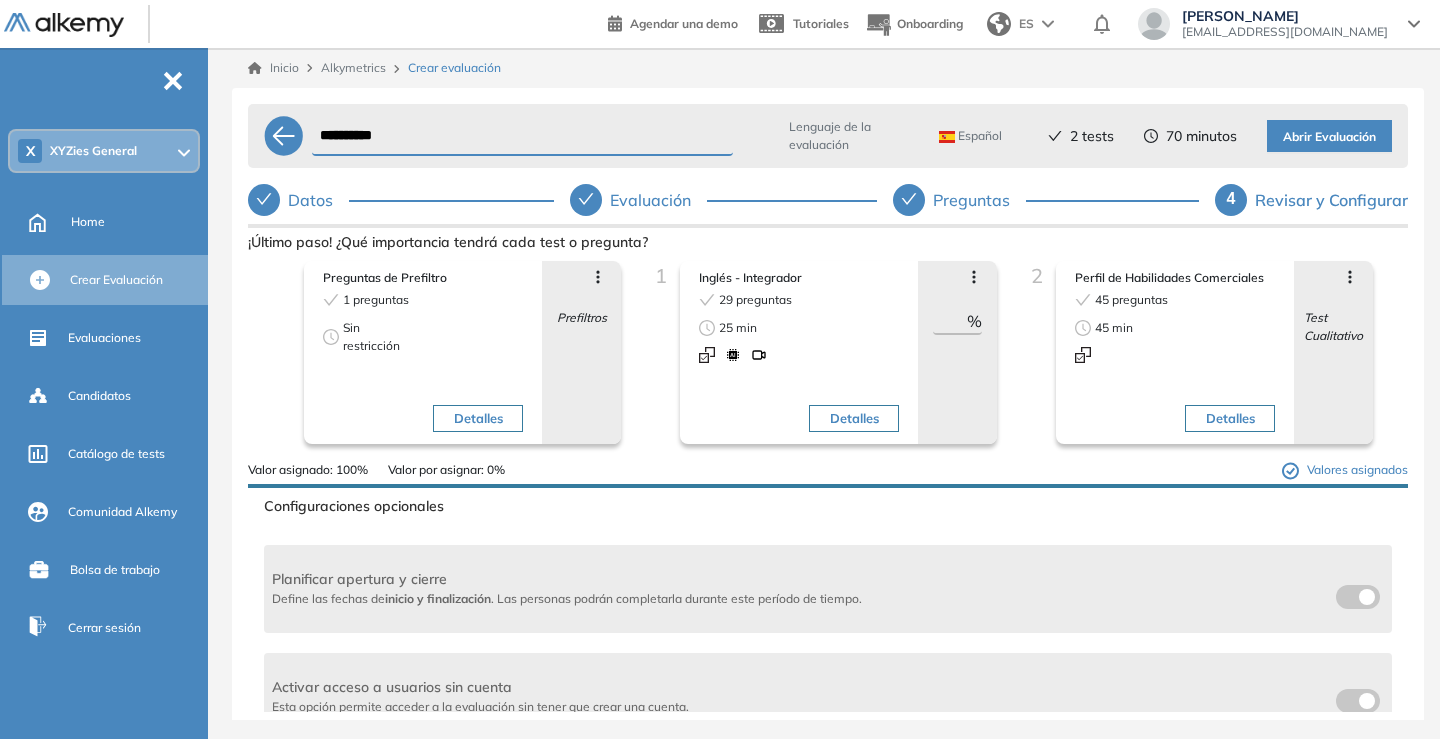 click on "1 preguntas" at bounding box center (376, 300) 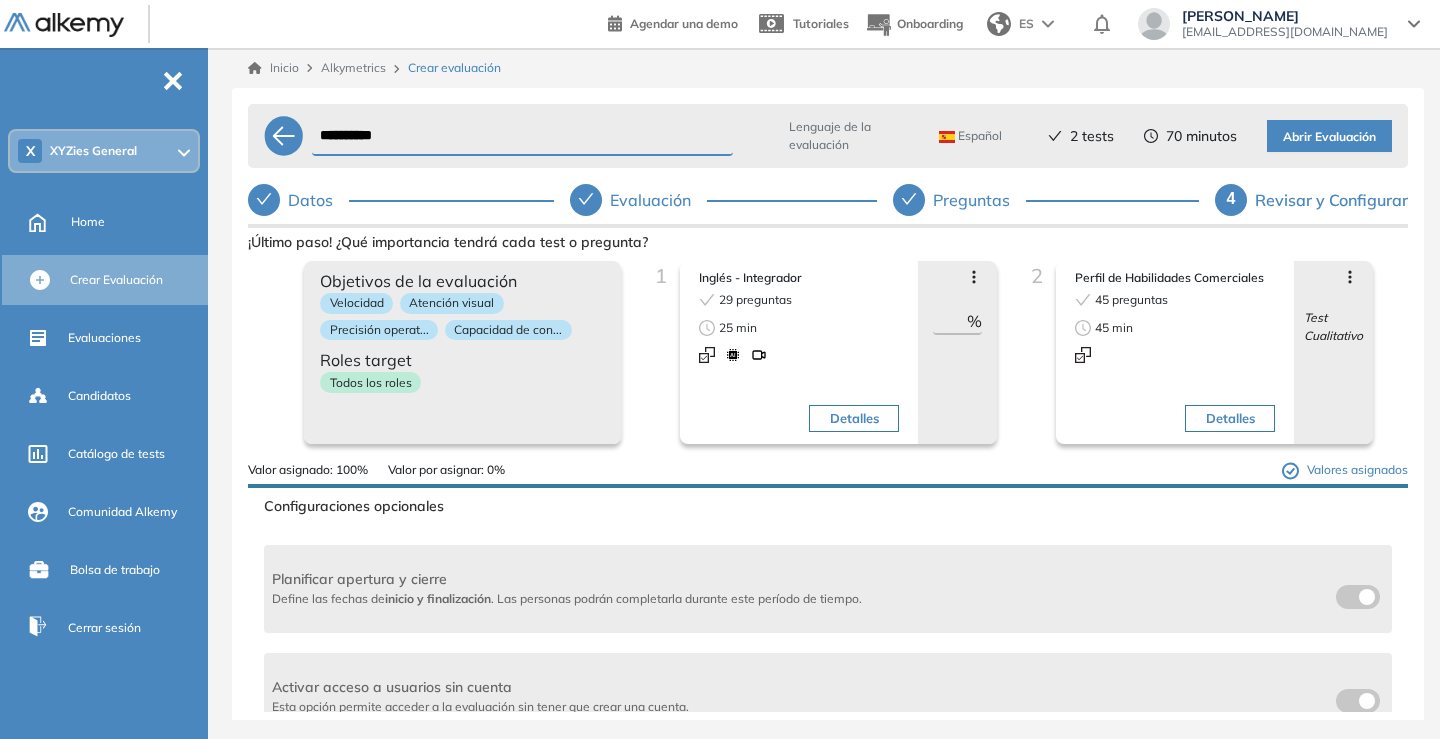 click on "Preguntas de Prefiltro 1 preguntas Sin restricción Detalles Avanzar posición Retroceder posición [MEDICAL_DATA] preguntas Eliminar Prefiltros Objetivos de la evaluación Velocidad Atención visual Precisión operat... Capacidad de con... Roles target Todos los roles" at bounding box center (437, 361) 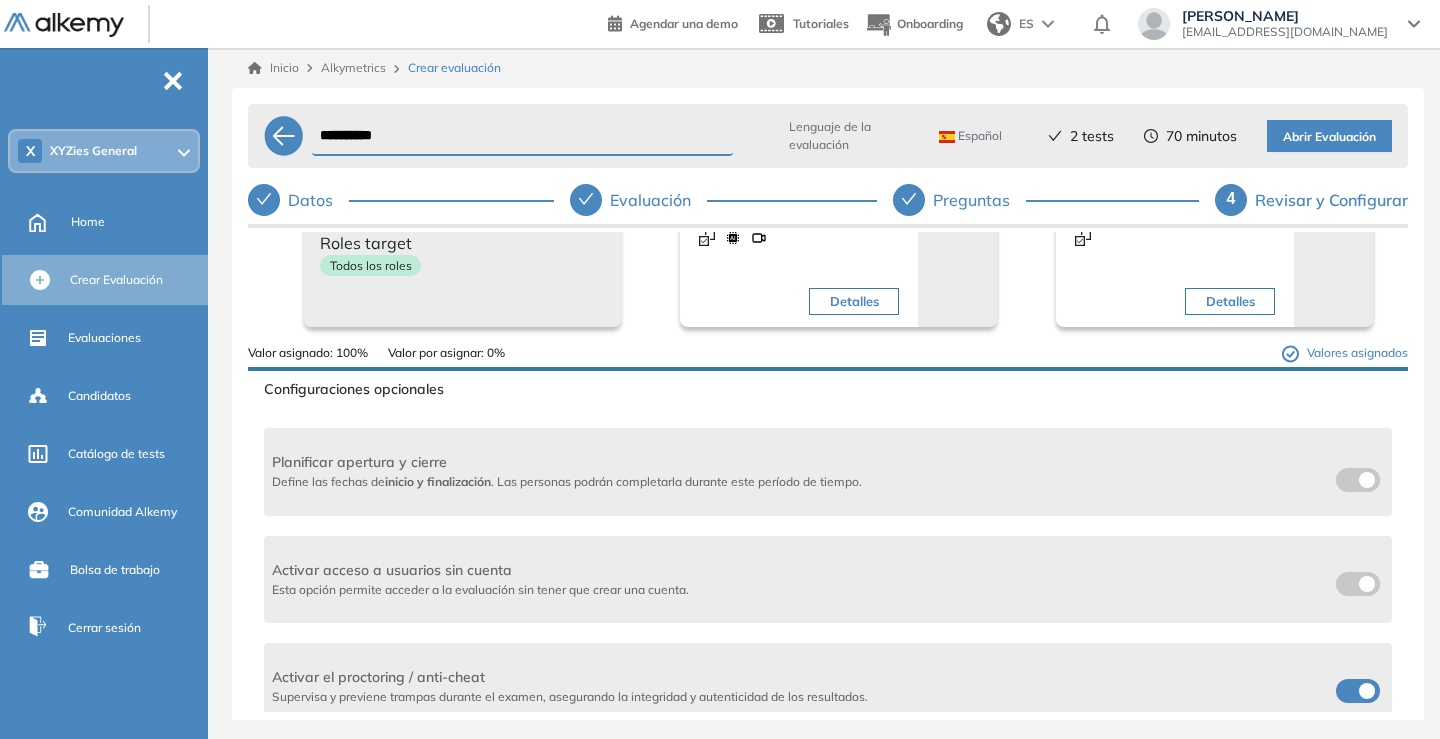 scroll, scrollTop: 0, scrollLeft: 0, axis: both 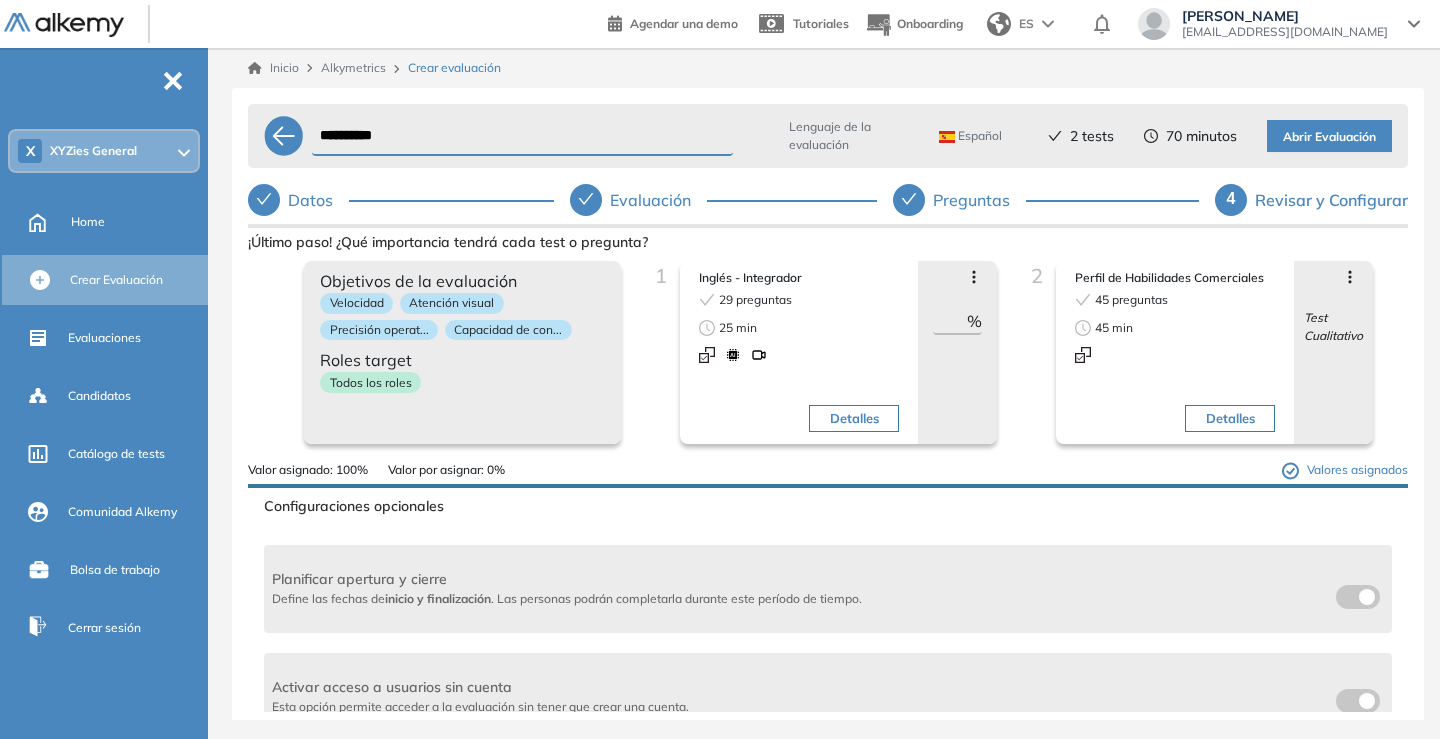 click on "Revisar y Configurar" at bounding box center [1331, 200] 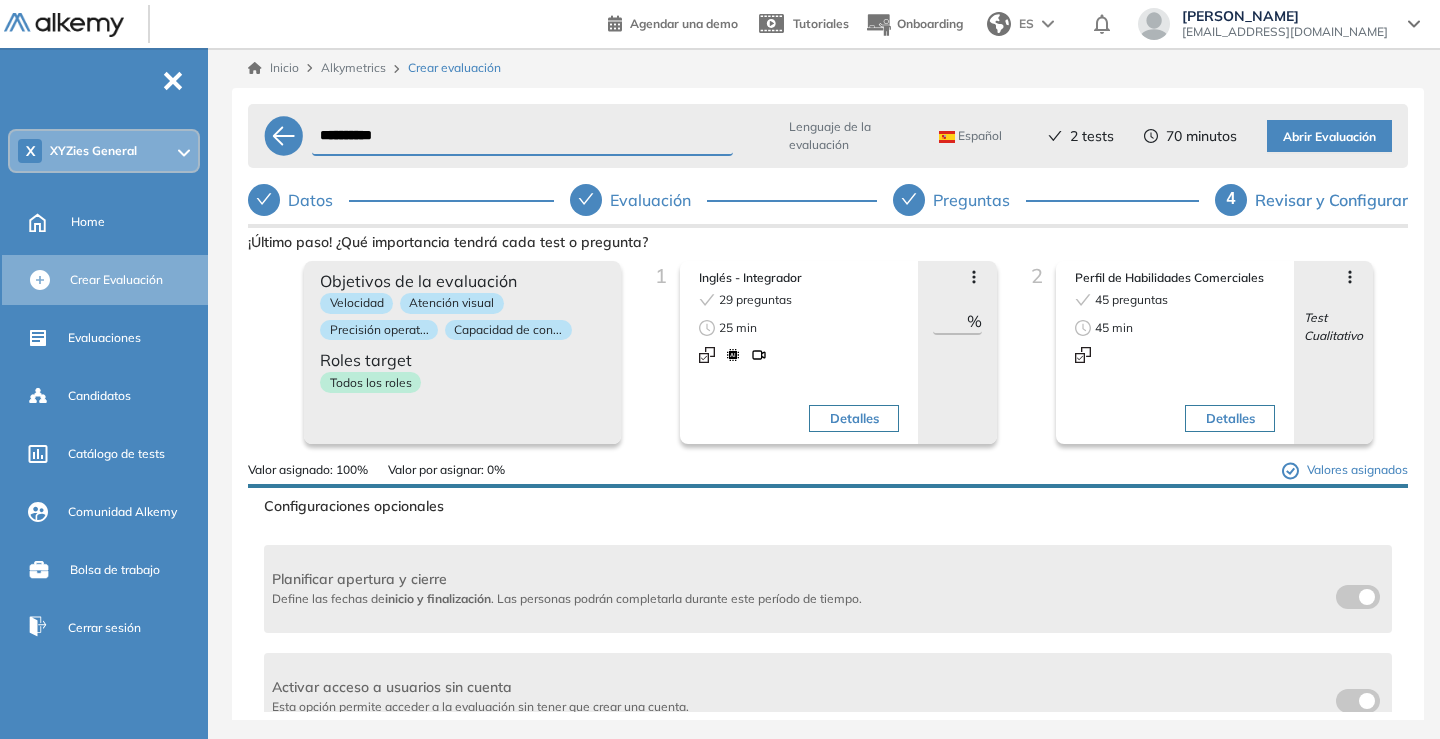 click on "Abrir Evaluación" at bounding box center [1329, 137] 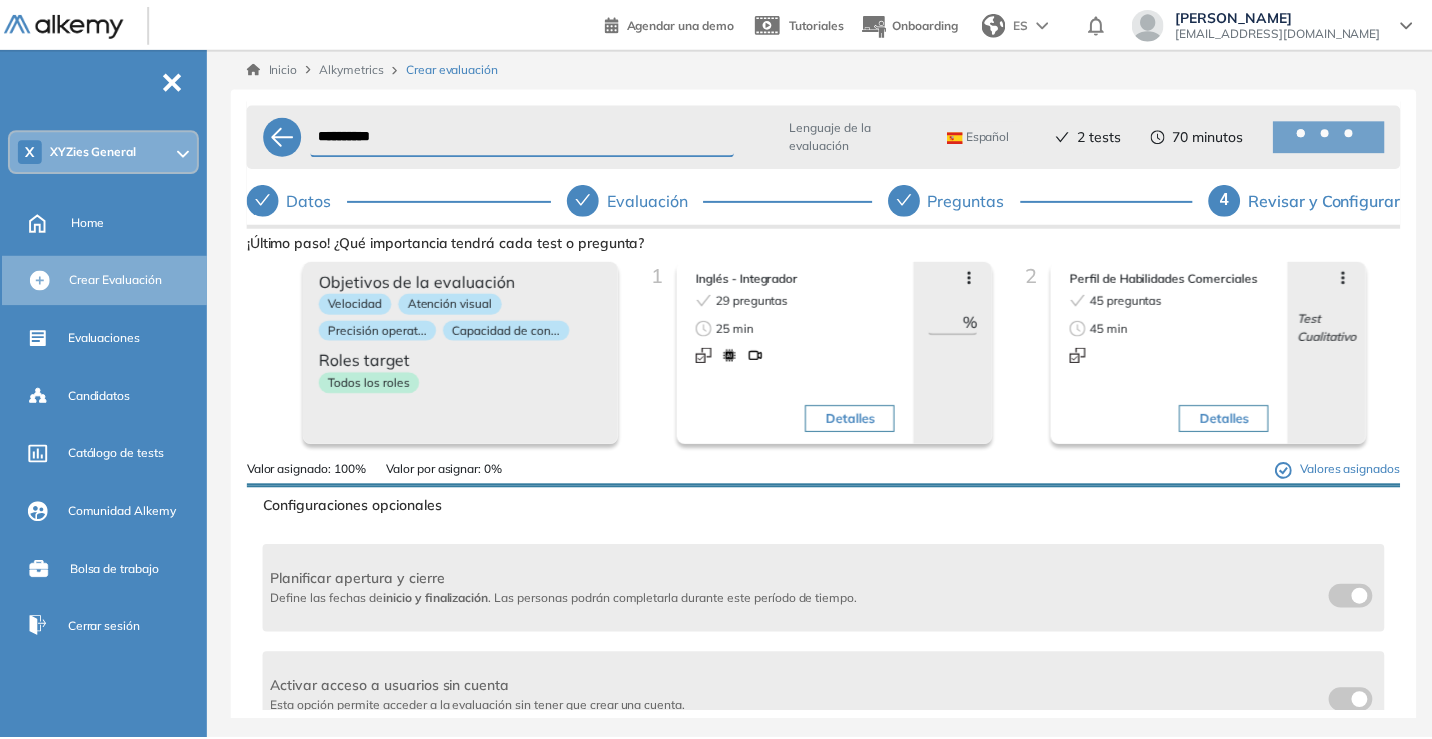 scroll, scrollTop: 598, scrollLeft: 0, axis: vertical 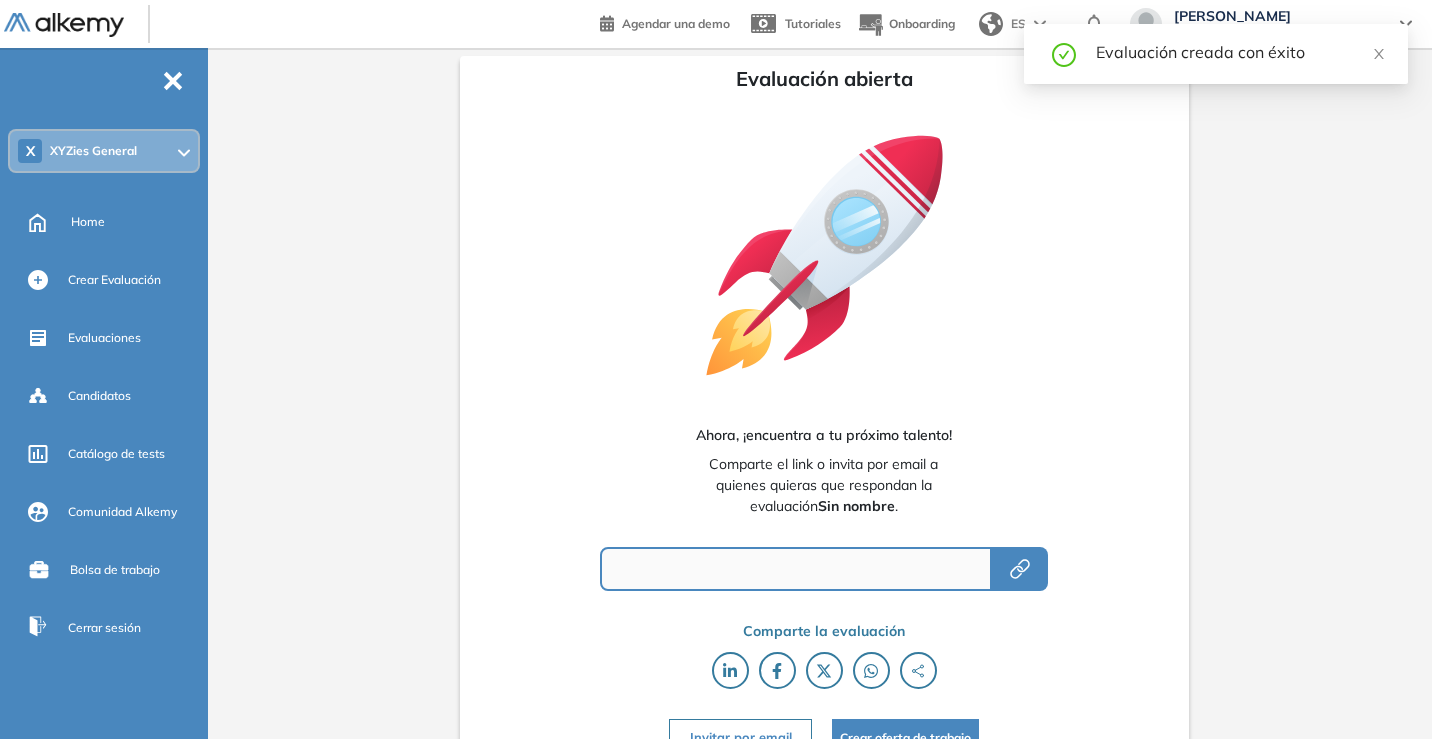 type on "**********" 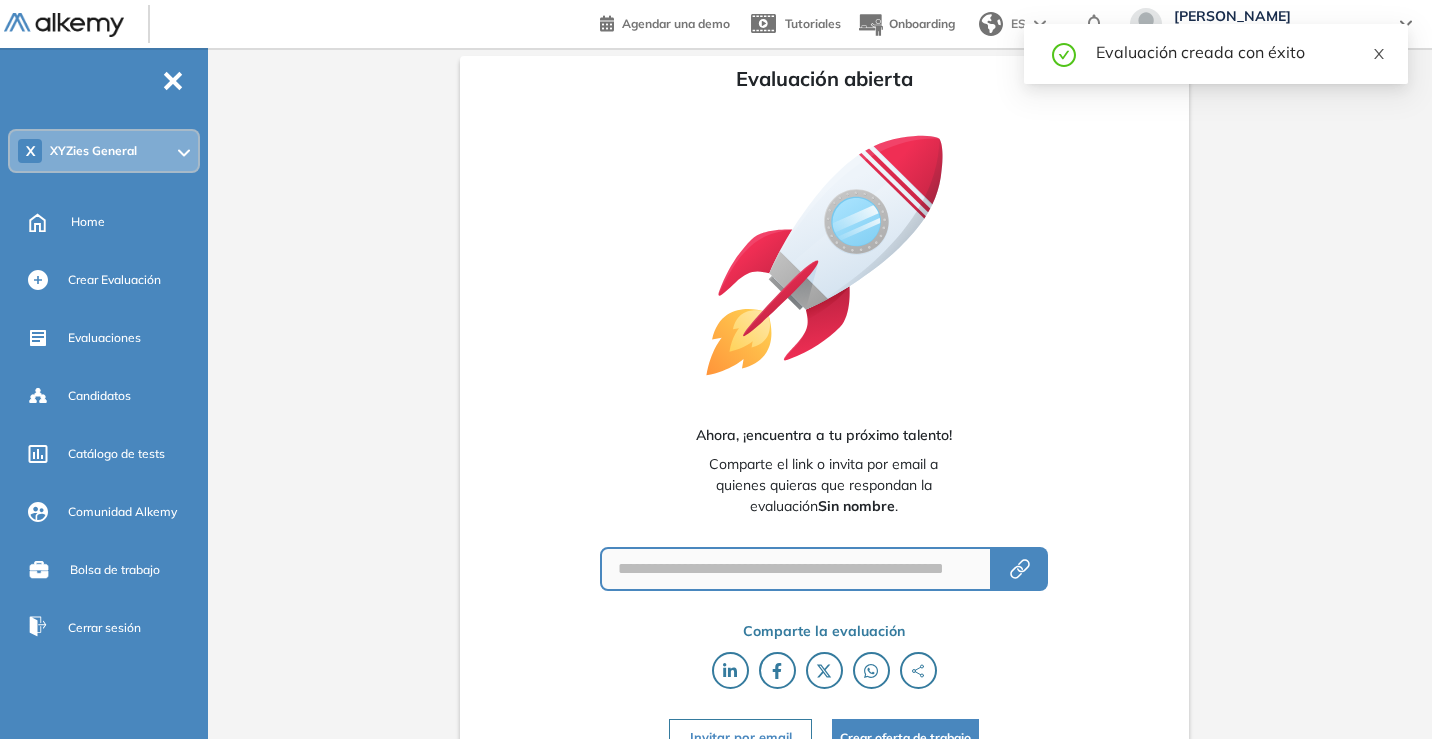 click 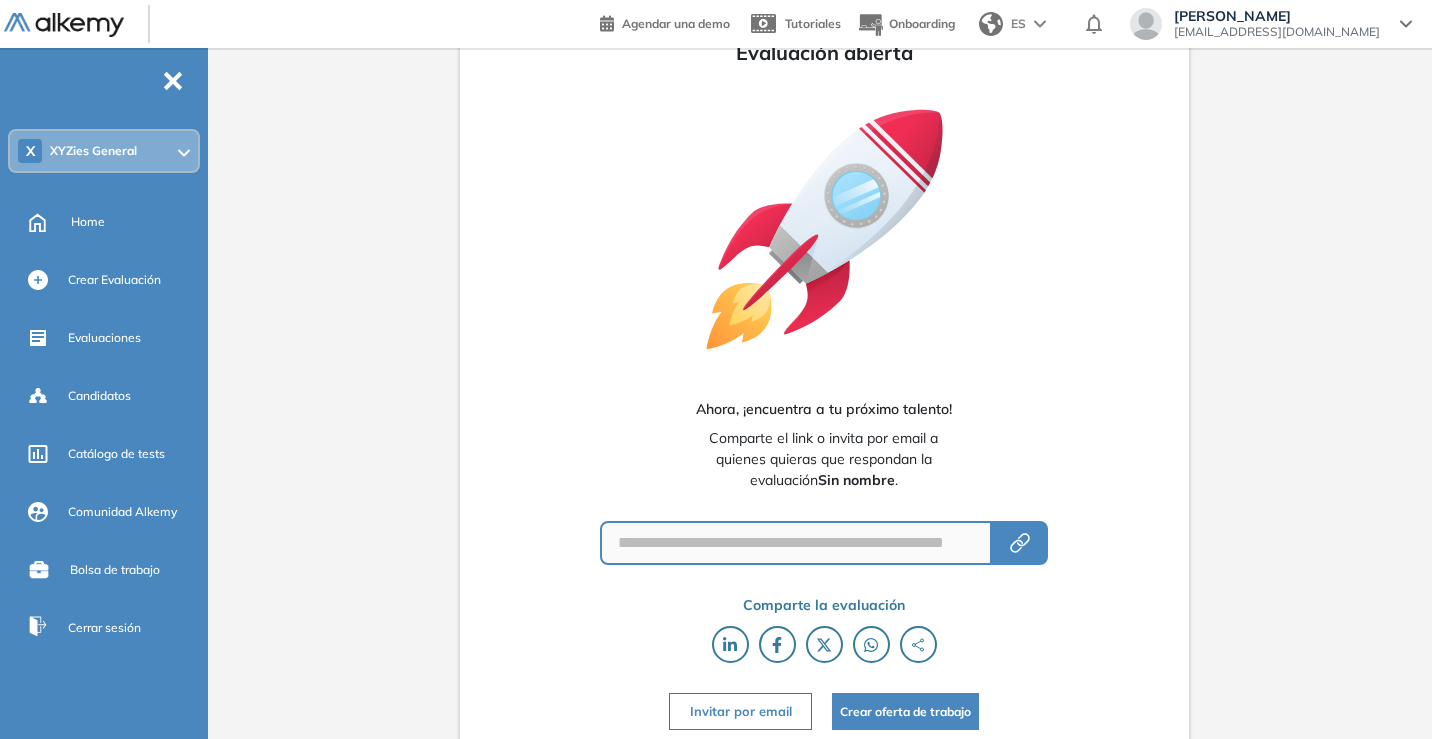 scroll, scrollTop: 33, scrollLeft: 0, axis: vertical 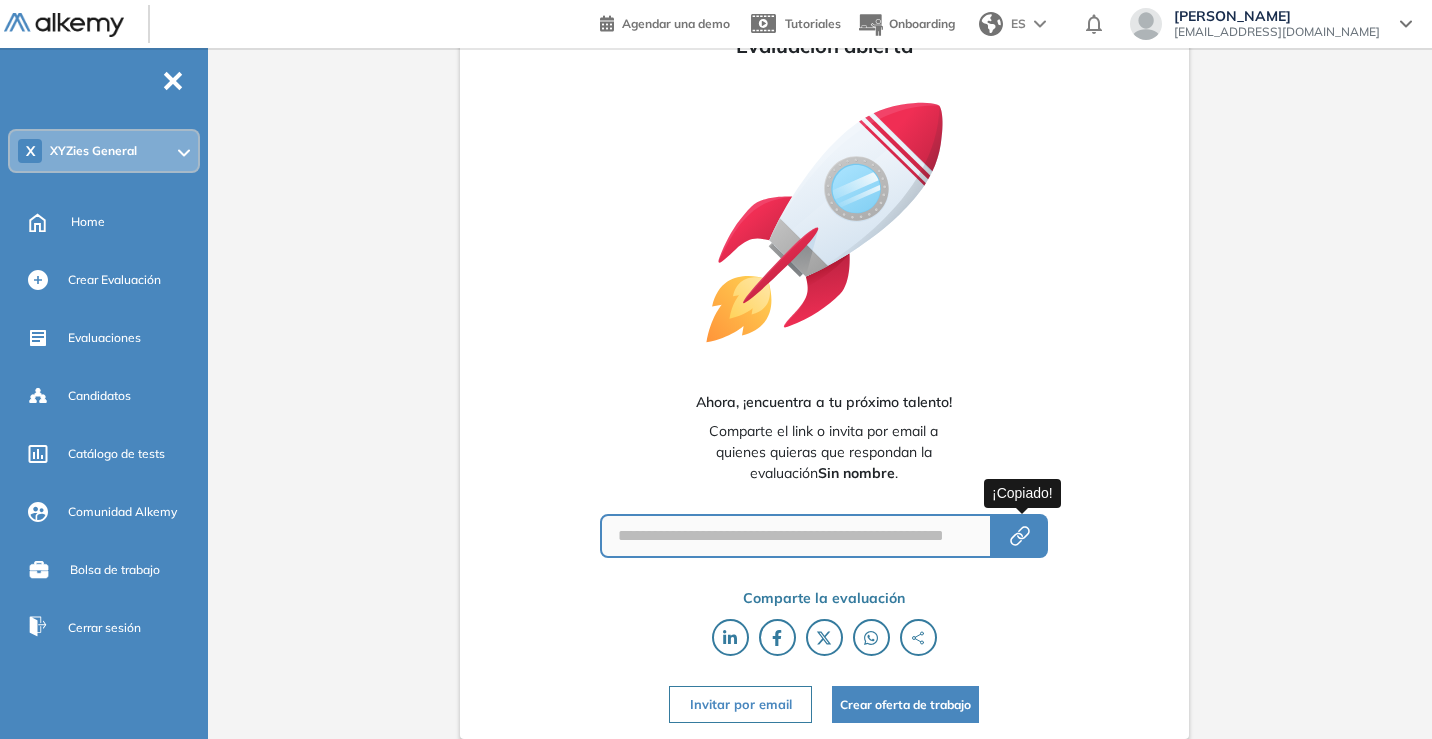 click 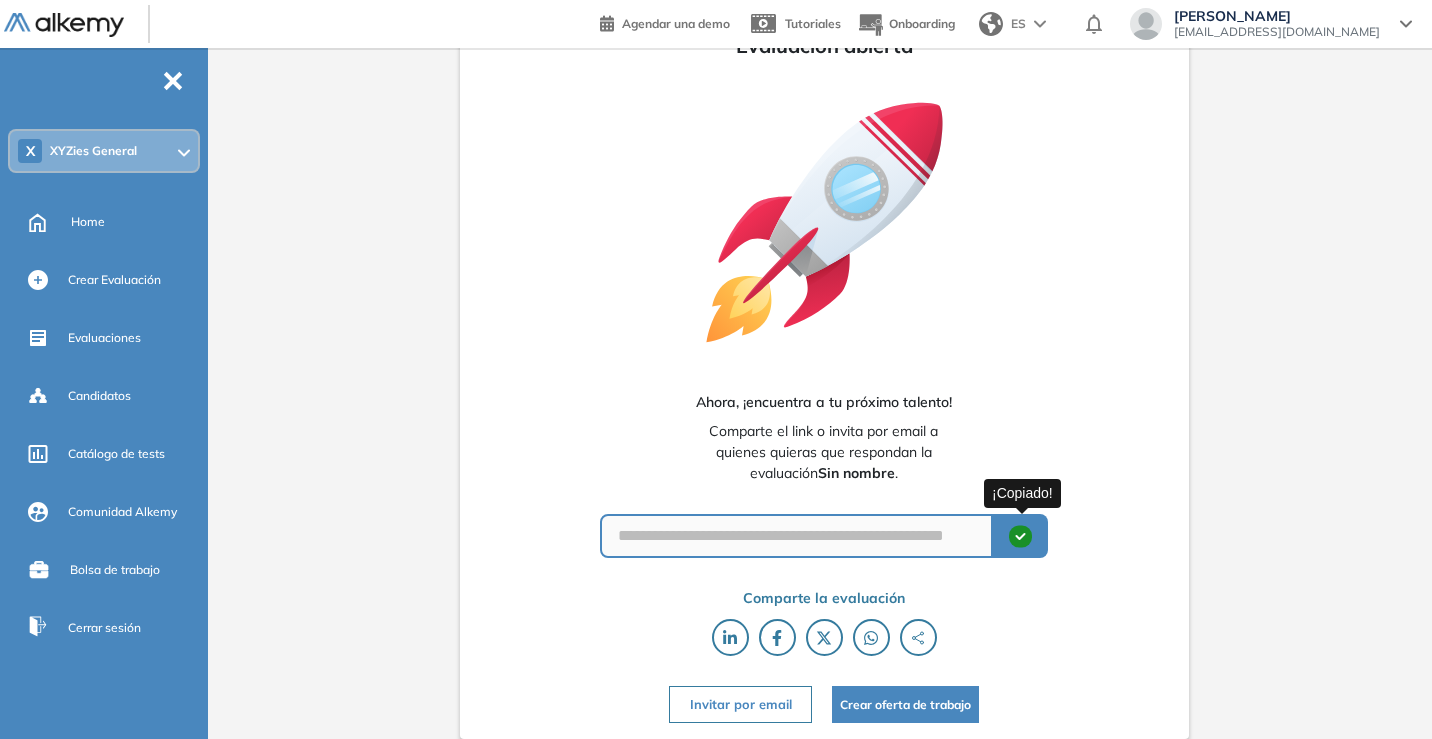 click 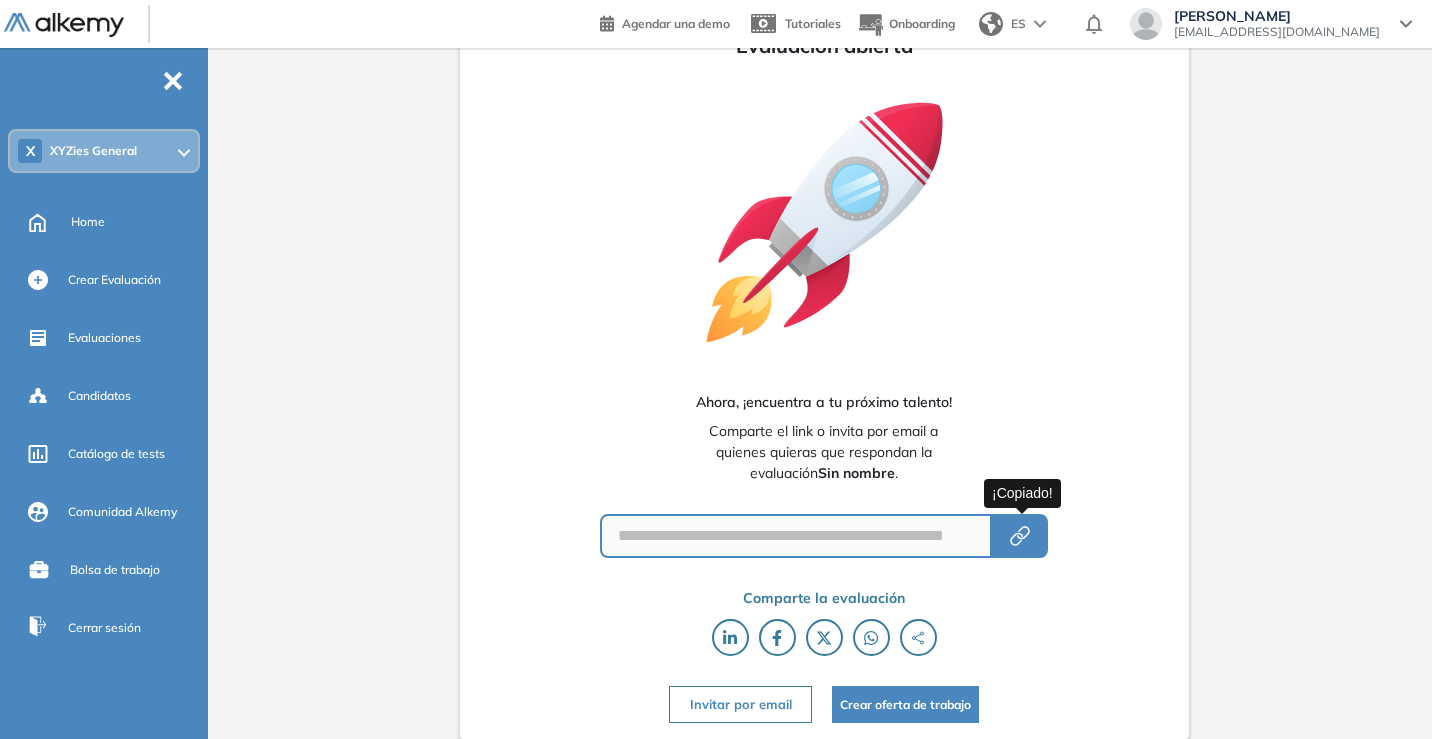 click 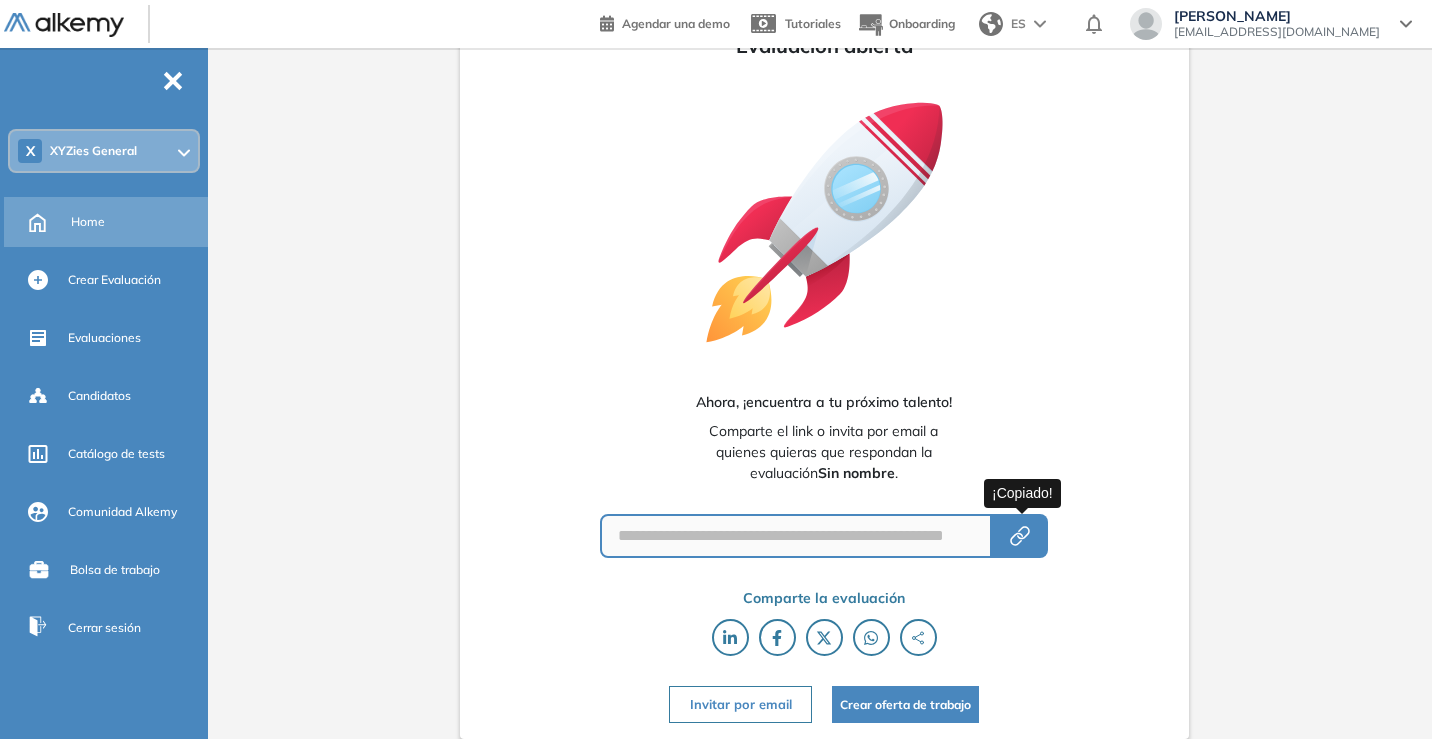 click on "Home" at bounding box center (108, 222) 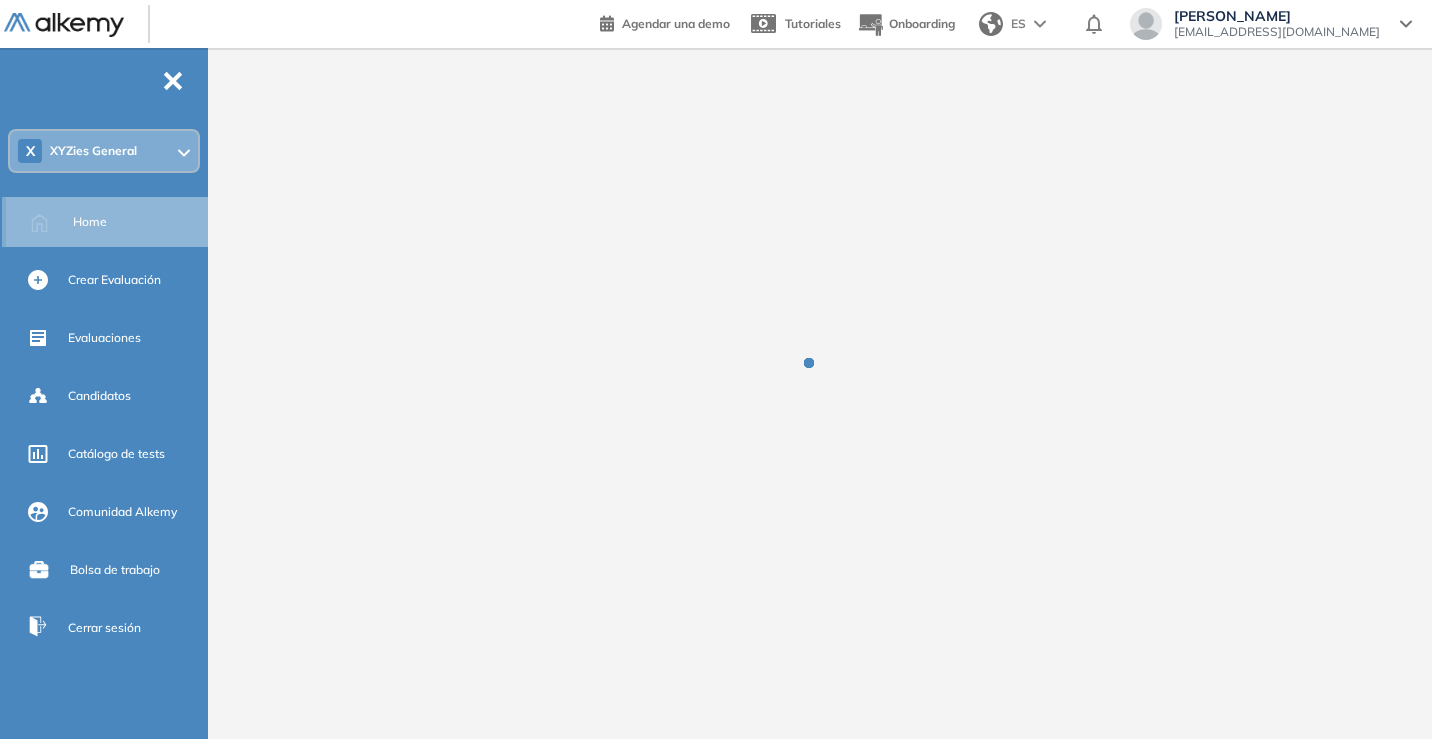 scroll, scrollTop: 0, scrollLeft: 0, axis: both 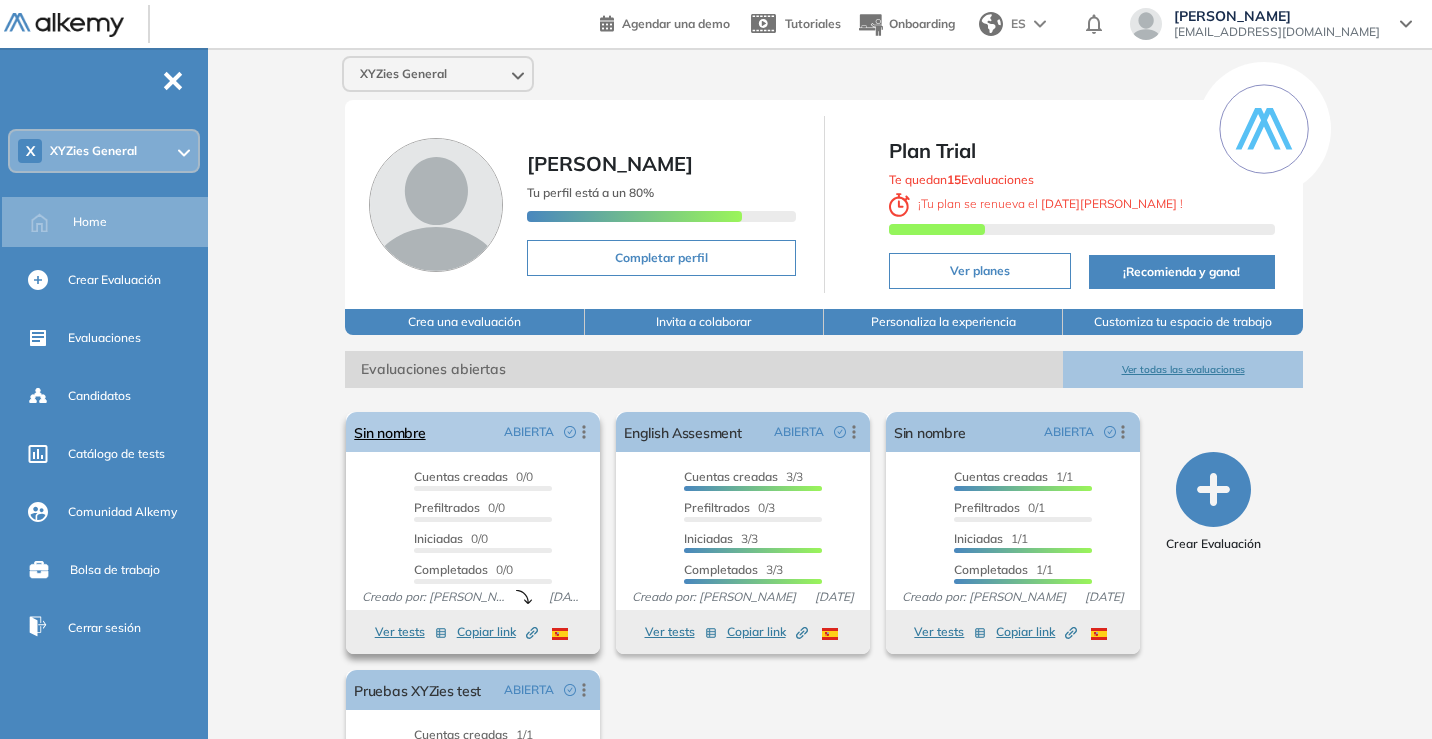 click on "Sin nombre ABIERTA Editar Los siguientes tests ya no están disponibles o tienen una nueva versión Revisa en el catálogo otras opciones o su detalle. Entendido Duplicar Reabrir Eliminar Ver candidatos Ver estadísticas Desactivar Proctoring Finalizar evaluación Mover de workspace Created by potrace 1.16, written by [PERSON_NAME] [DATE]-[DATE] Copiar ID Publico" at bounding box center [473, 432] 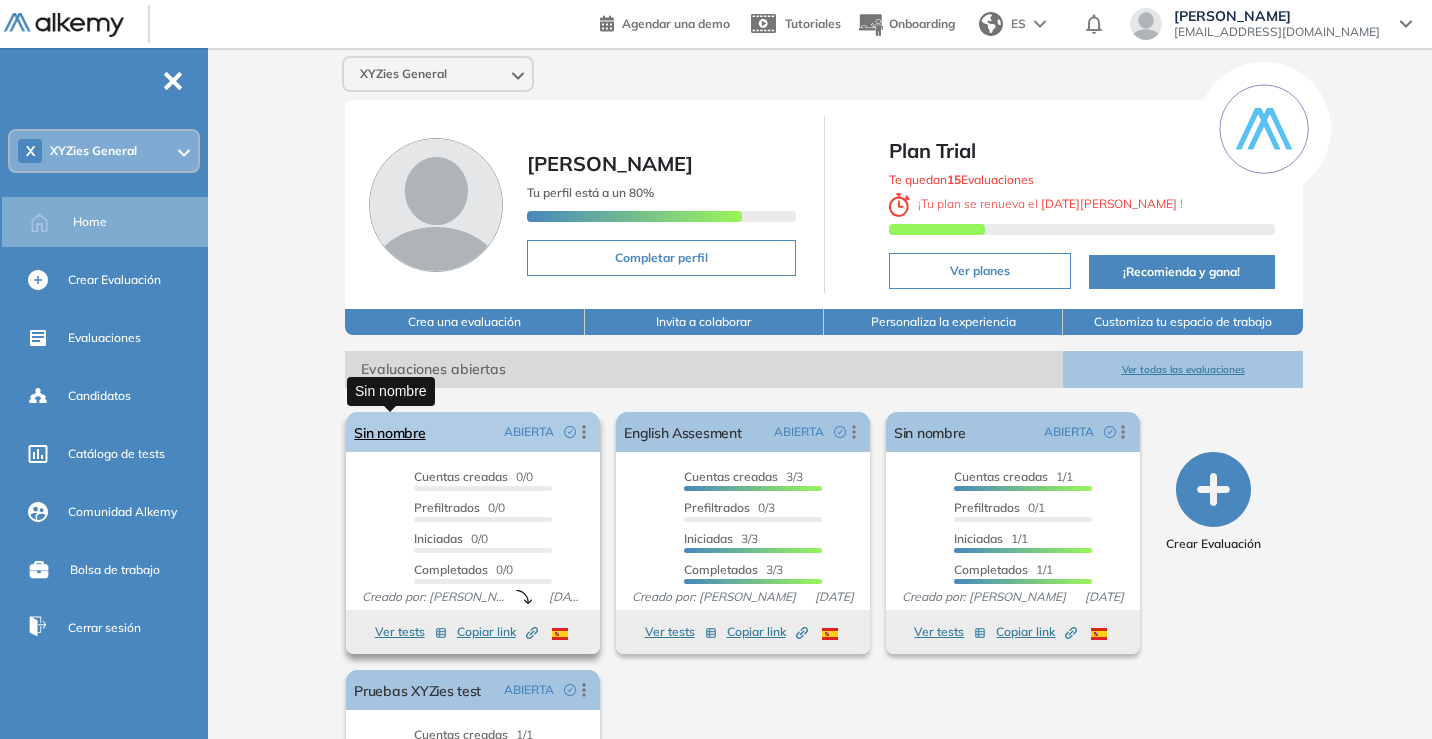 click on "Sin nombre" at bounding box center (389, 432) 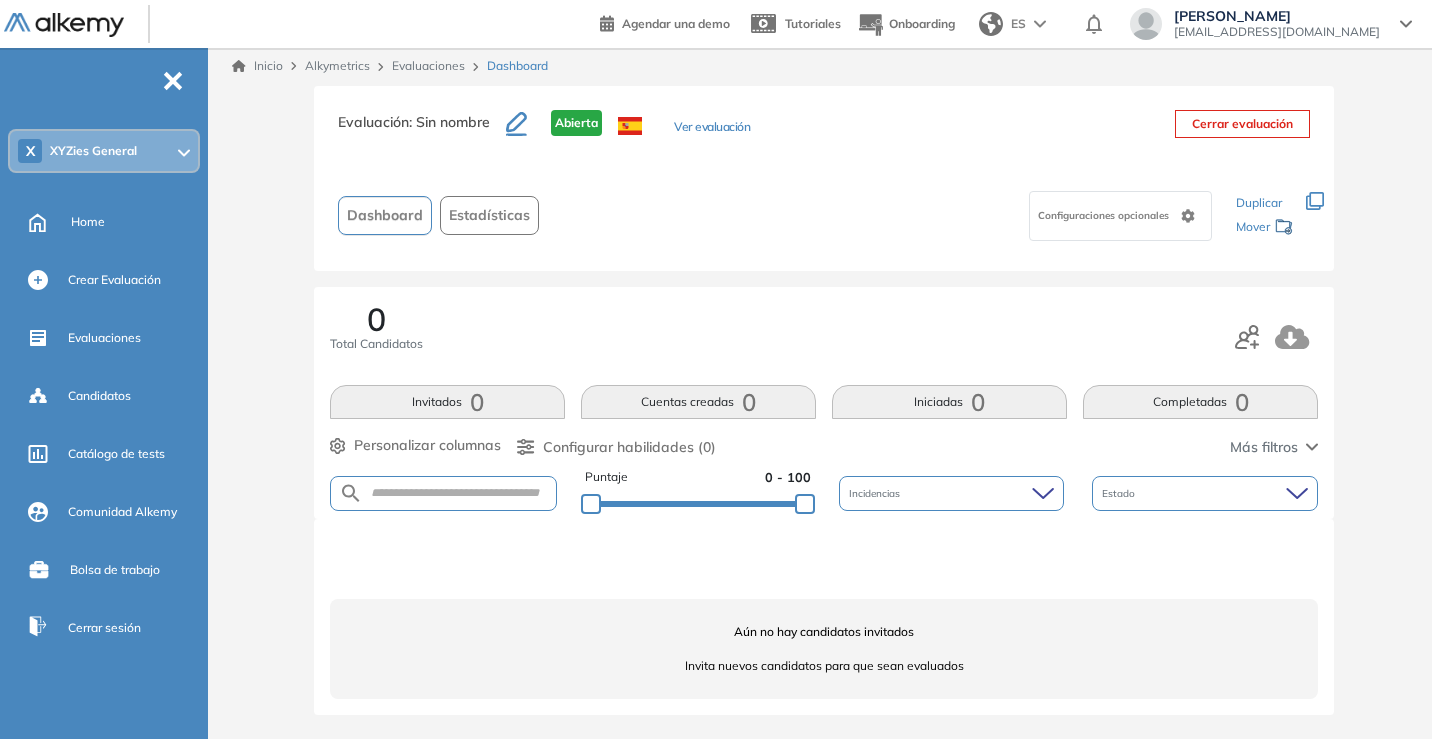 scroll, scrollTop: 0, scrollLeft: 0, axis: both 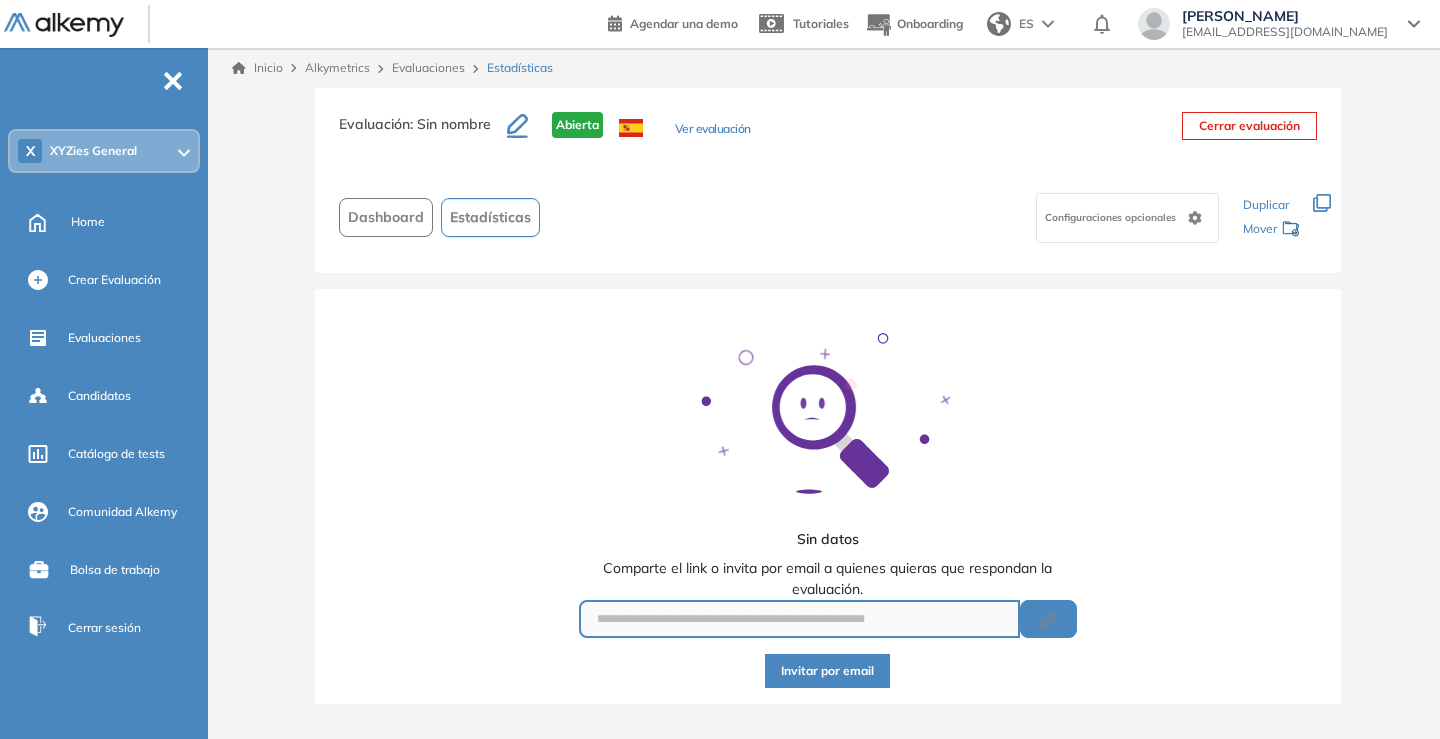 click on "Dashboard" at bounding box center (386, 217) 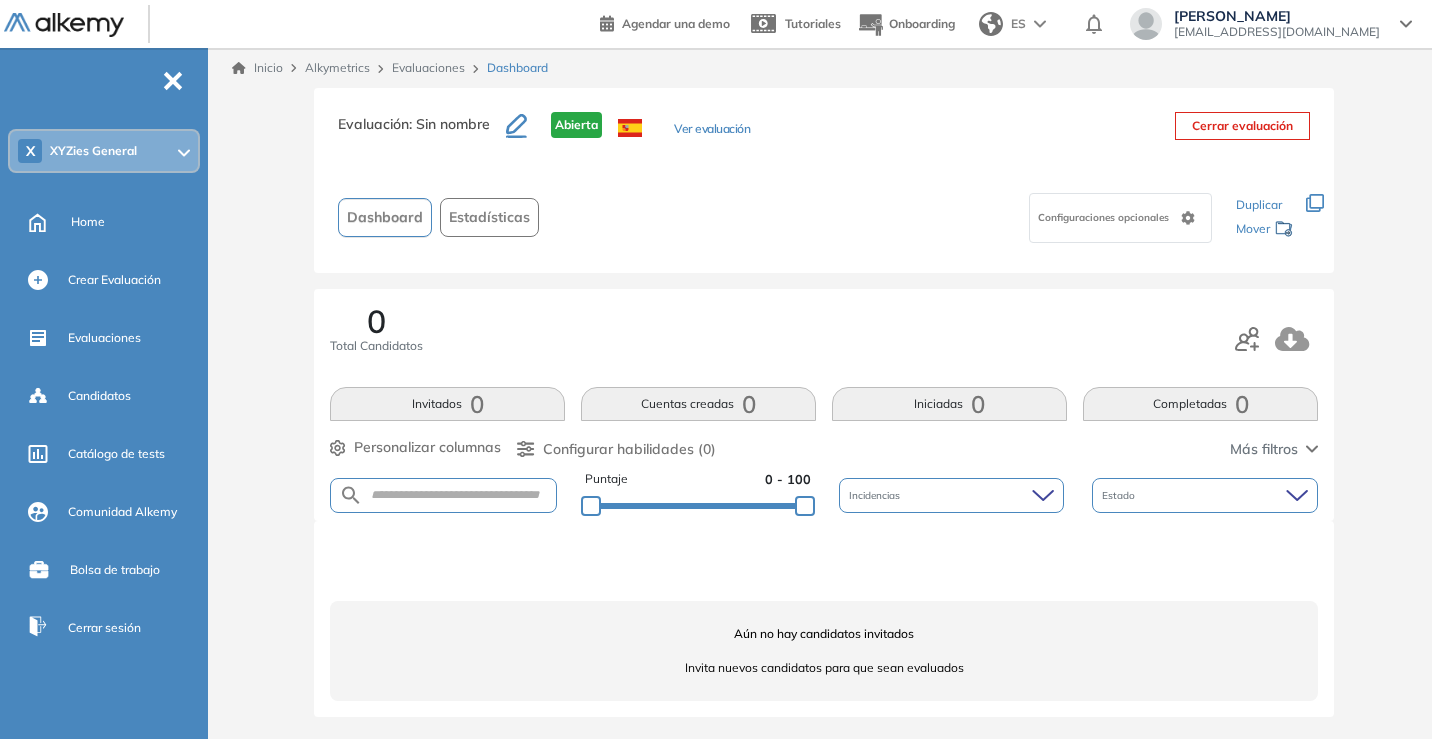 click on ": Sin nombre" at bounding box center [449, 124] 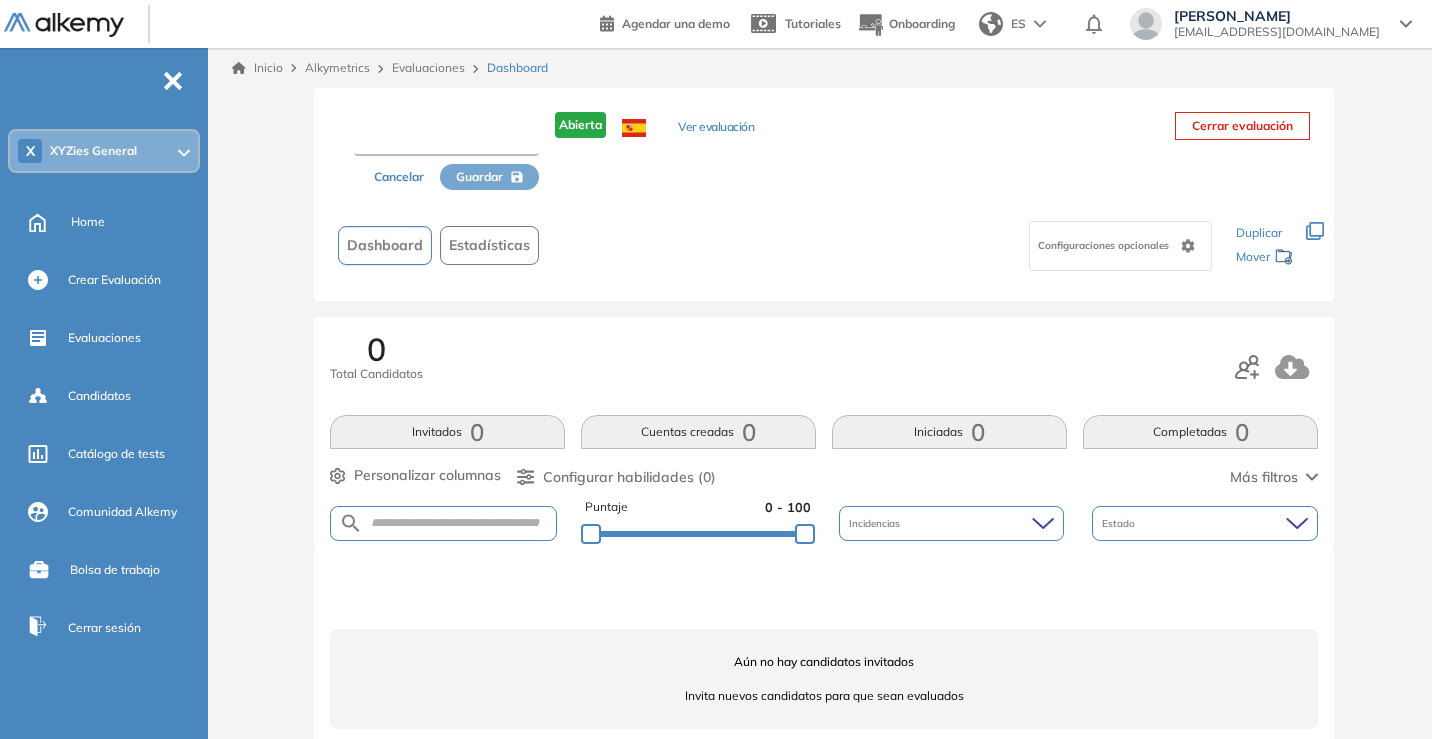 click at bounding box center [446, 138] 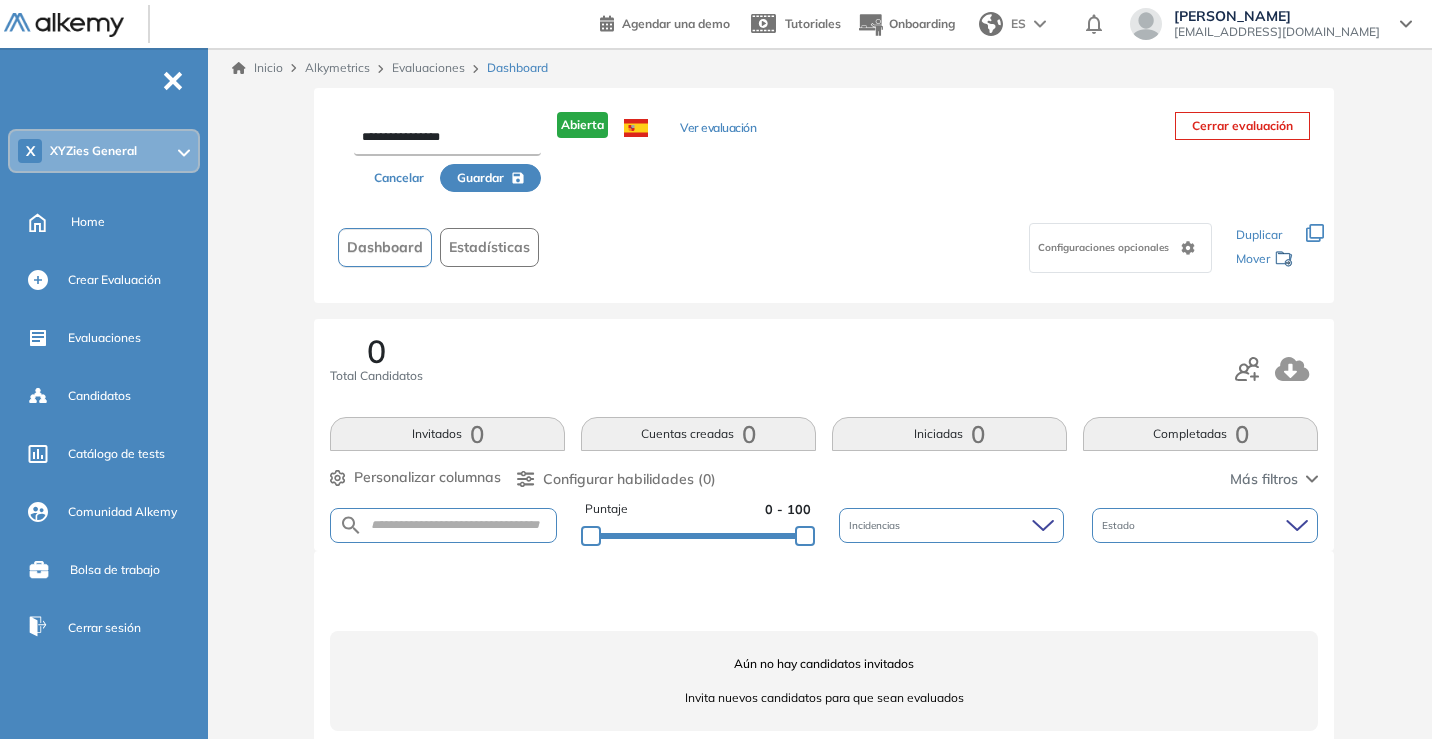 type on "**********" 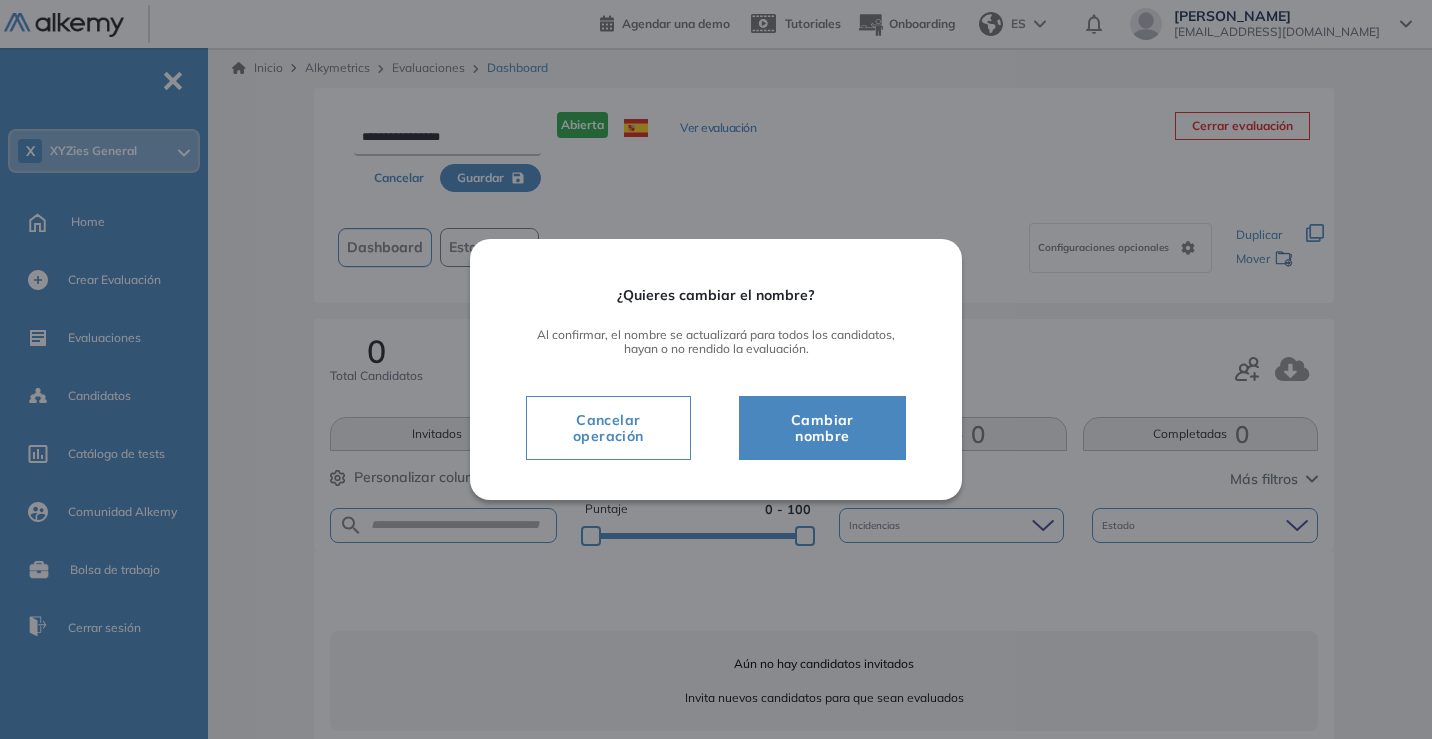 click on "Cambiar nombre" at bounding box center (822, 428) 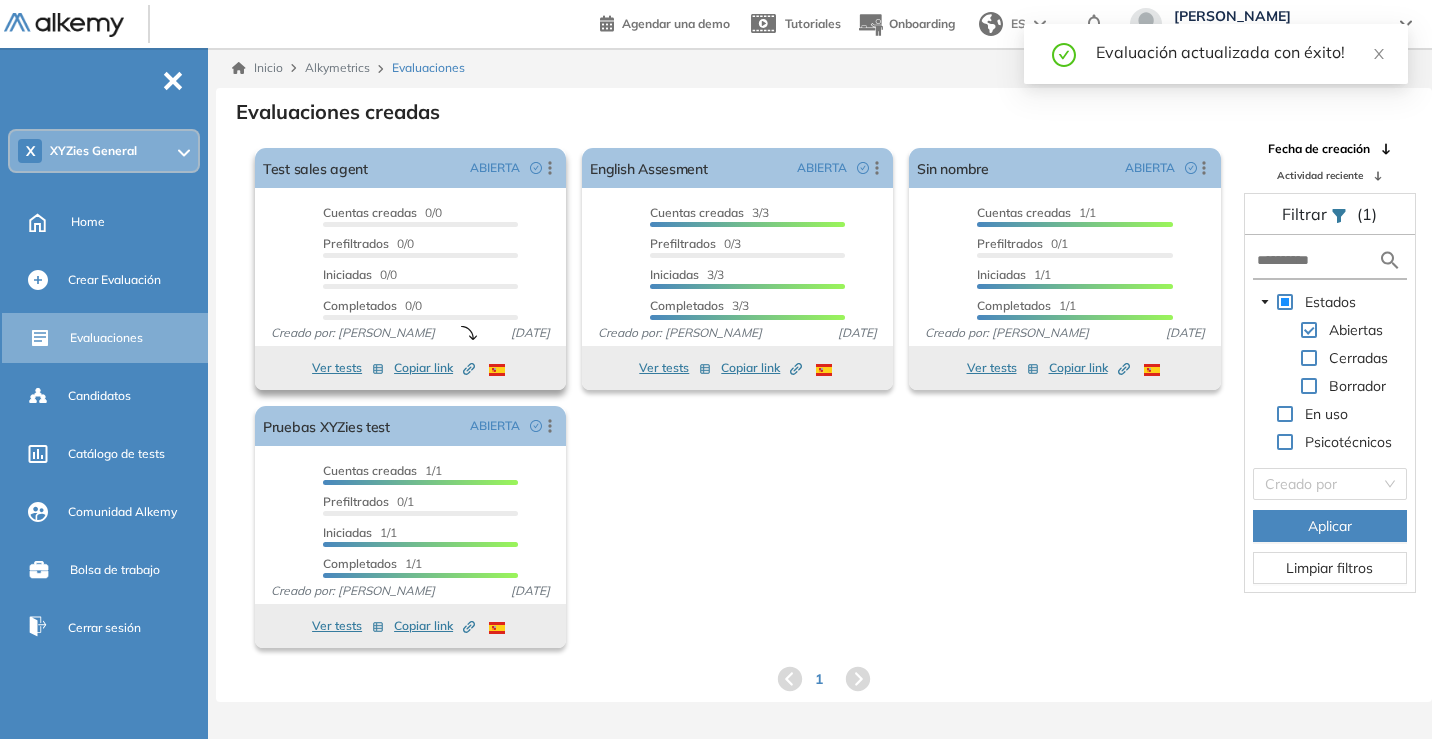 click on "Ver tests" at bounding box center (348, 368) 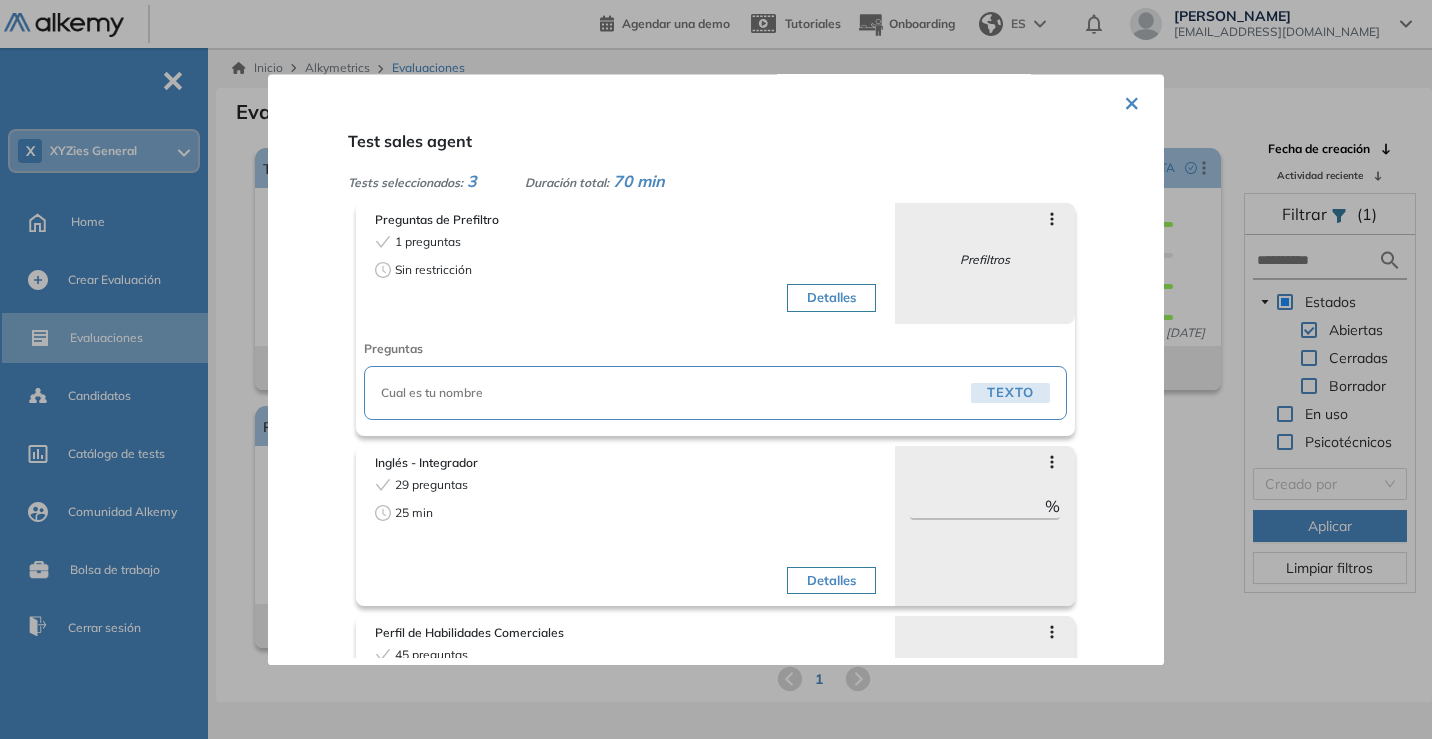 click on "Cual es tu nombre" at bounding box center (672, 393) 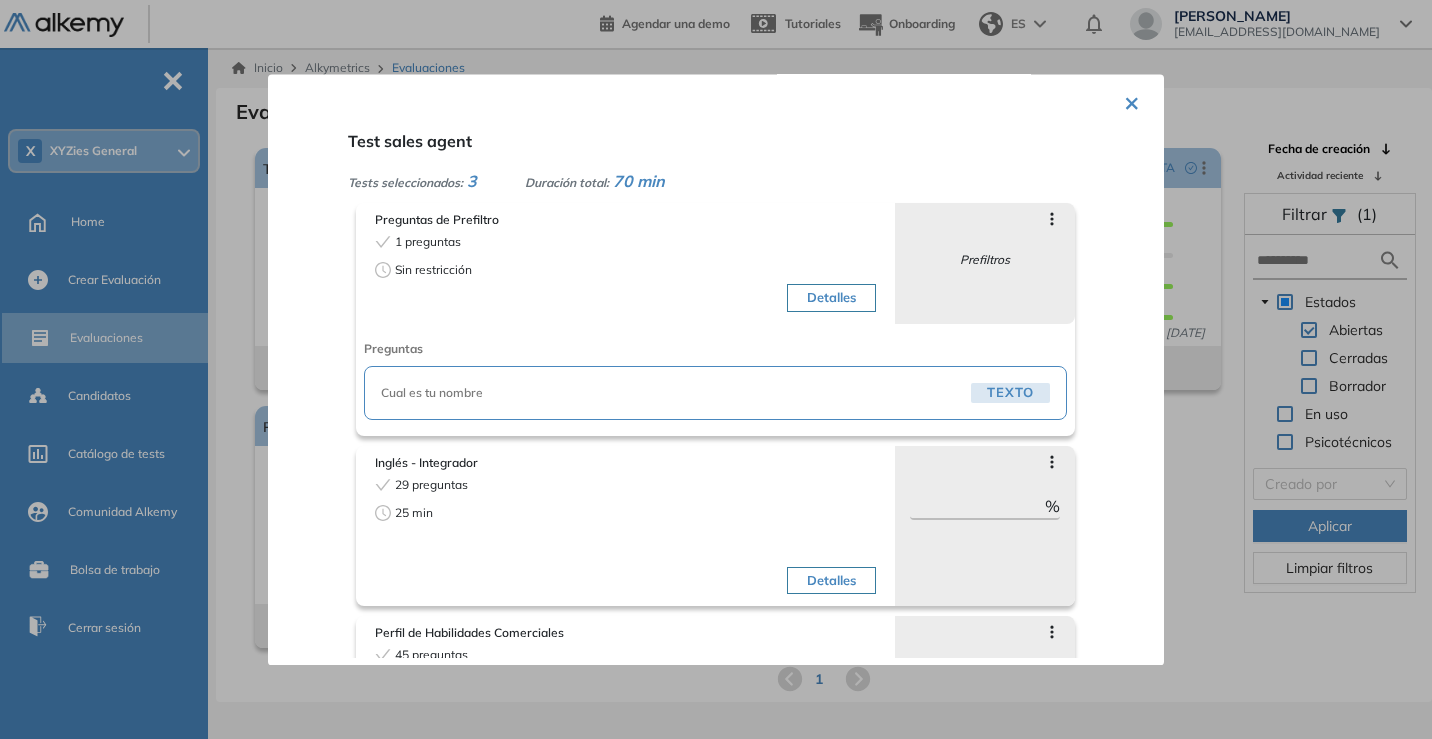 click on "×" at bounding box center [1132, 101] 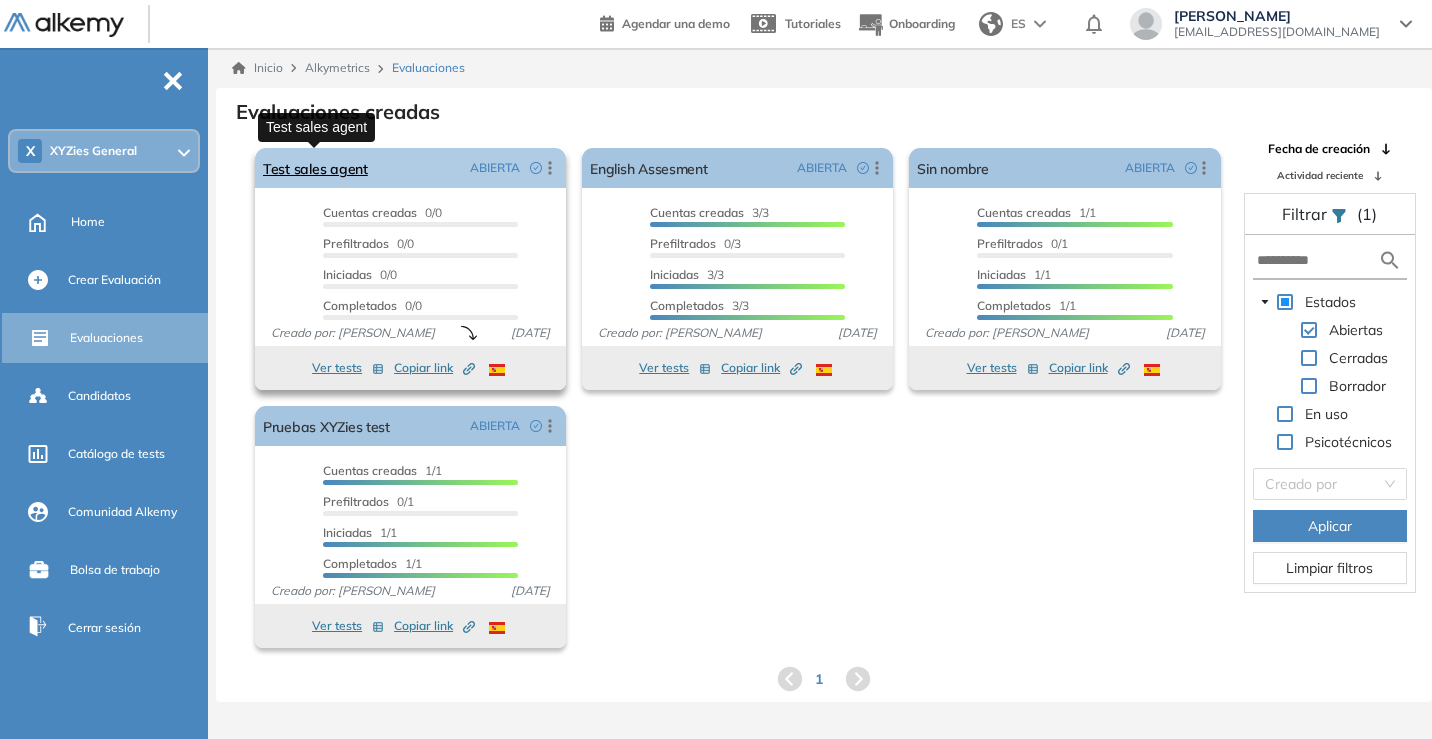 click on "Test sales agent" at bounding box center (315, 168) 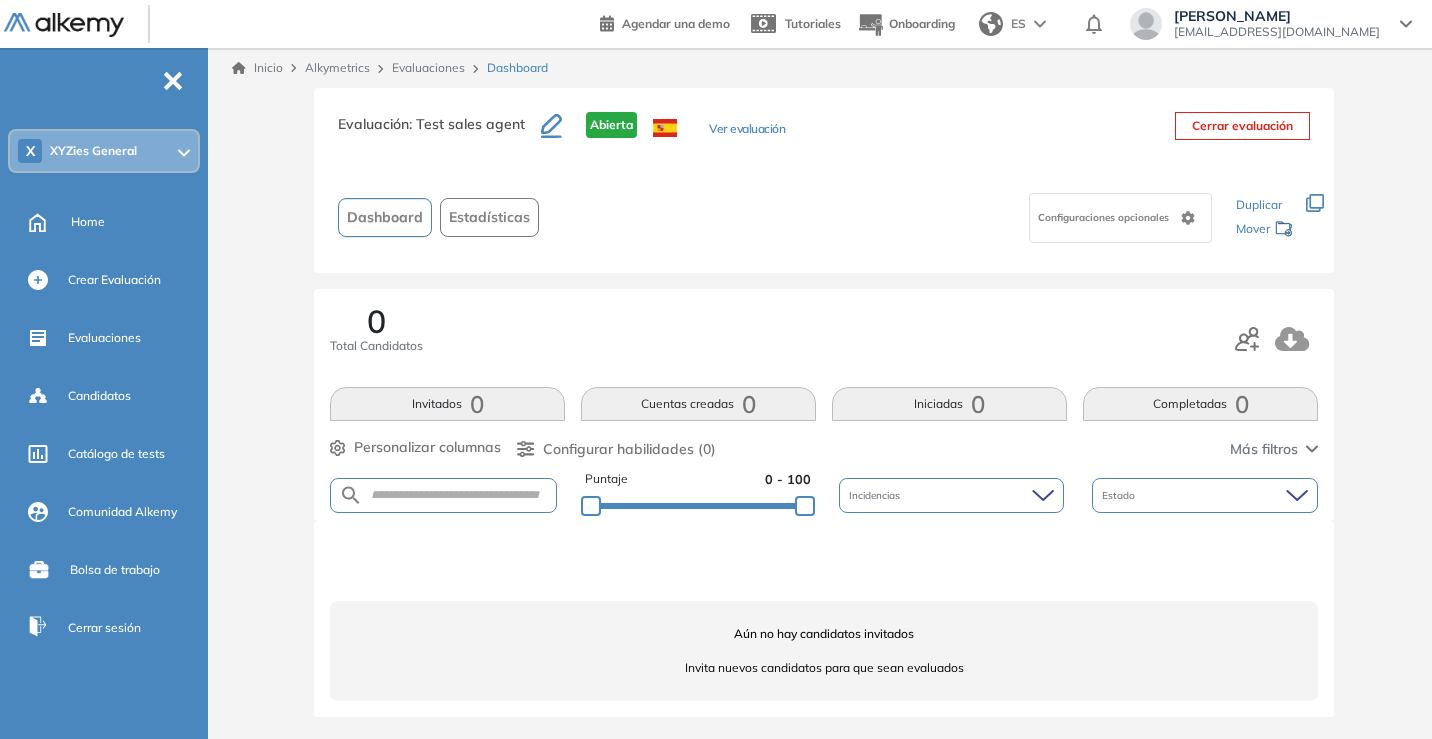 scroll, scrollTop: 2, scrollLeft: 0, axis: vertical 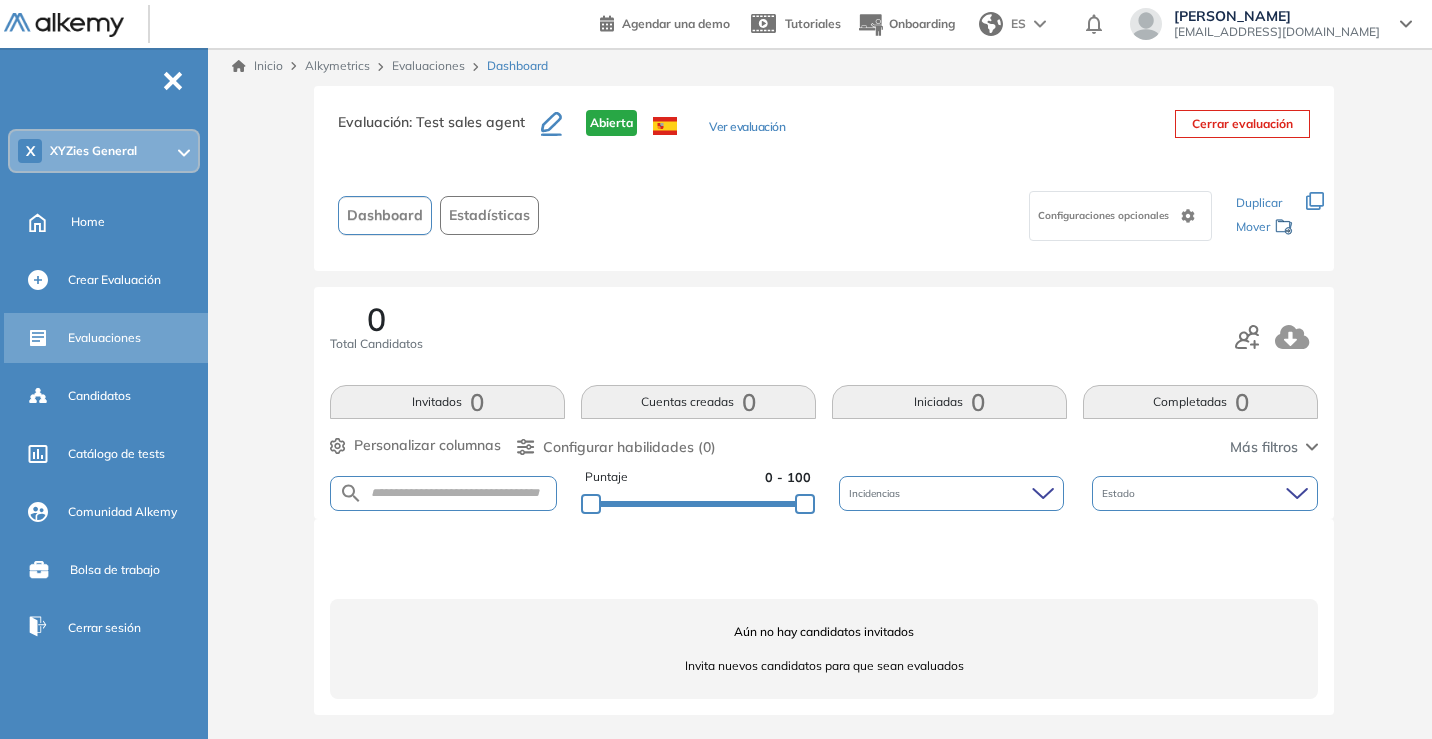 click on "Evaluaciones" at bounding box center (108, 338) 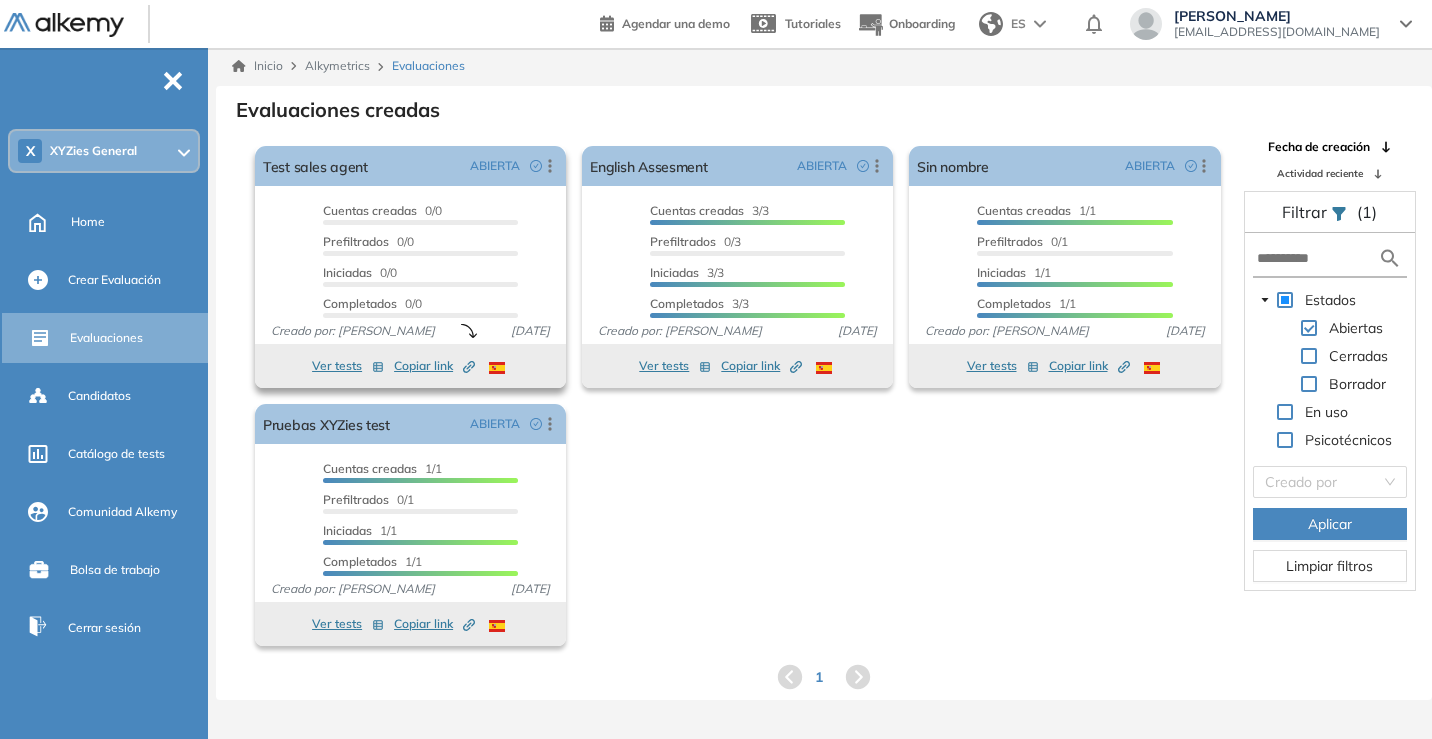 click on "Ver tests" at bounding box center [348, 366] 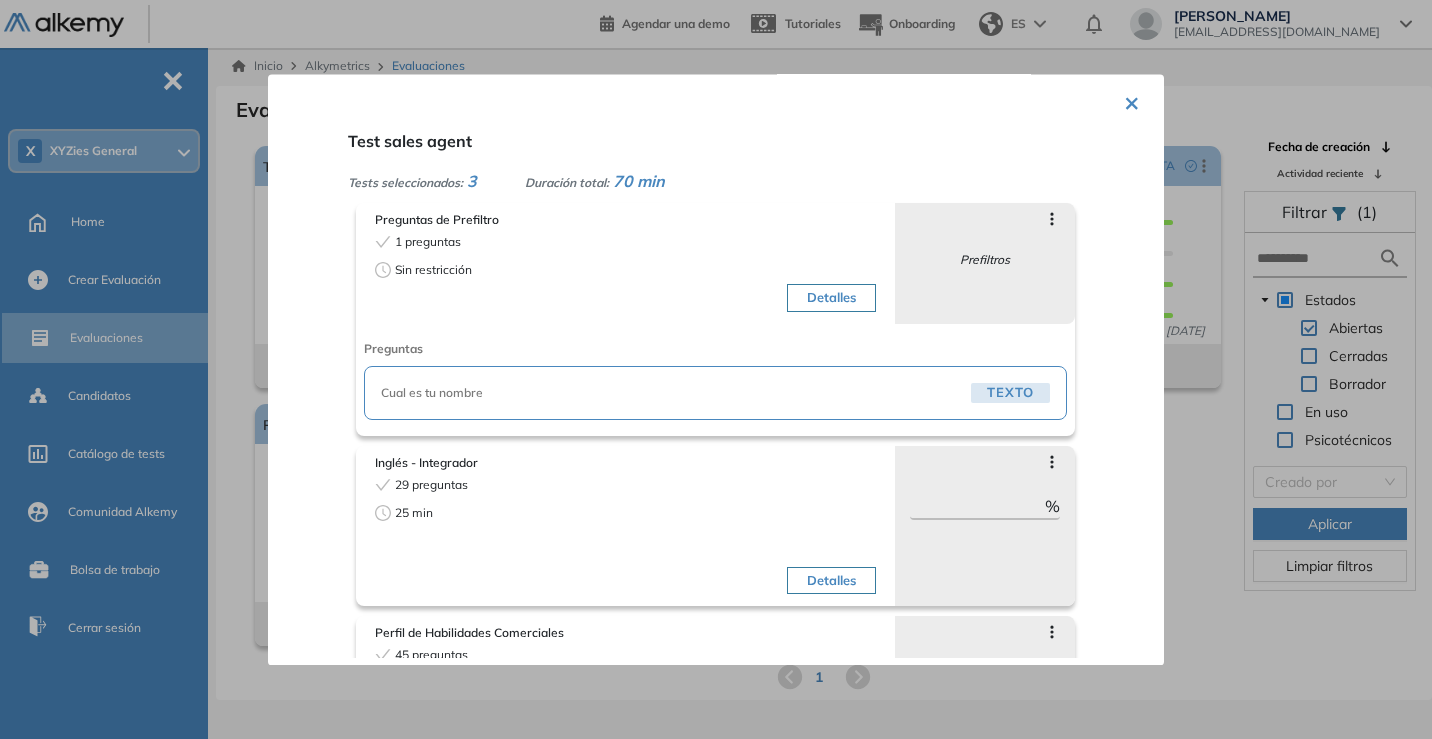 scroll, scrollTop: 0, scrollLeft: 0, axis: both 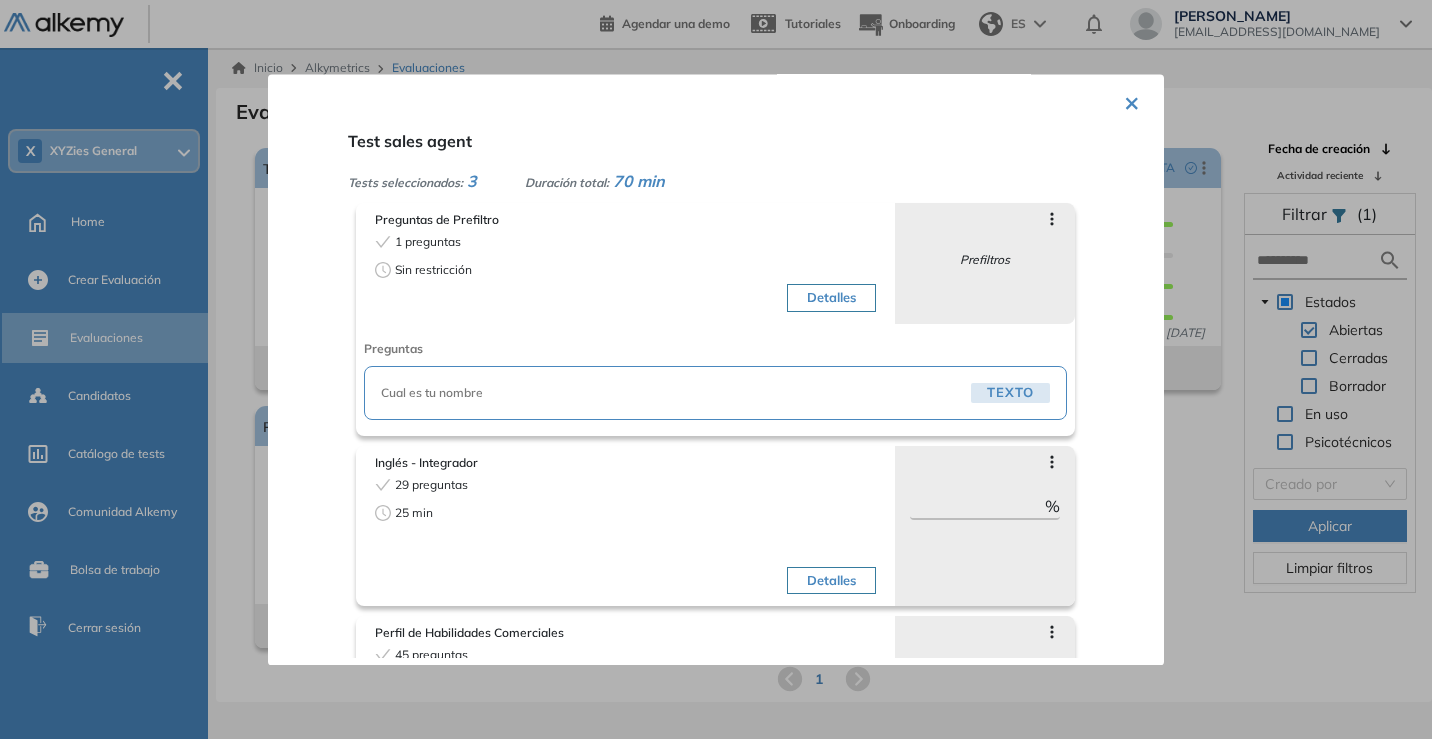 click on "Detalles" at bounding box center (831, 298) 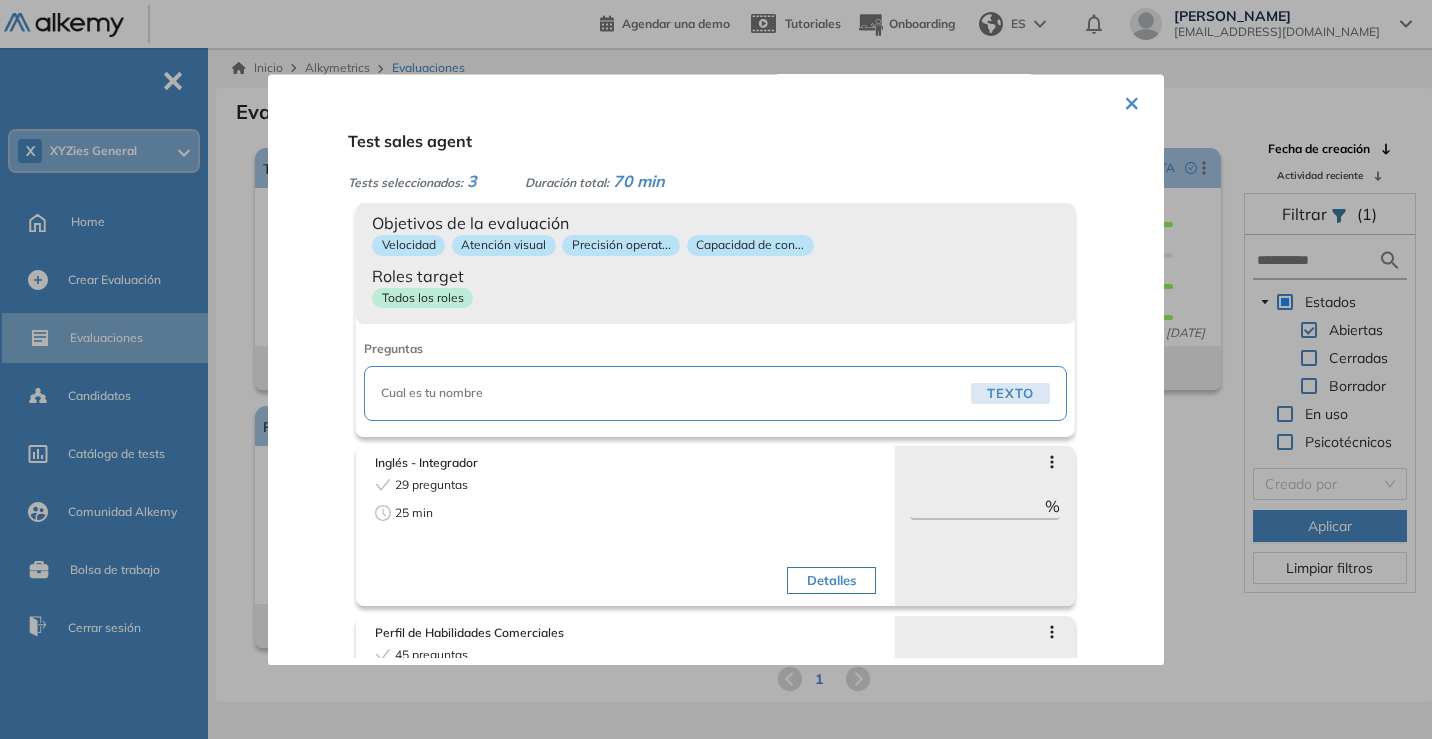 click on "×" at bounding box center [1132, 101] 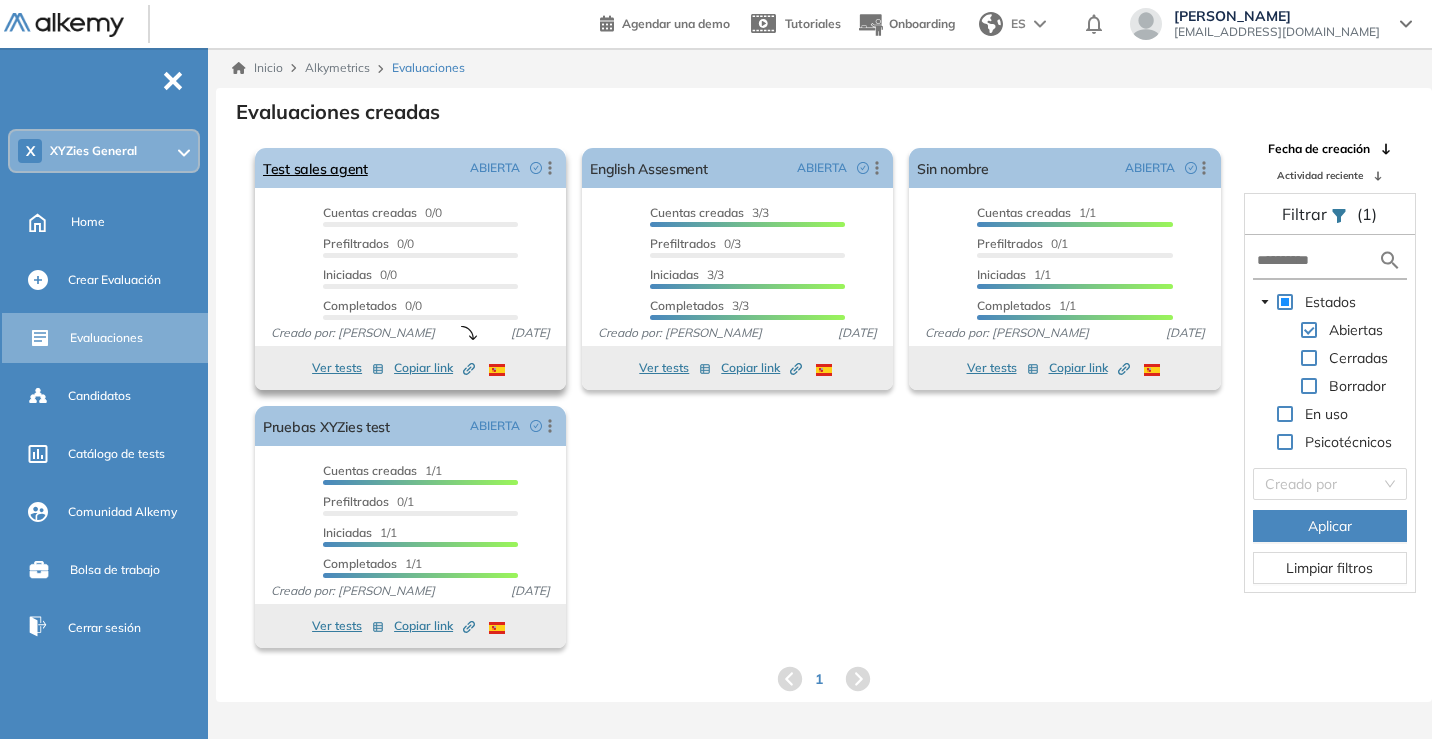 click 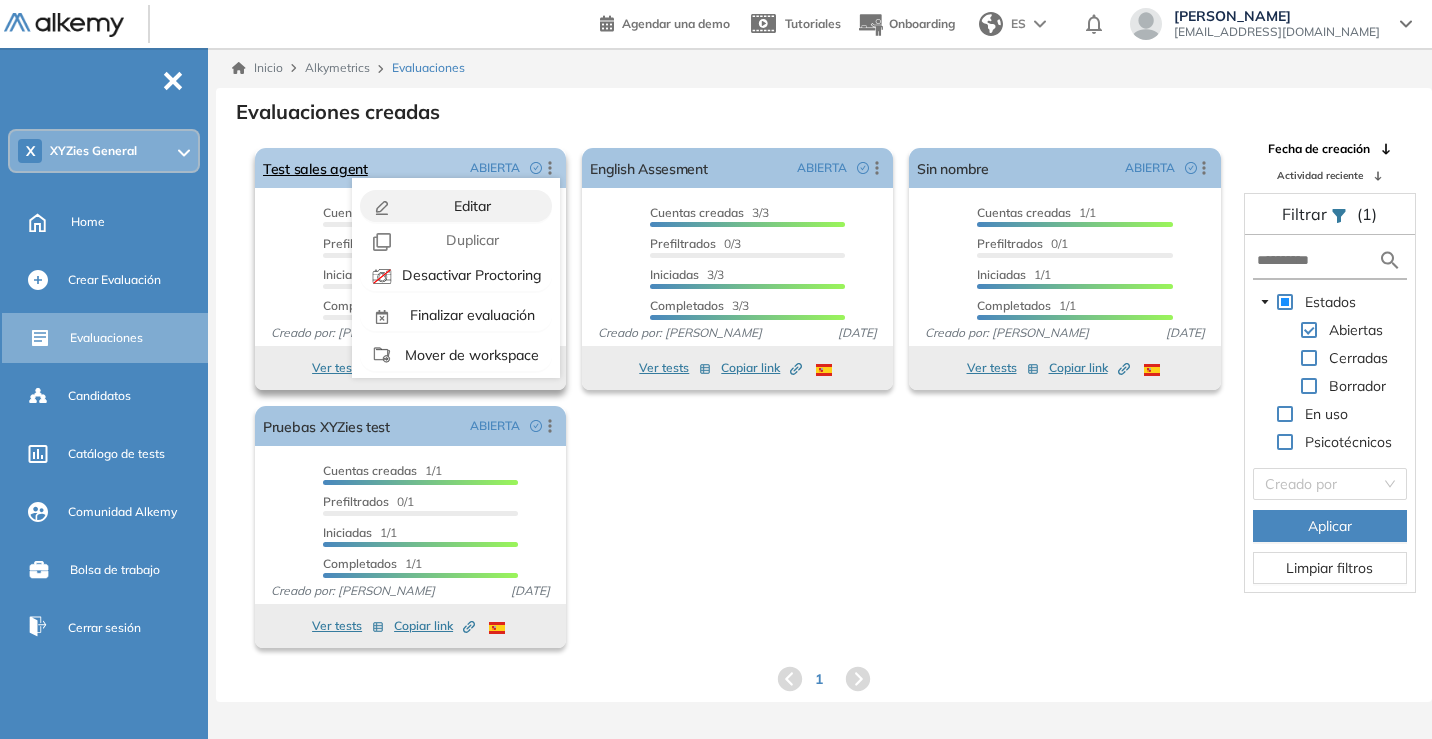 click on "Editar" at bounding box center [470, 206] 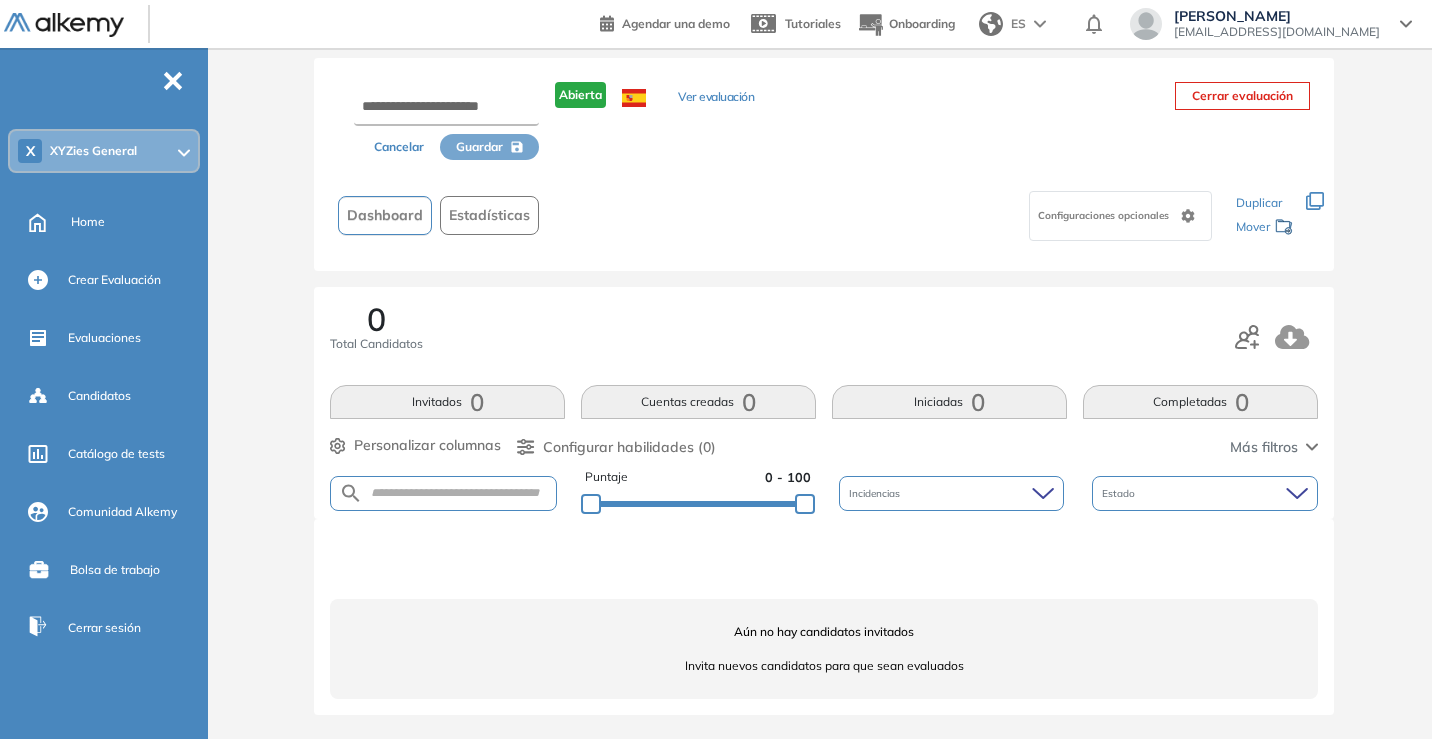 scroll, scrollTop: 0, scrollLeft: 0, axis: both 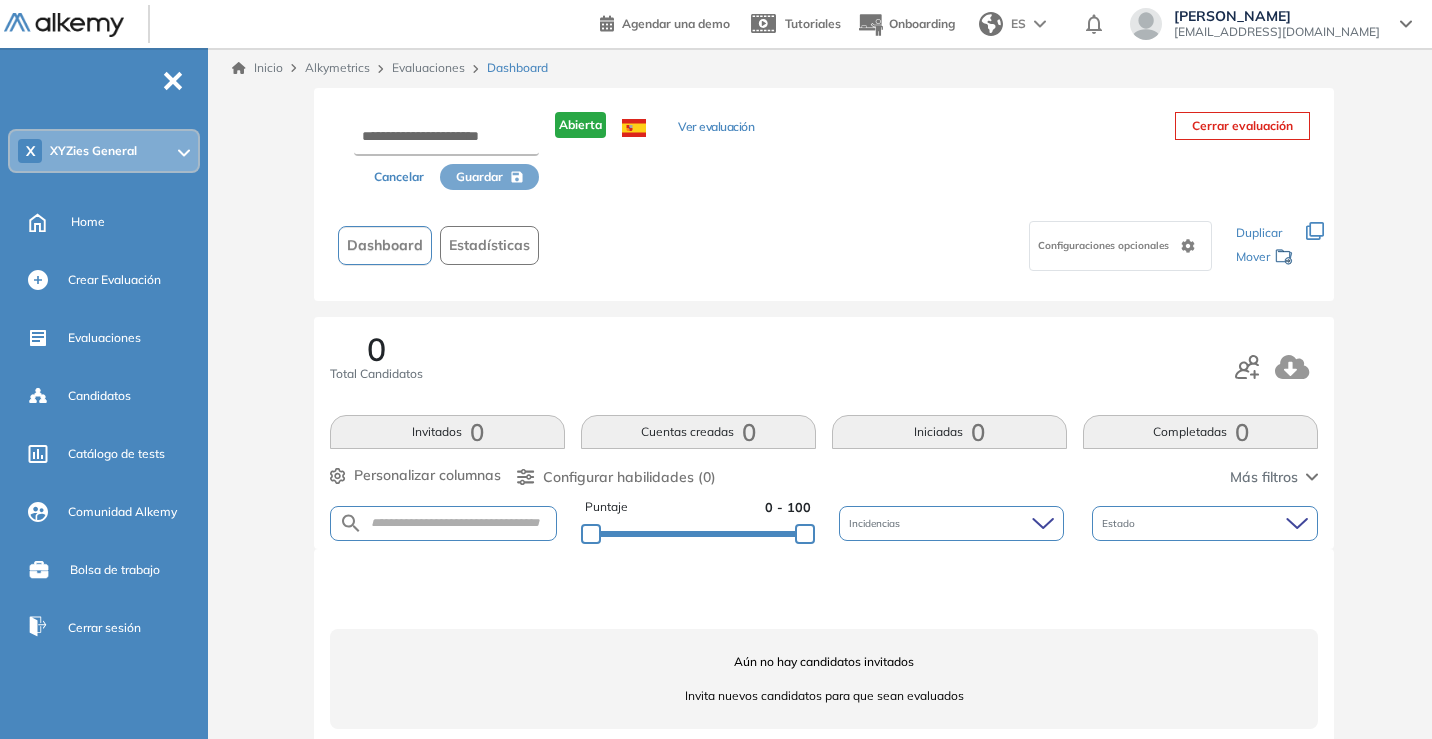 click on "Configuraciones opcionales" at bounding box center (1105, 245) 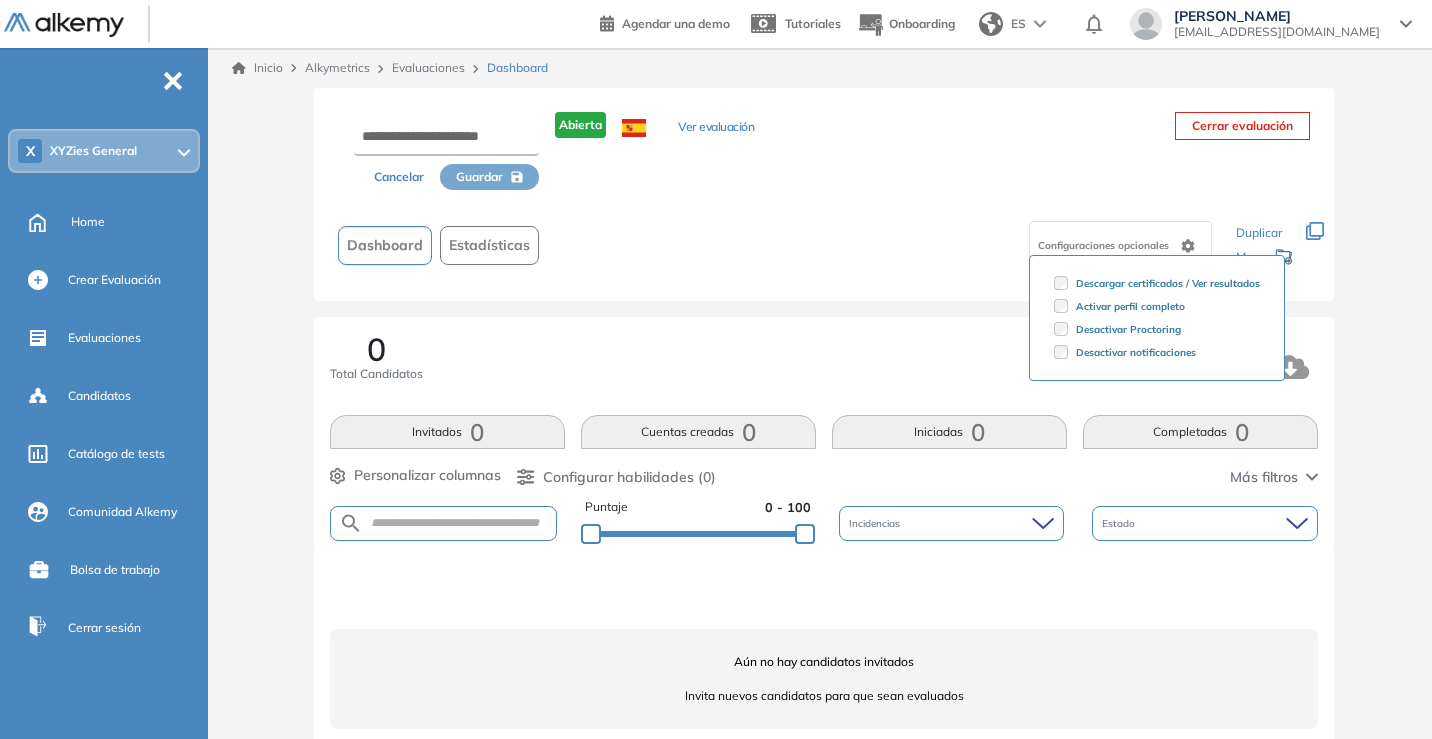 click on "Activar perfil completo" at bounding box center (1157, 306) 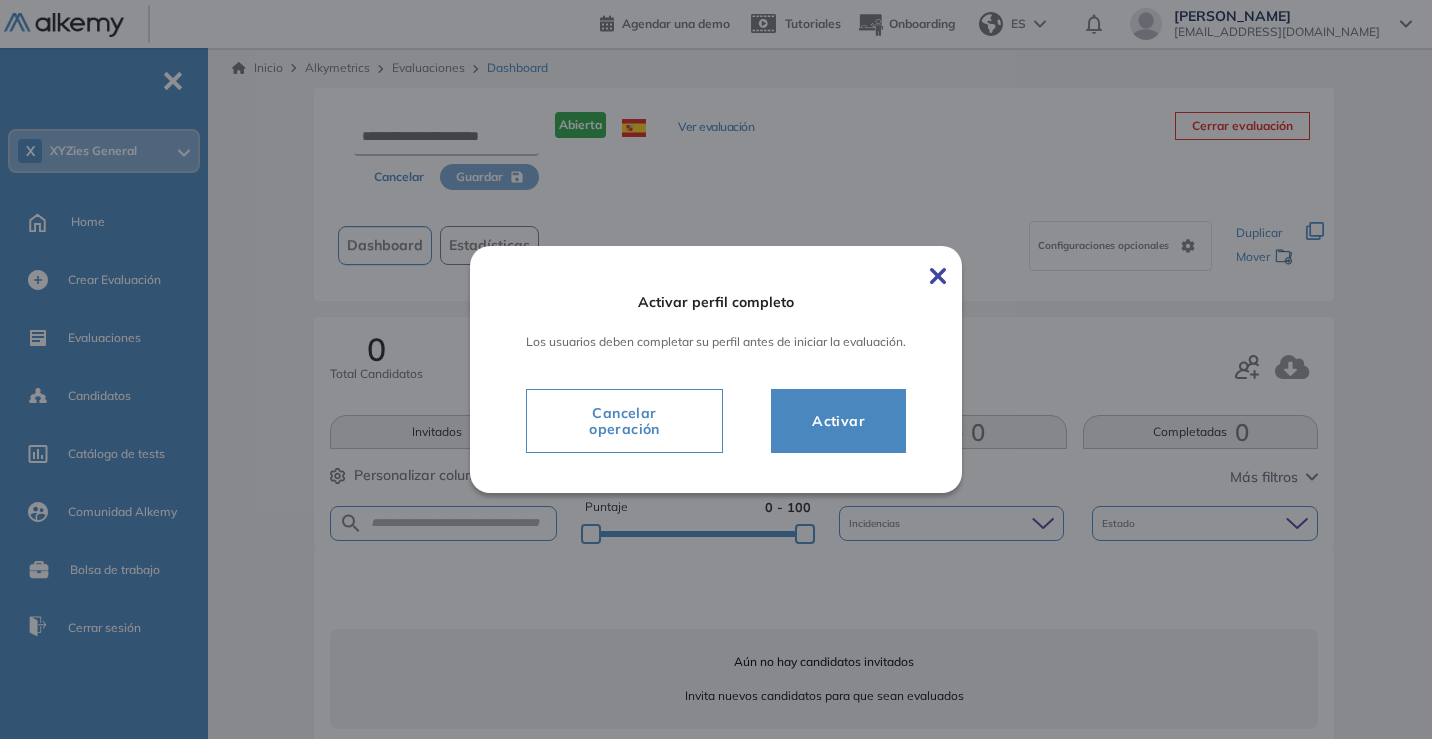 click on "Activar perfil completo Los usuarios deben completar su perfil antes de iniciar la evaluación. Cancelar operación Activar" at bounding box center (716, 369) 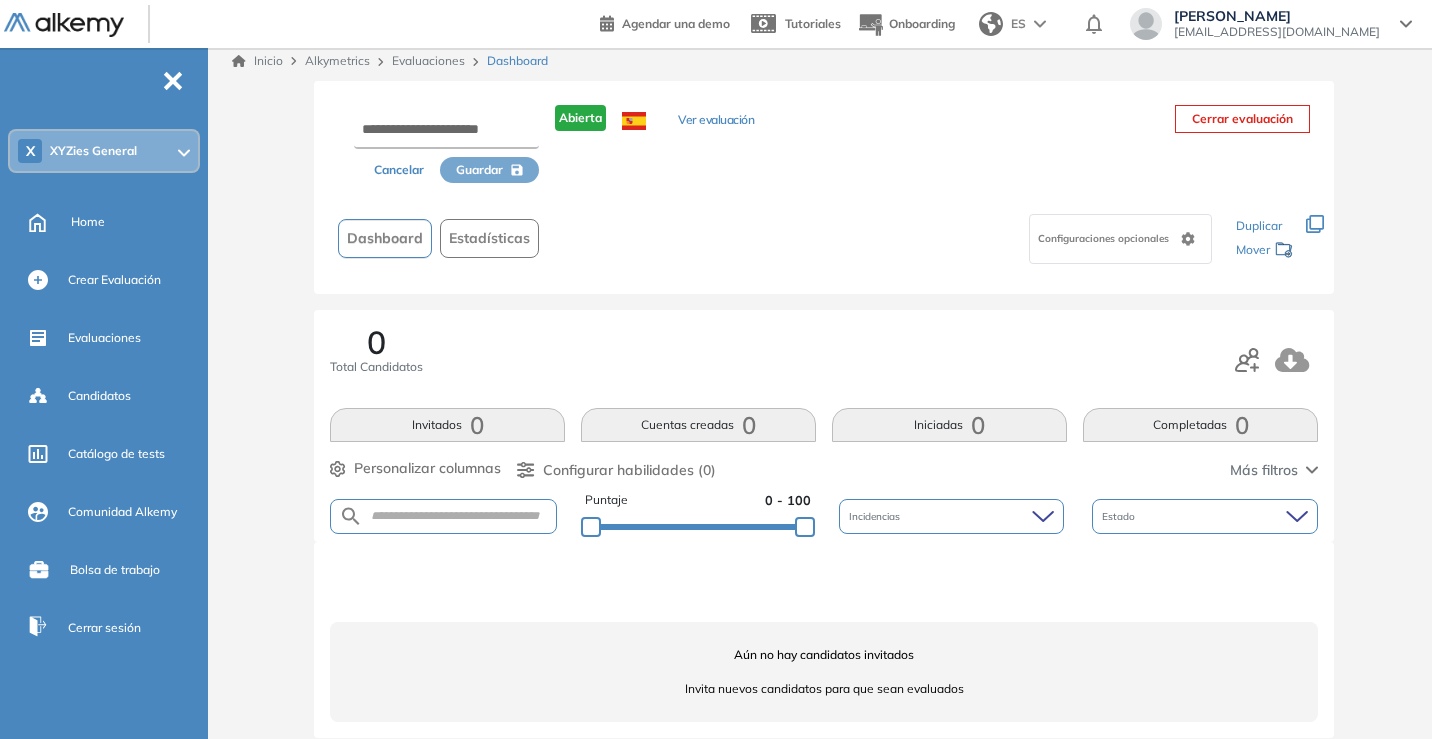 scroll, scrollTop: 0, scrollLeft: 0, axis: both 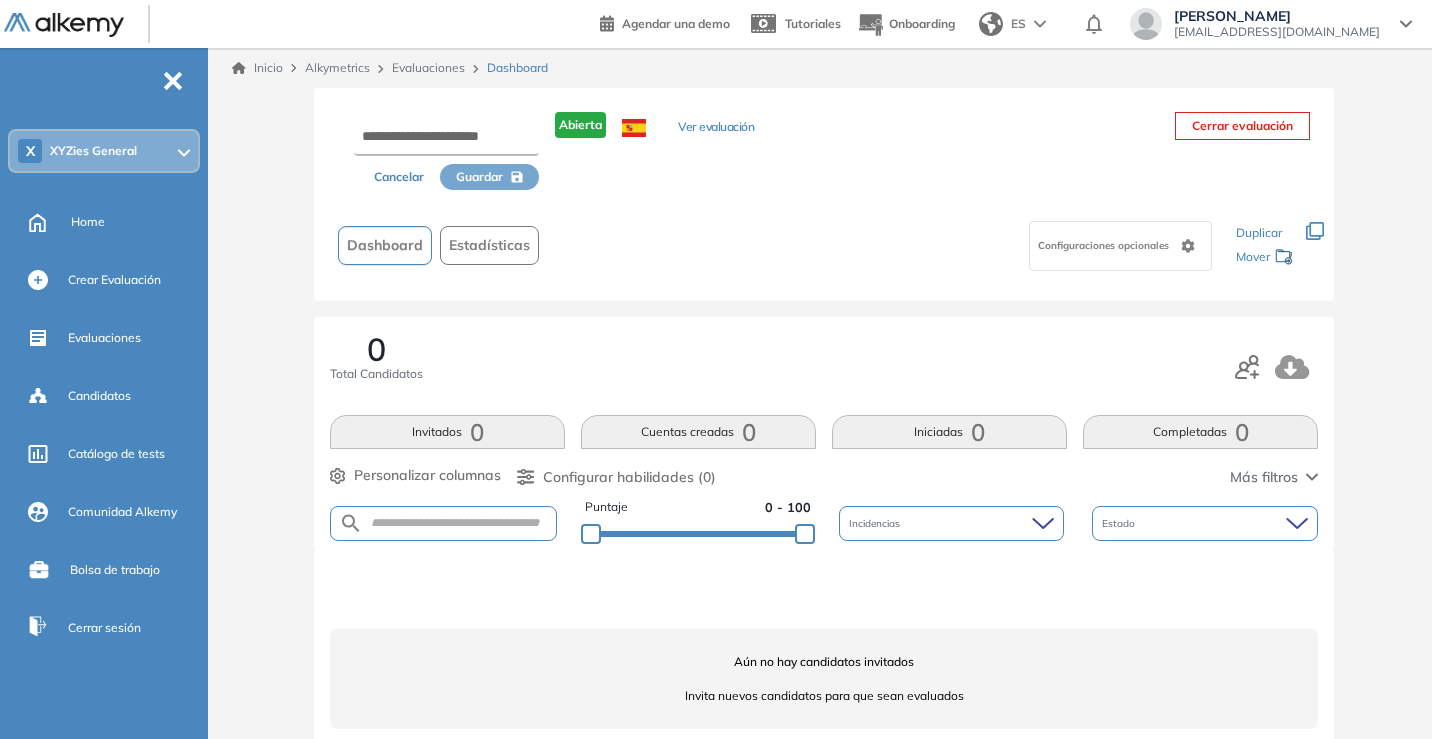 click on "Dashboard" at bounding box center [385, 245] 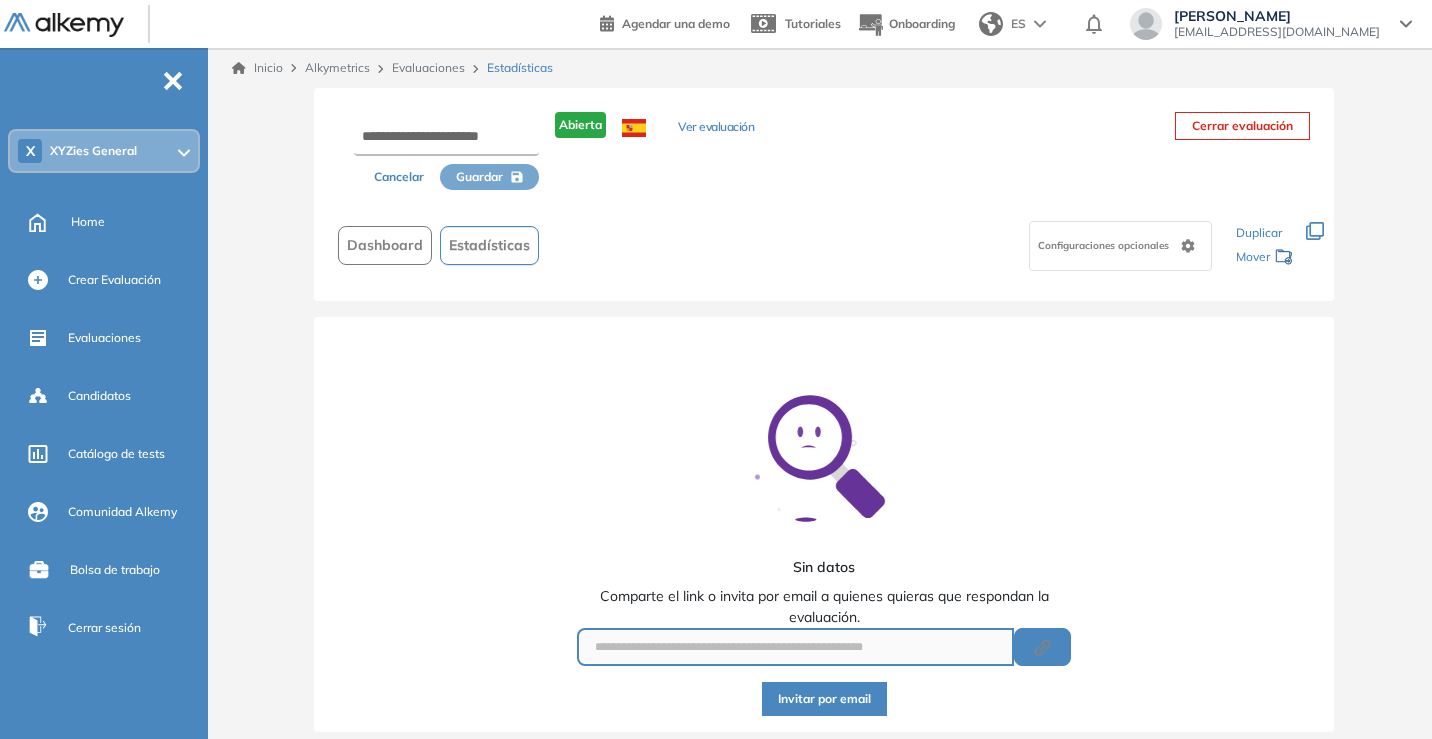 click on "Dashboard" at bounding box center [385, 245] 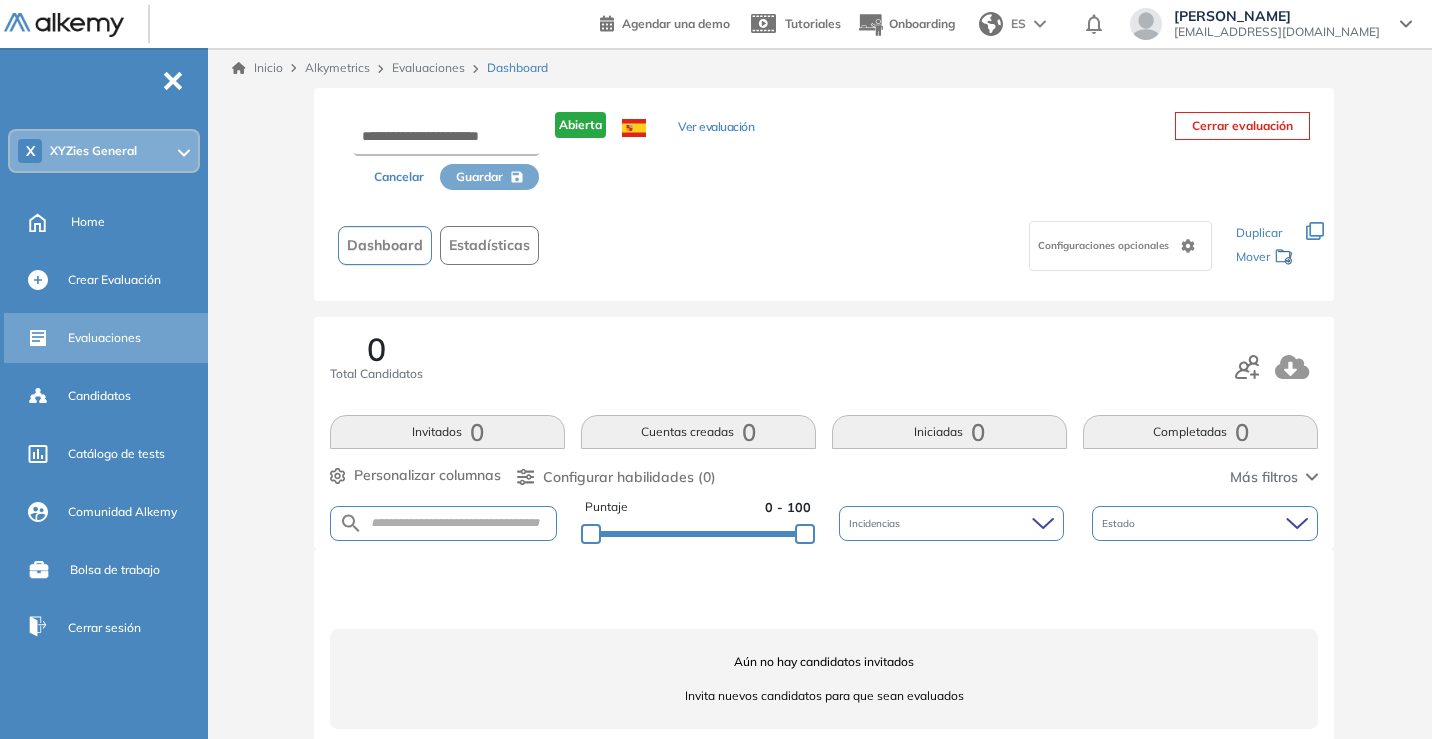 click on "Evaluaciones" at bounding box center [136, 338] 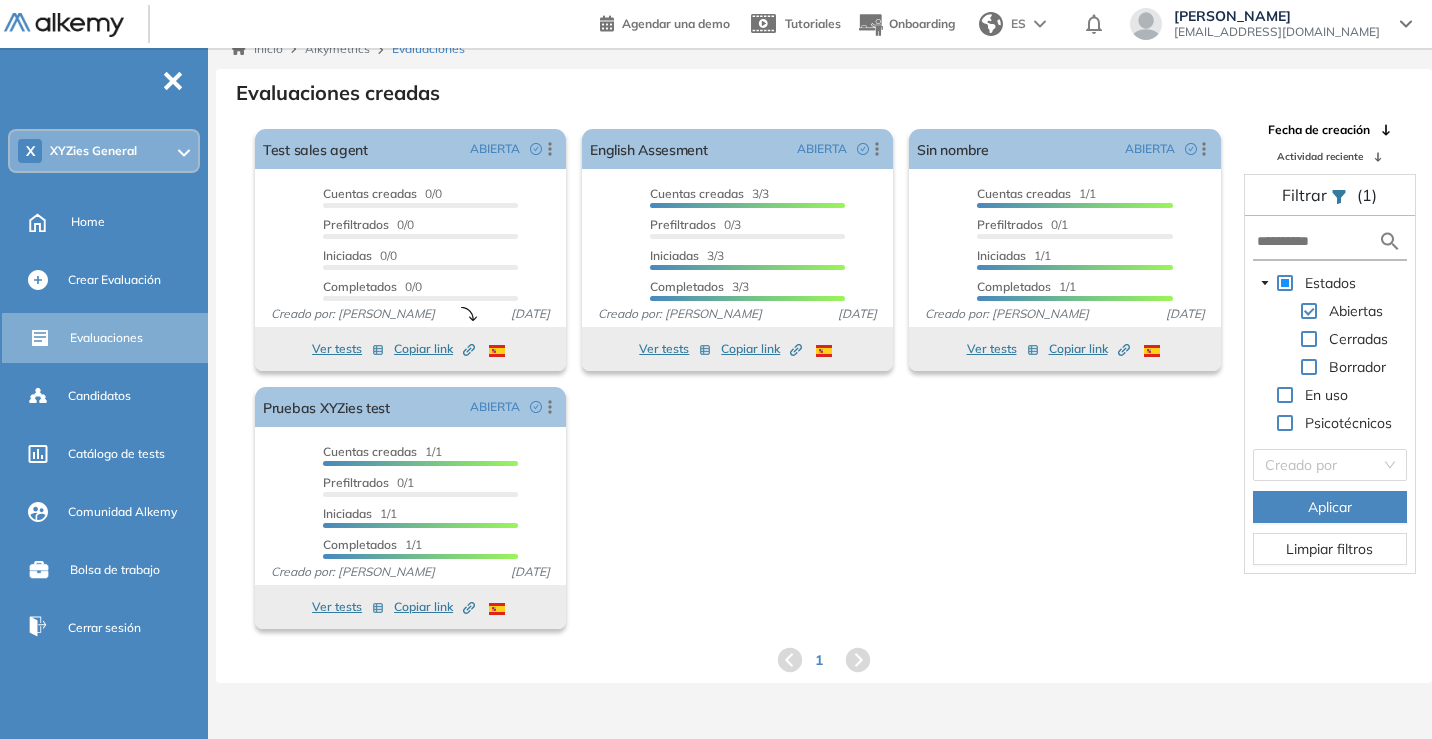 scroll, scrollTop: 0, scrollLeft: 0, axis: both 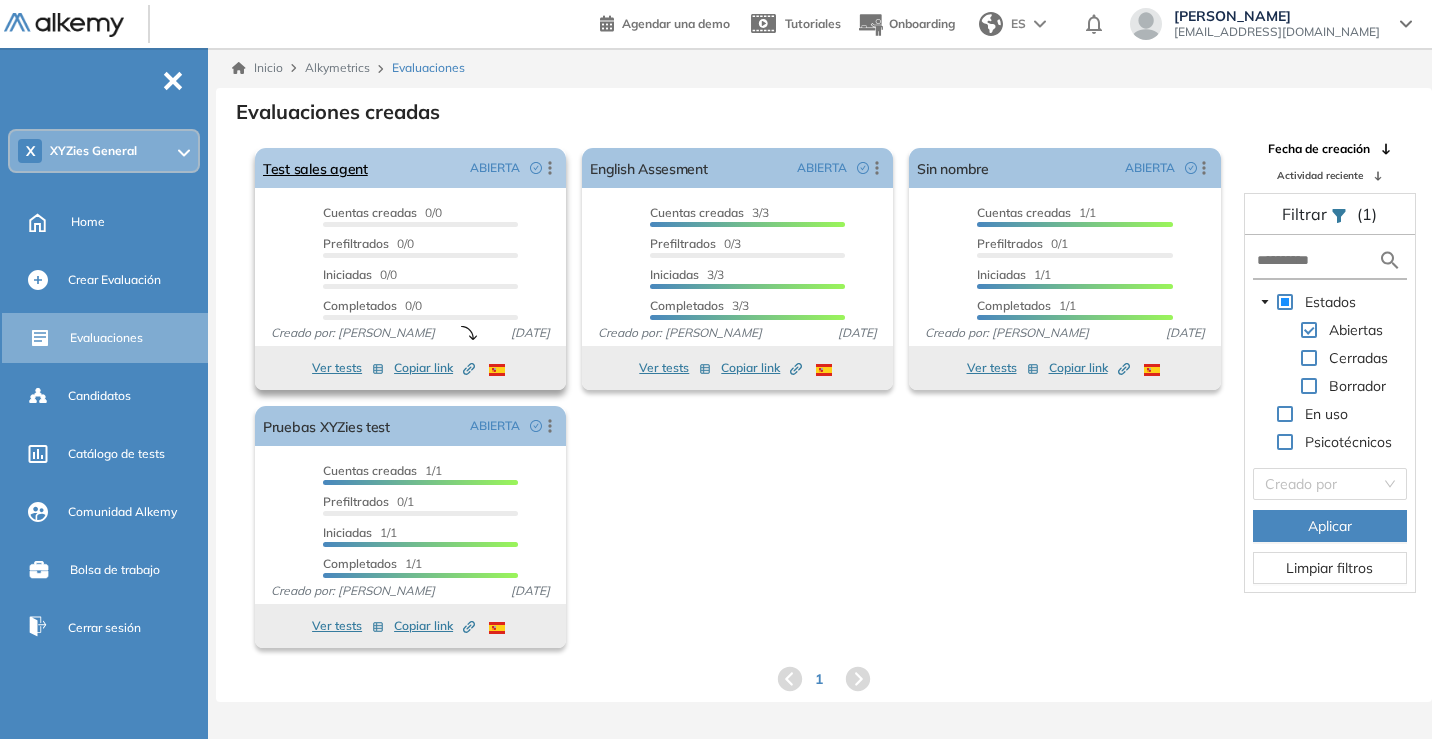 click 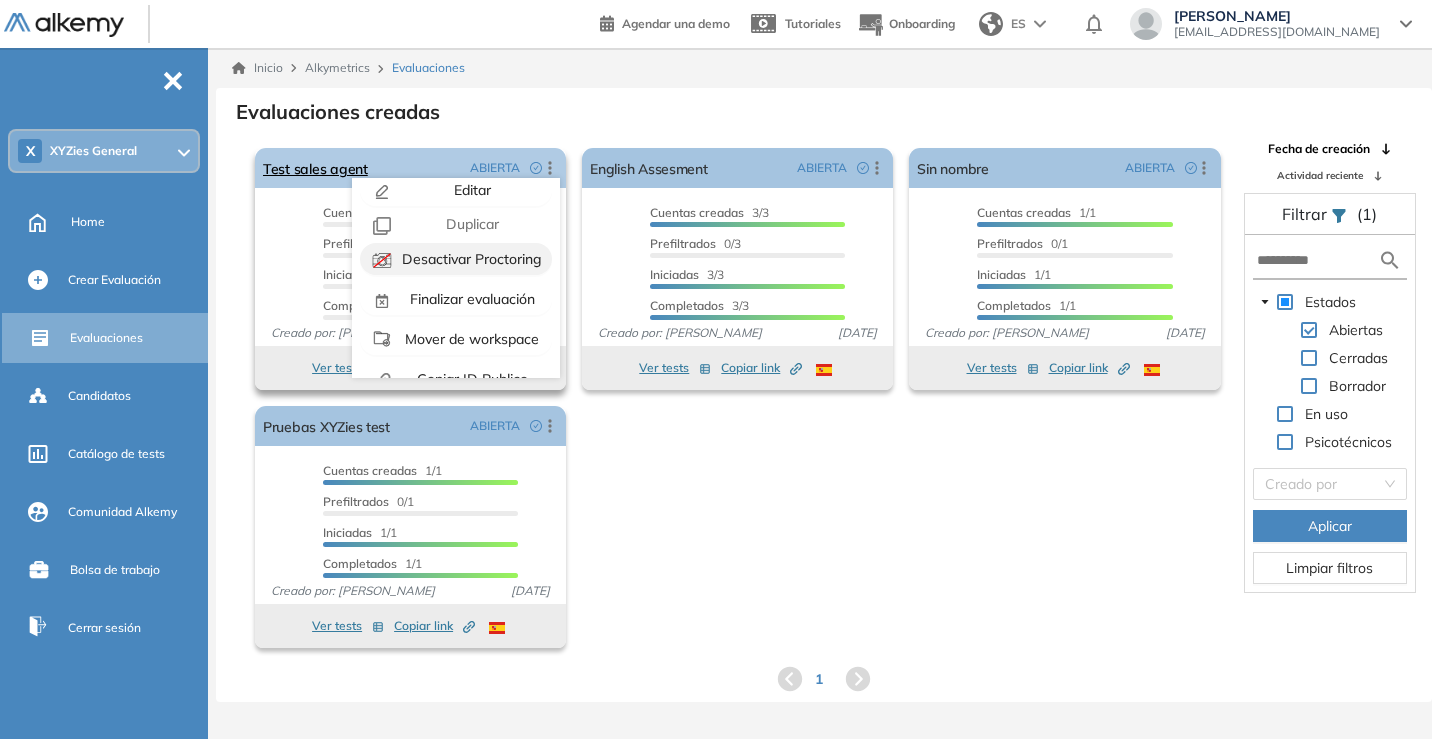 scroll, scrollTop: 0, scrollLeft: 0, axis: both 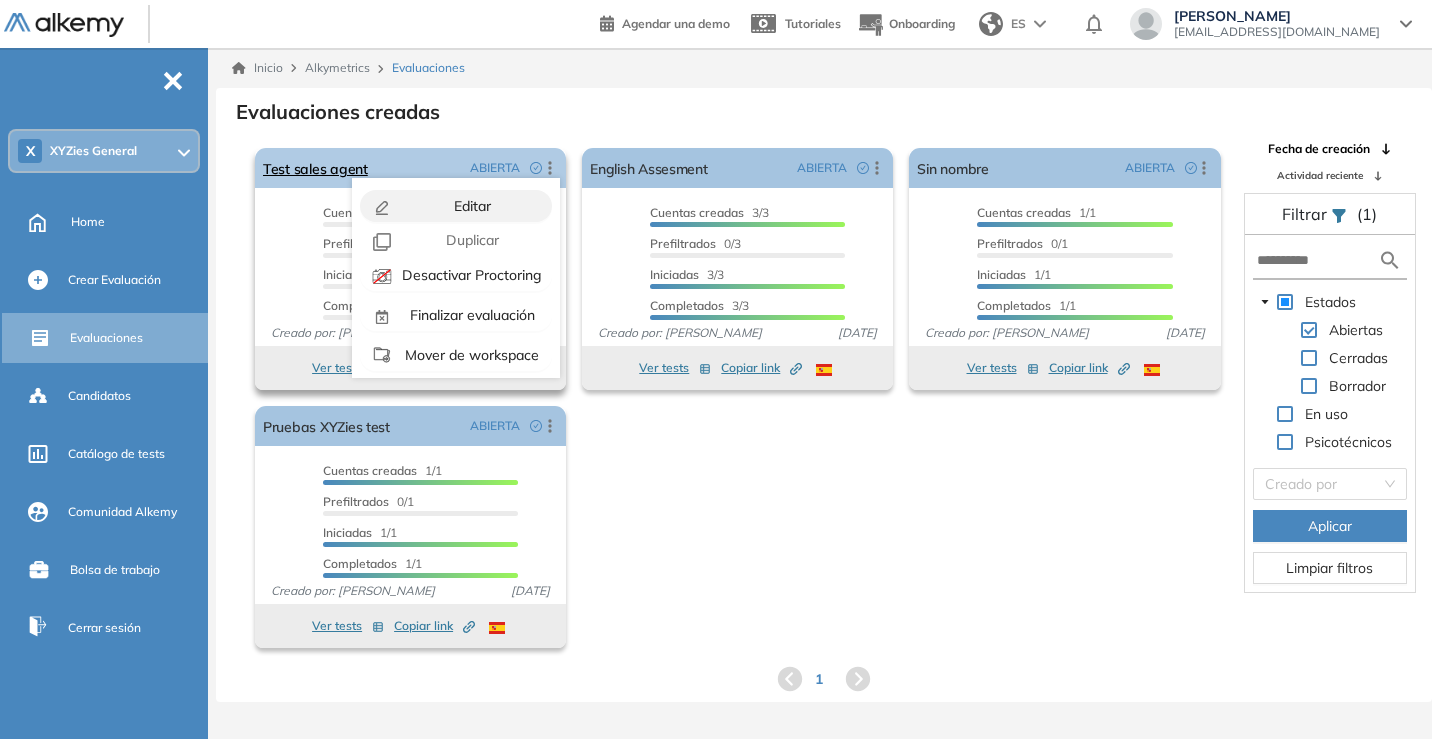 click on "Editar" at bounding box center [470, 206] 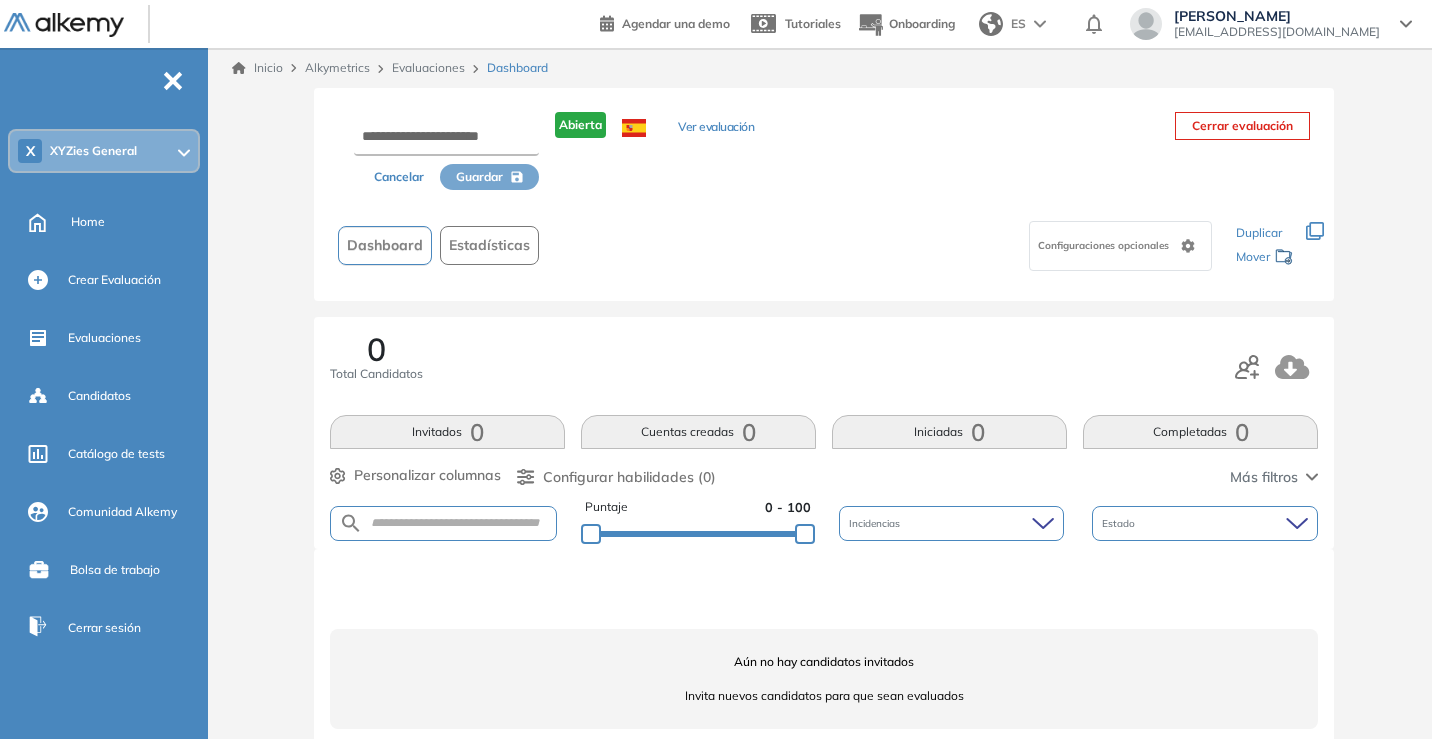 click on "Ver evaluación" at bounding box center (716, 128) 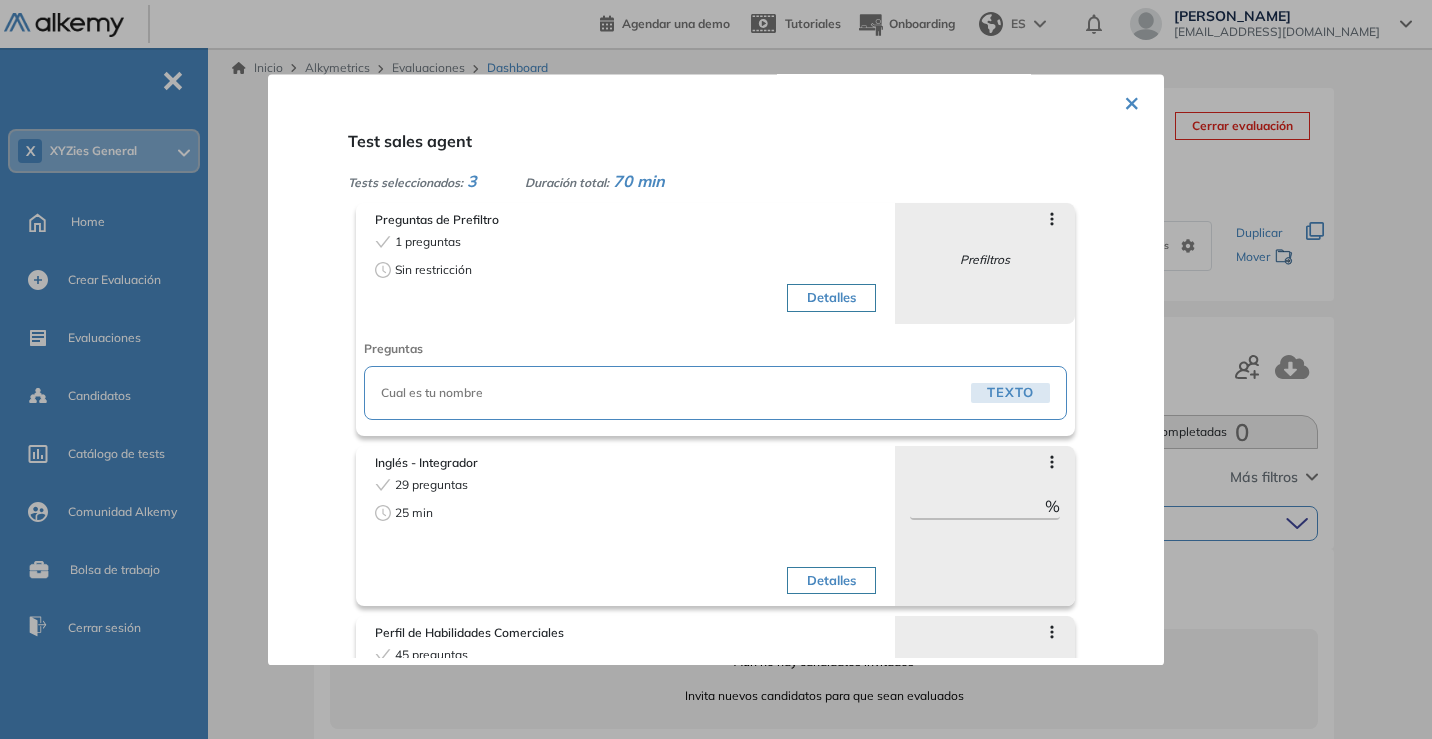 click 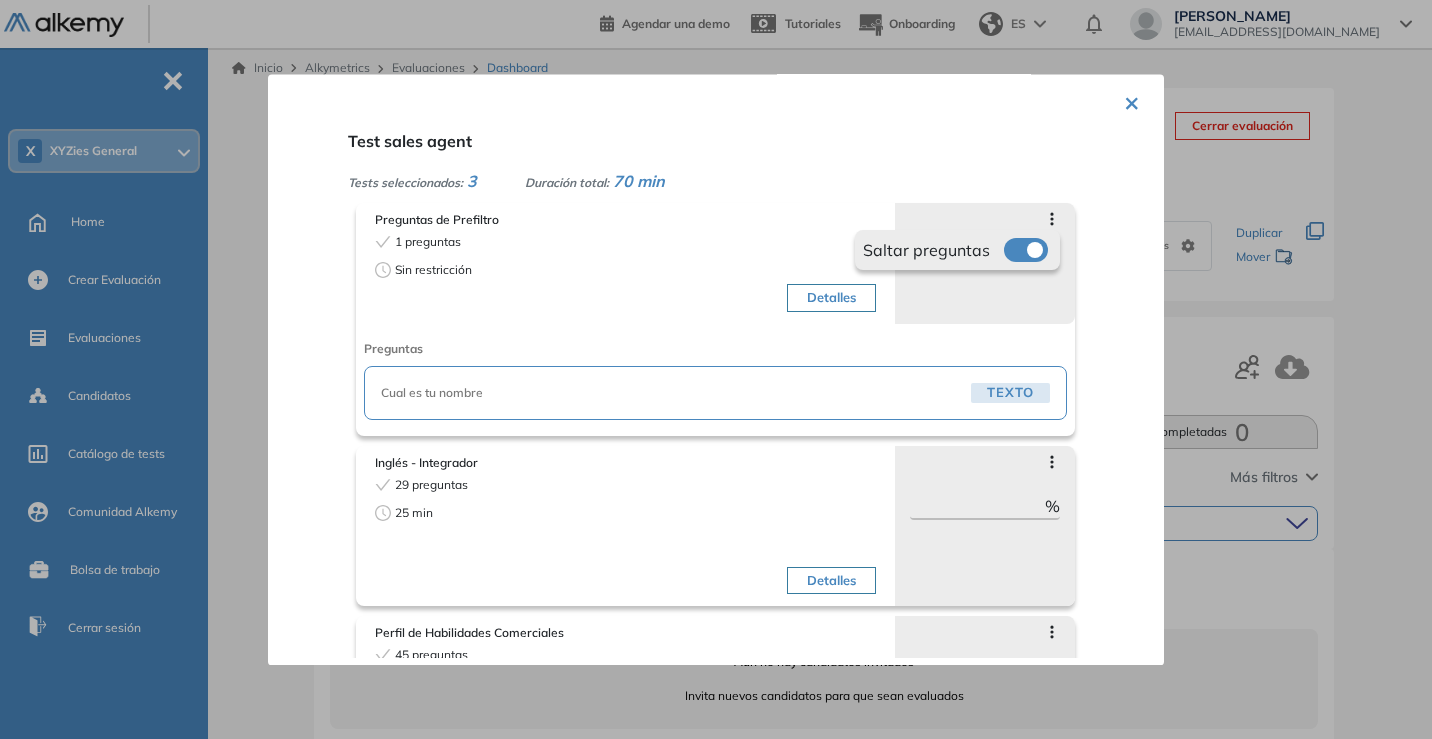 click on "Preguntas Cual es tu nombre Texto" at bounding box center [715, 380] 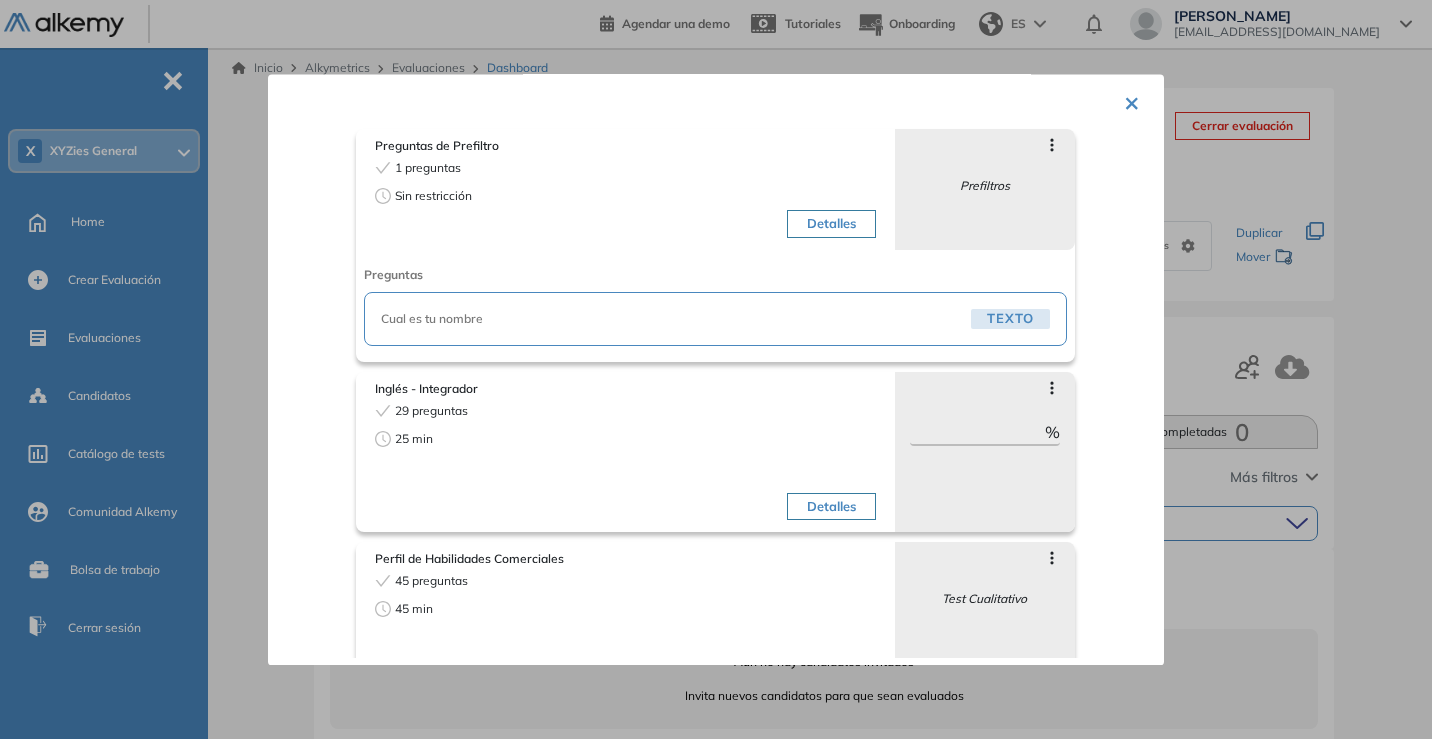 scroll, scrollTop: 0, scrollLeft: 0, axis: both 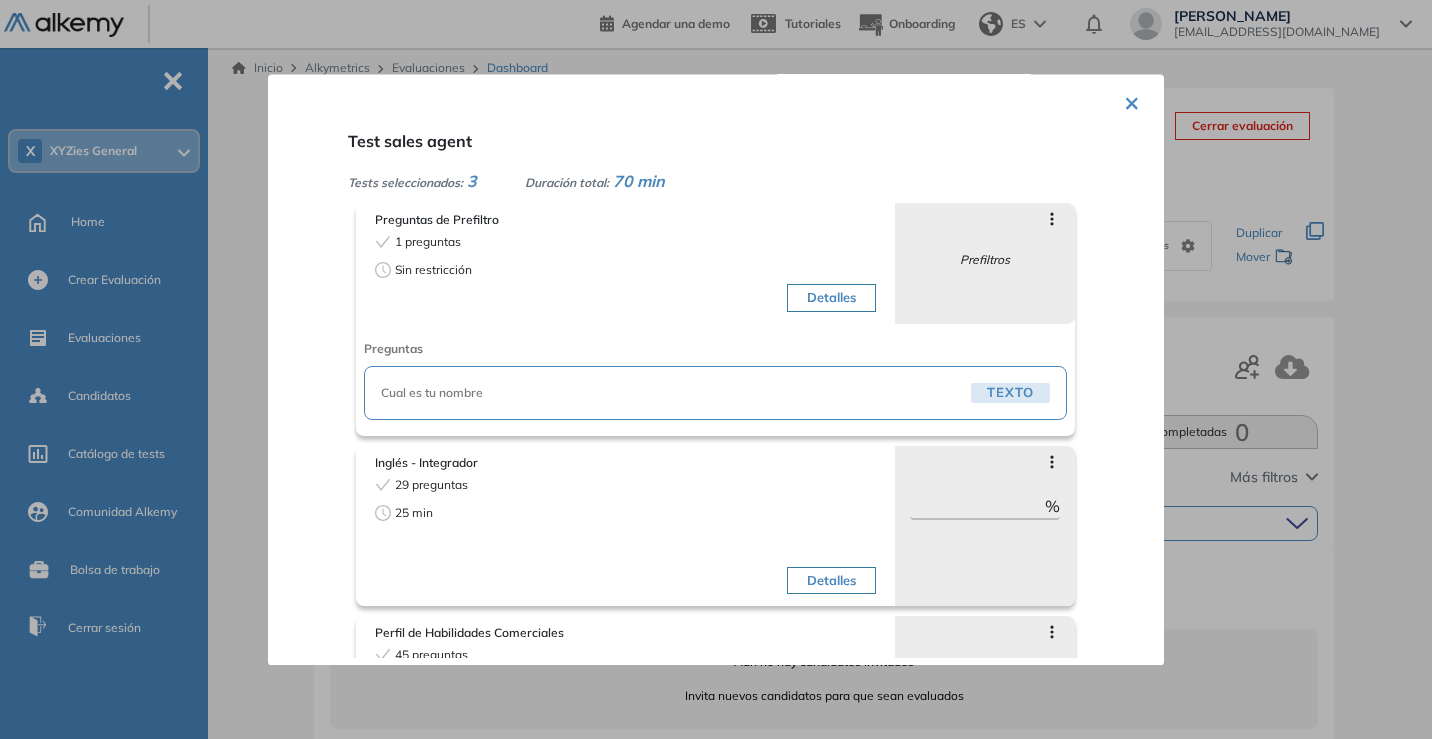 click on "×" at bounding box center [1132, 101] 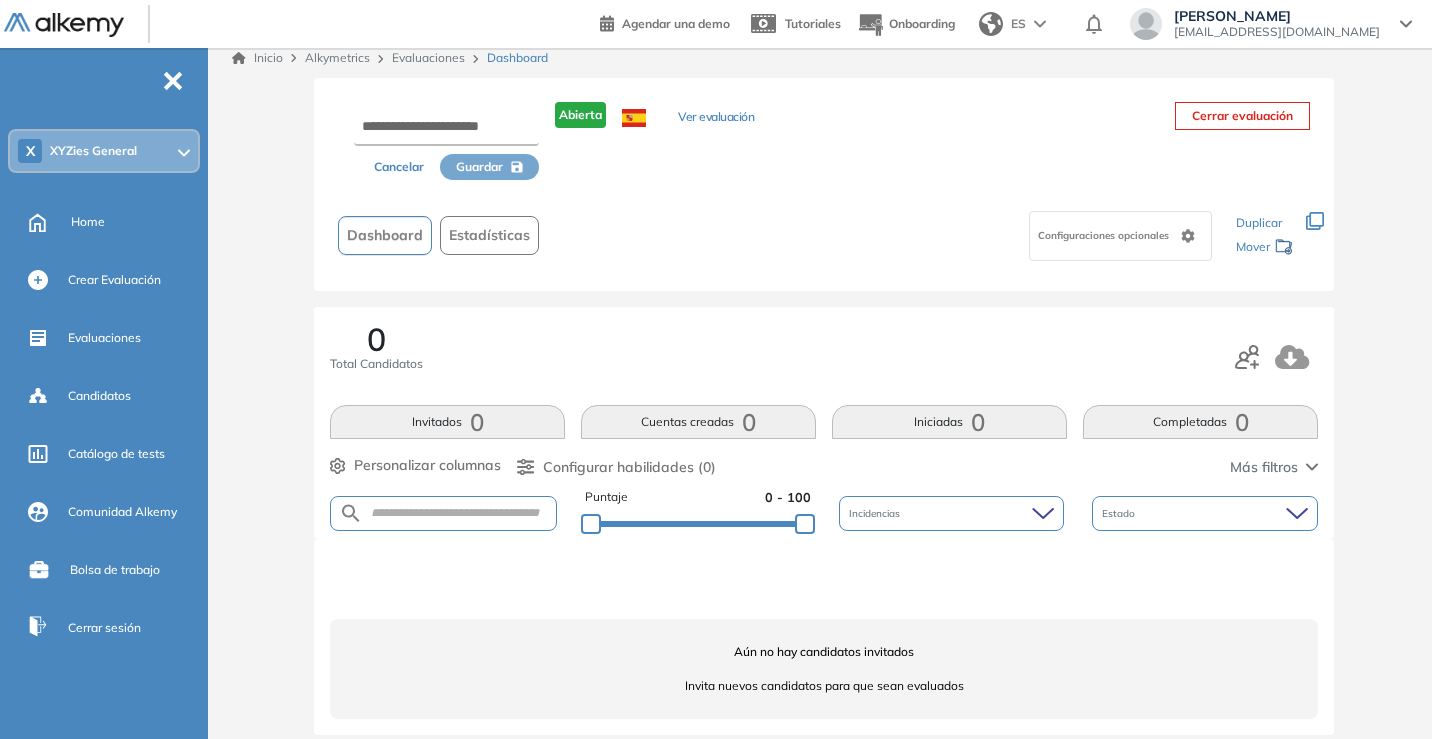 scroll, scrollTop: 0, scrollLeft: 0, axis: both 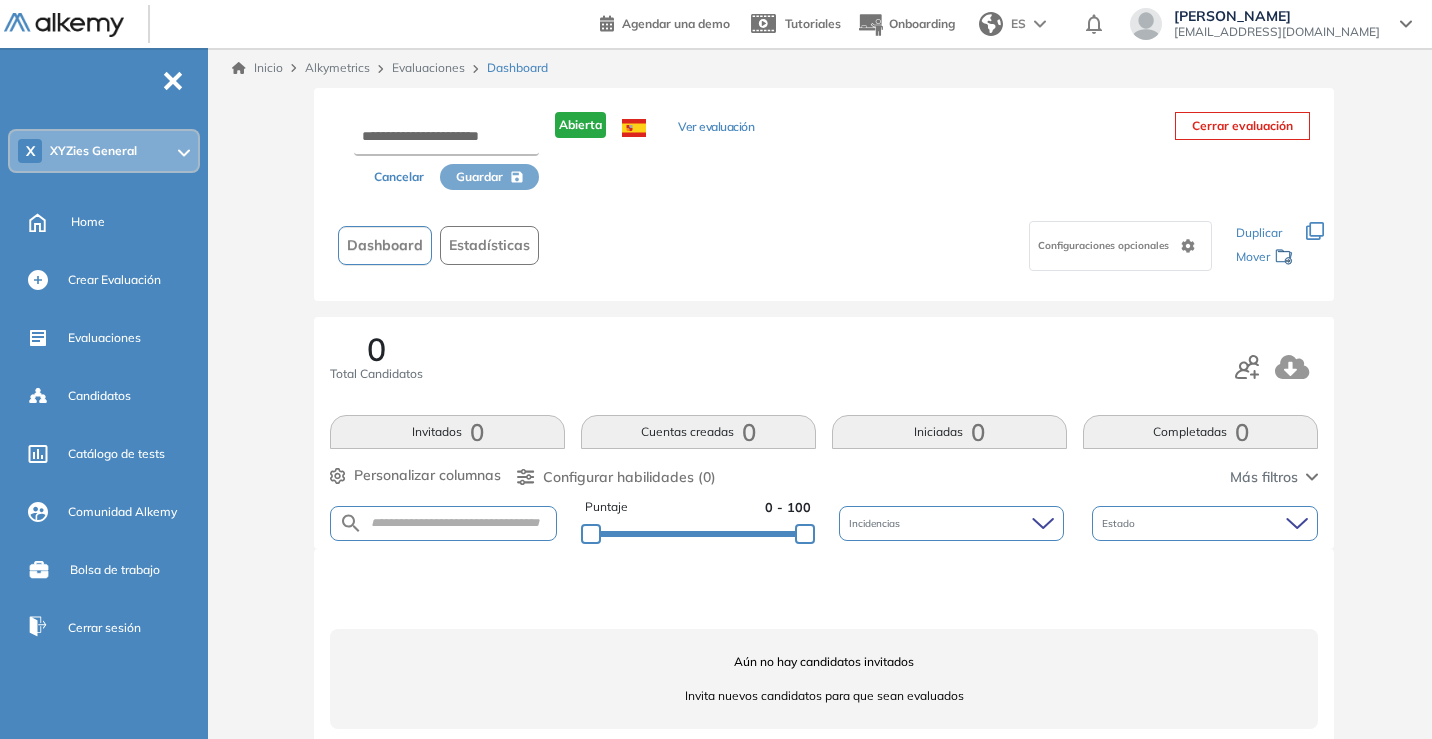 click 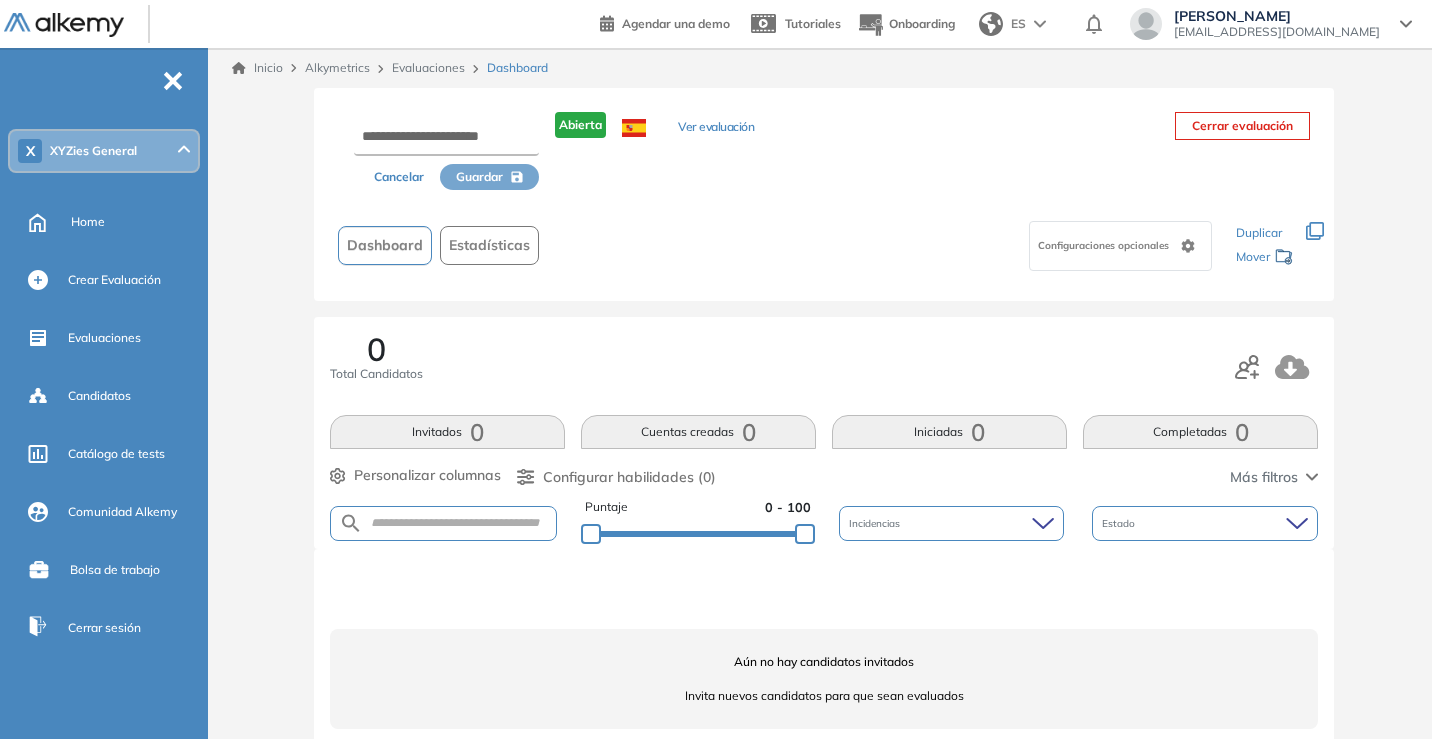 click on "Cancelar Guardar Abierta Ver evaluación Cerrar evaluación Dashboard Estadísticas Configuraciones opcionales Los siguientes tests ya no están disponibles o tienen una nueva versión Revisa en el catálogo otras opciones o su detalle. Entendido Duplicar Mover 0 Total Candidatos Invitados 0 Cuentas creadas 0 Iniciadas 0 Completadas 0   Personalizar columnas Personalizar columnas Candidato Fijar columna Puntaje Fijar columna Proctoring Fijar columna País Fijar columna Provincia Fijar columna Estado Fijar columna Completado Fijar columna Evaluación Fijar columna Fecha límite Fijar columna Inglés - Integrador Perfil de Habilidades Comerciales Cancelar Aplicar Configurar habilidades (0) Más filtros Puntaje 0 - 100 Incidencias Estado Aún no hay candidatos invitados Invita nuevos candidatos para que sean evaluados" at bounding box center [824, 428] 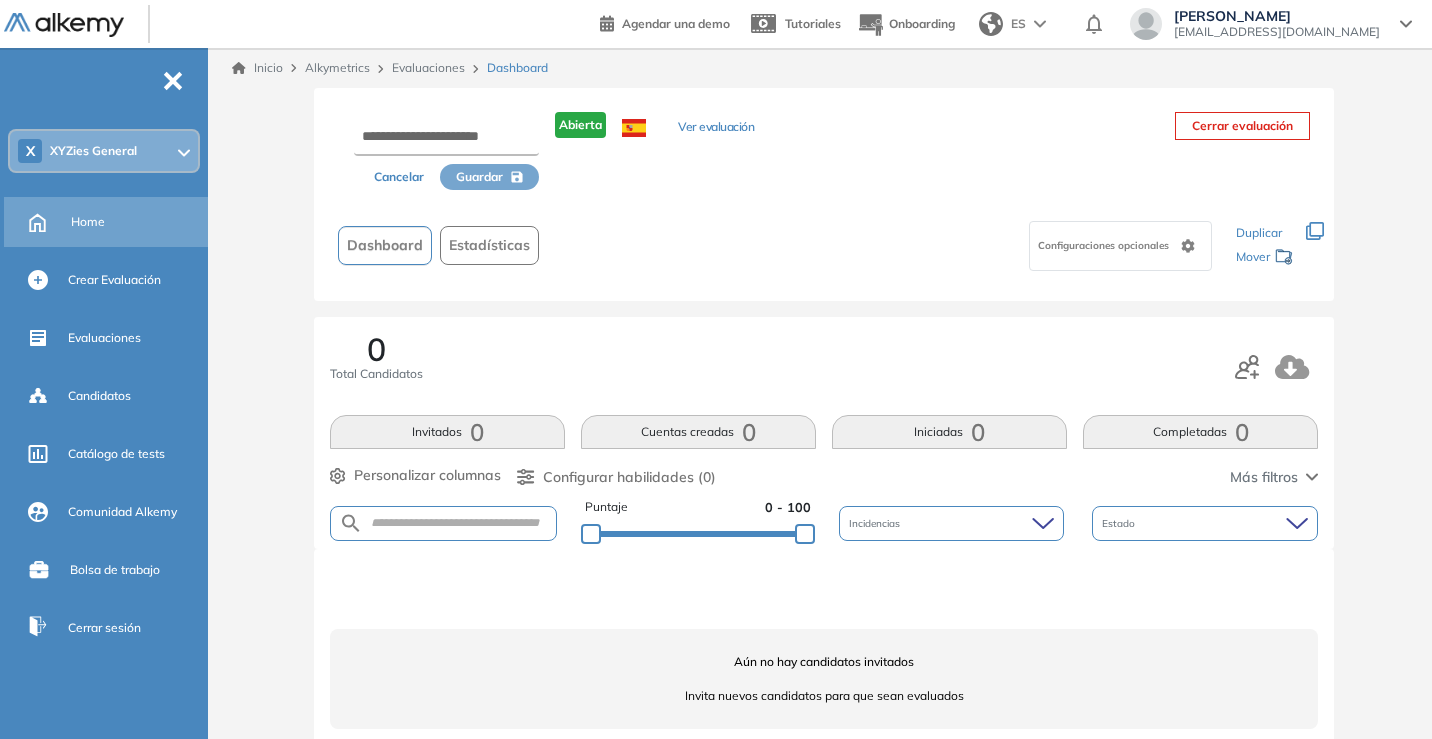 click on "Home" at bounding box center [88, 222] 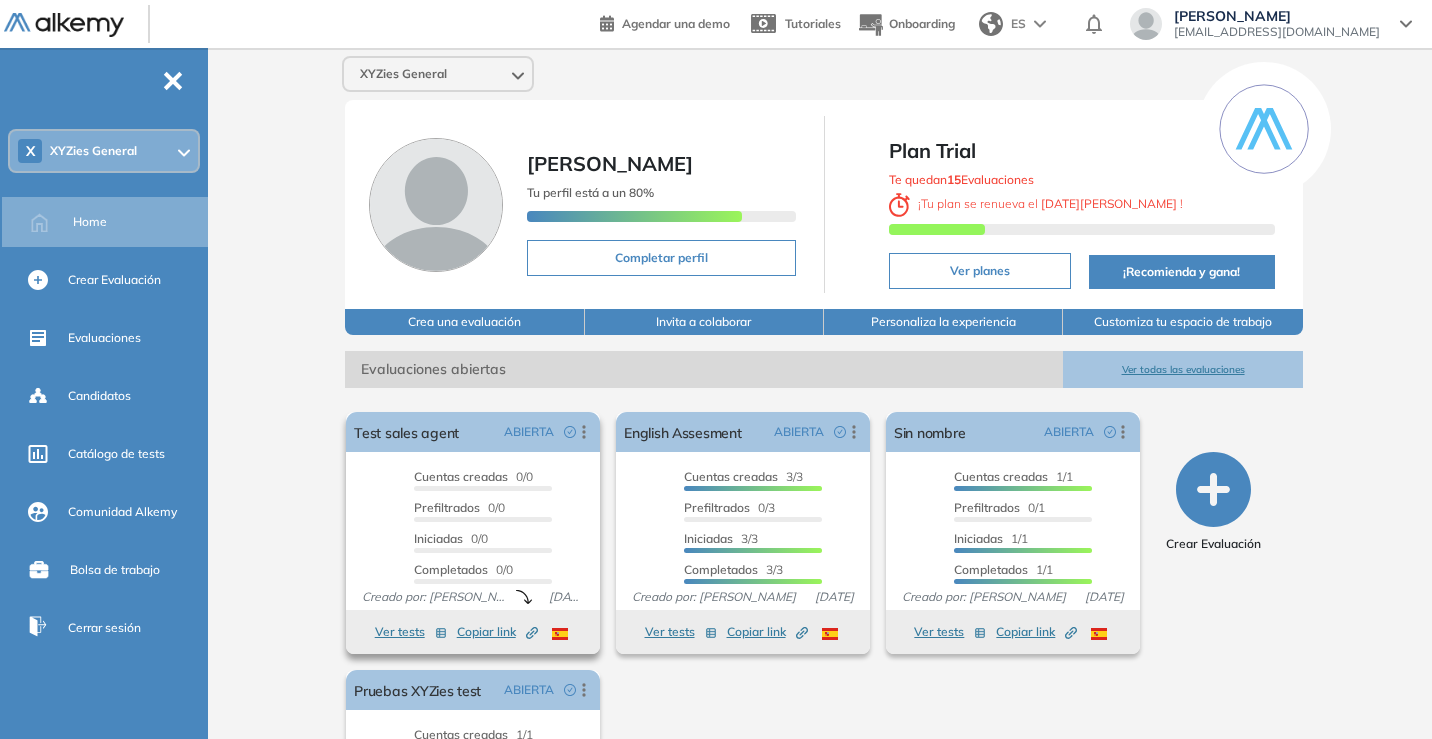 click on "Copiar link Created by potrace 1.16, written by [PERSON_NAME] [DATE]-[DATE]" at bounding box center (497, 632) 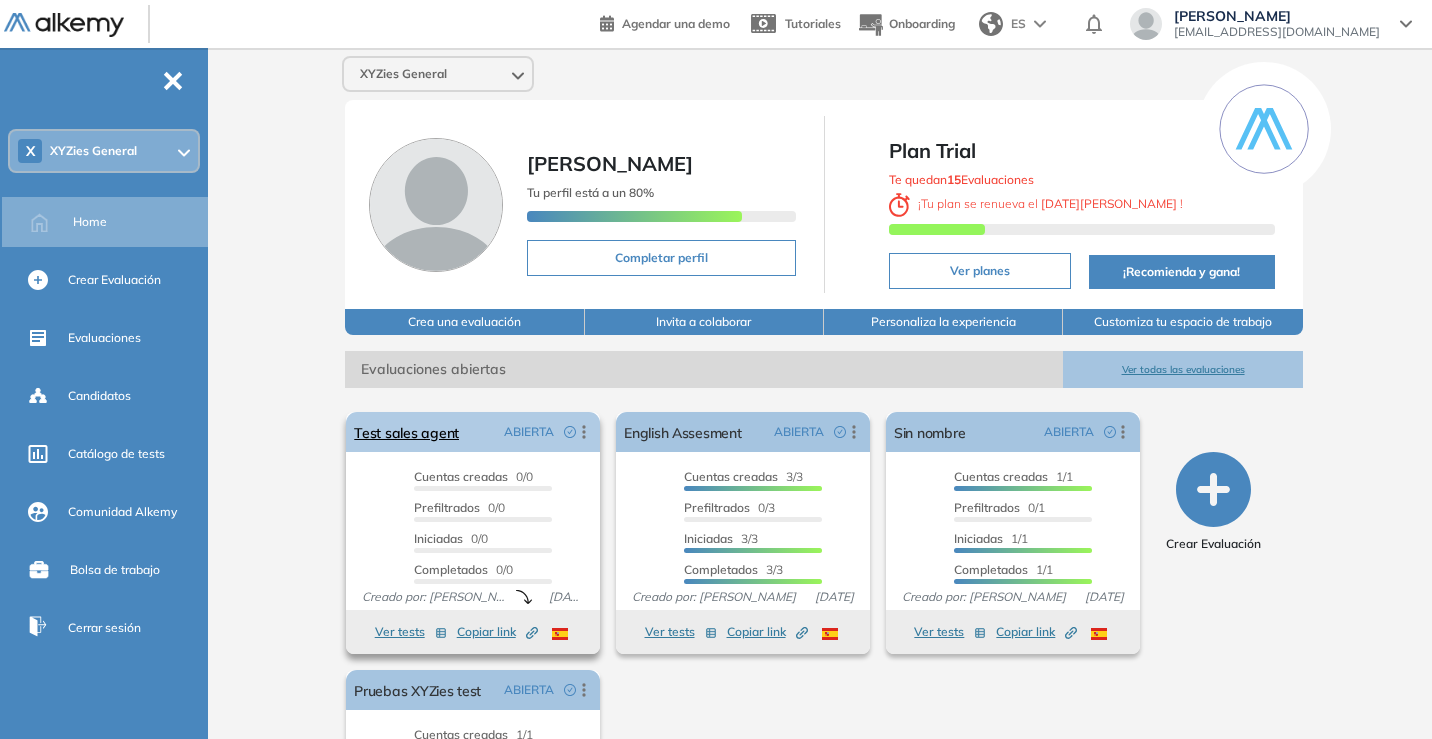 click on "Test sales agent ABIERTA Editar Los siguientes tests ya no están disponibles o tienen una nueva versión Revisa en el catálogo otras opciones o su detalle. Entendido Duplicar Reabrir Eliminar Ver candidatos Ver estadísticas Desactivar Proctoring Finalizar evaluación Mover de workspace Created by potrace 1.16, written by [PERSON_NAME] [DATE]-[DATE] Copiar ID Publico" at bounding box center [473, 432] 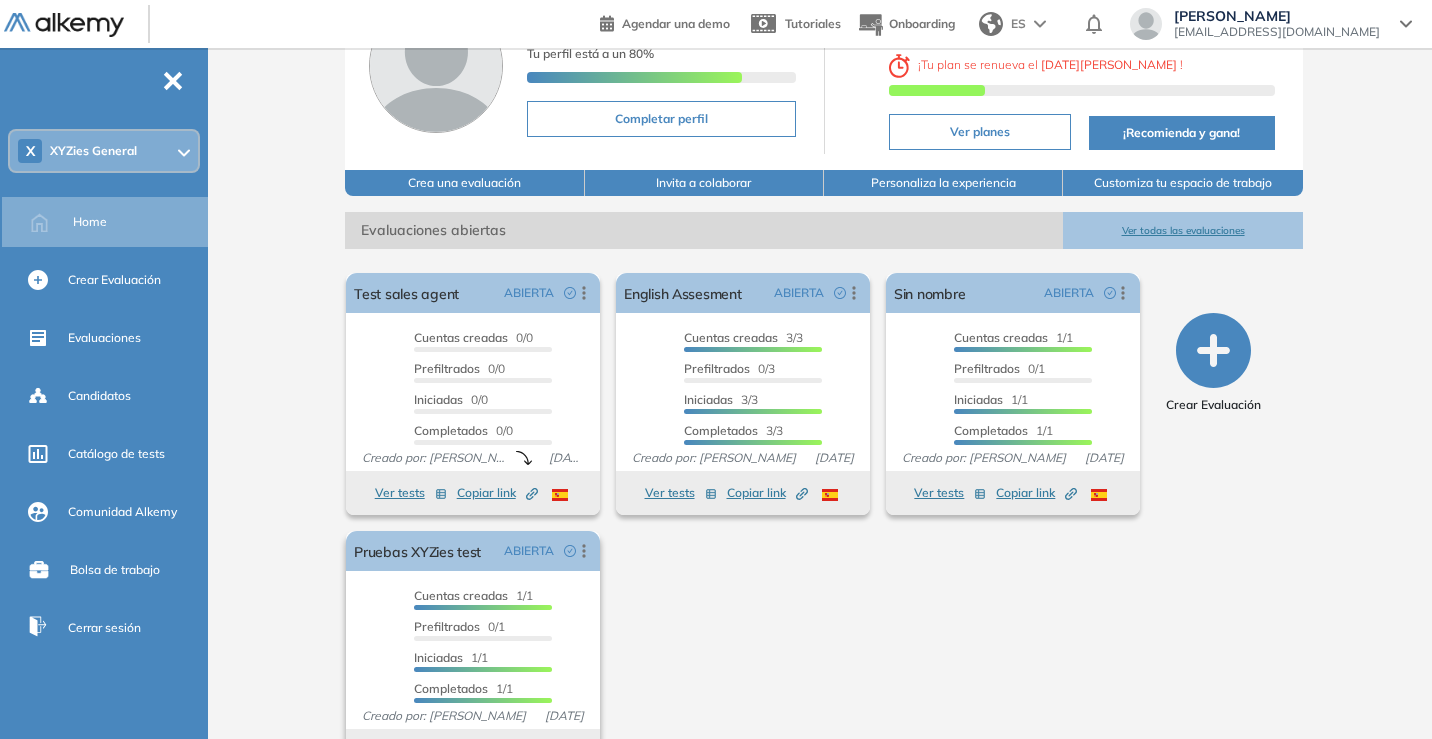scroll, scrollTop: 0, scrollLeft: 0, axis: both 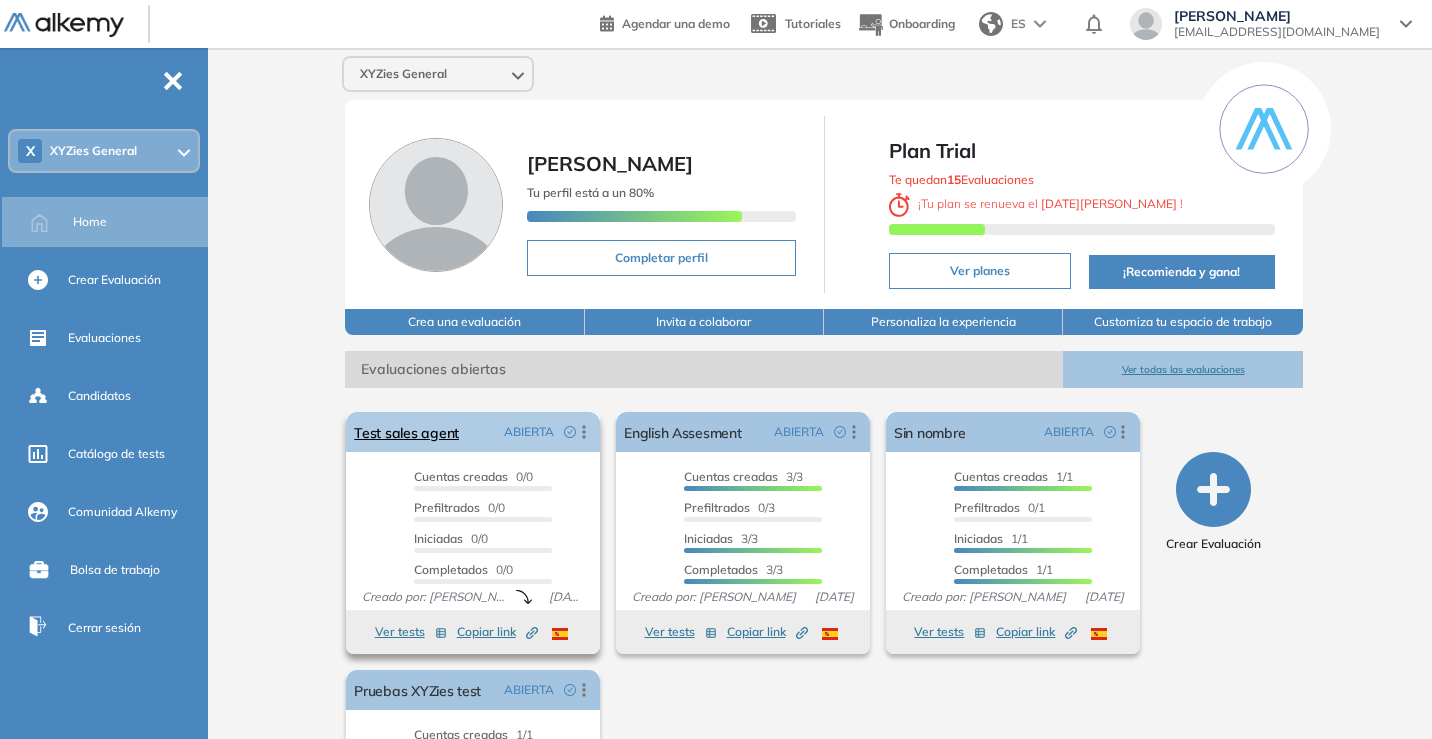 click 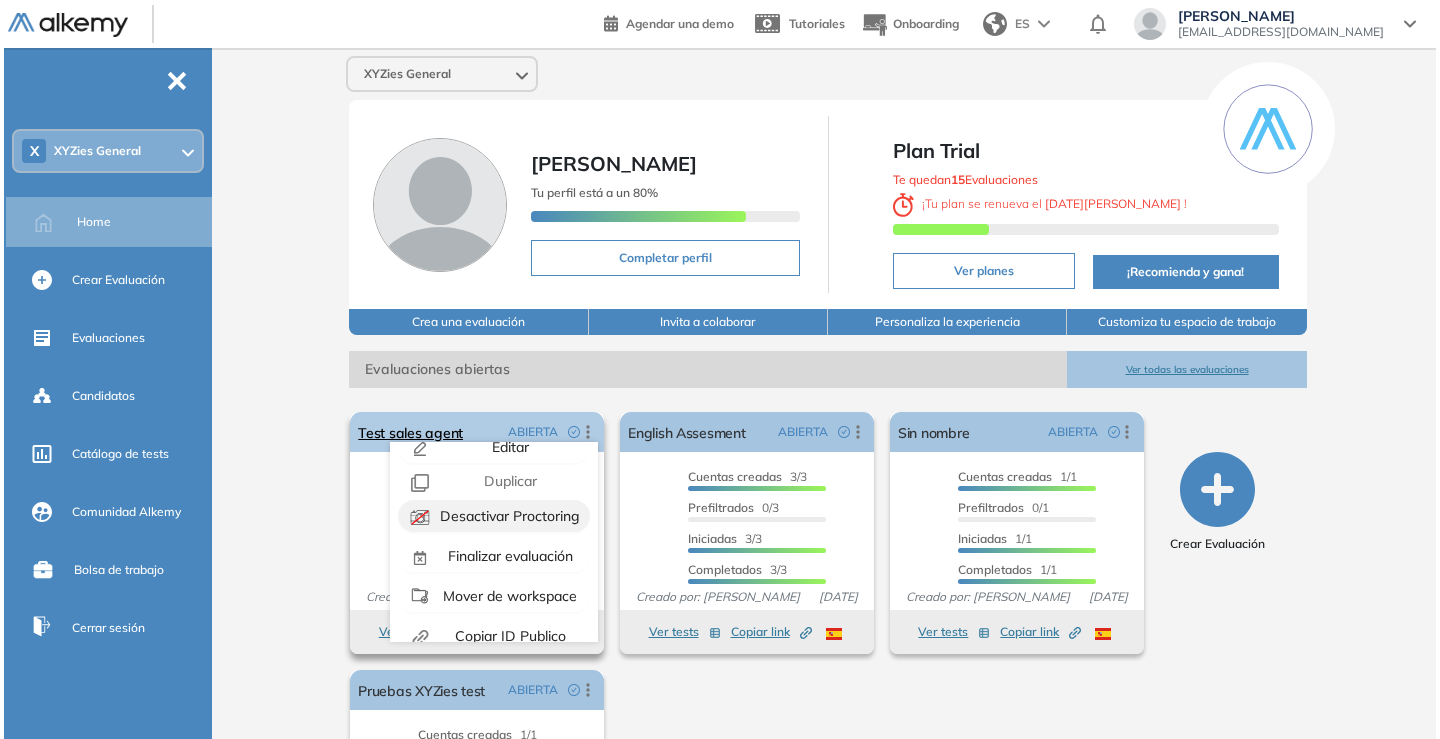 scroll, scrollTop: 45, scrollLeft: 0, axis: vertical 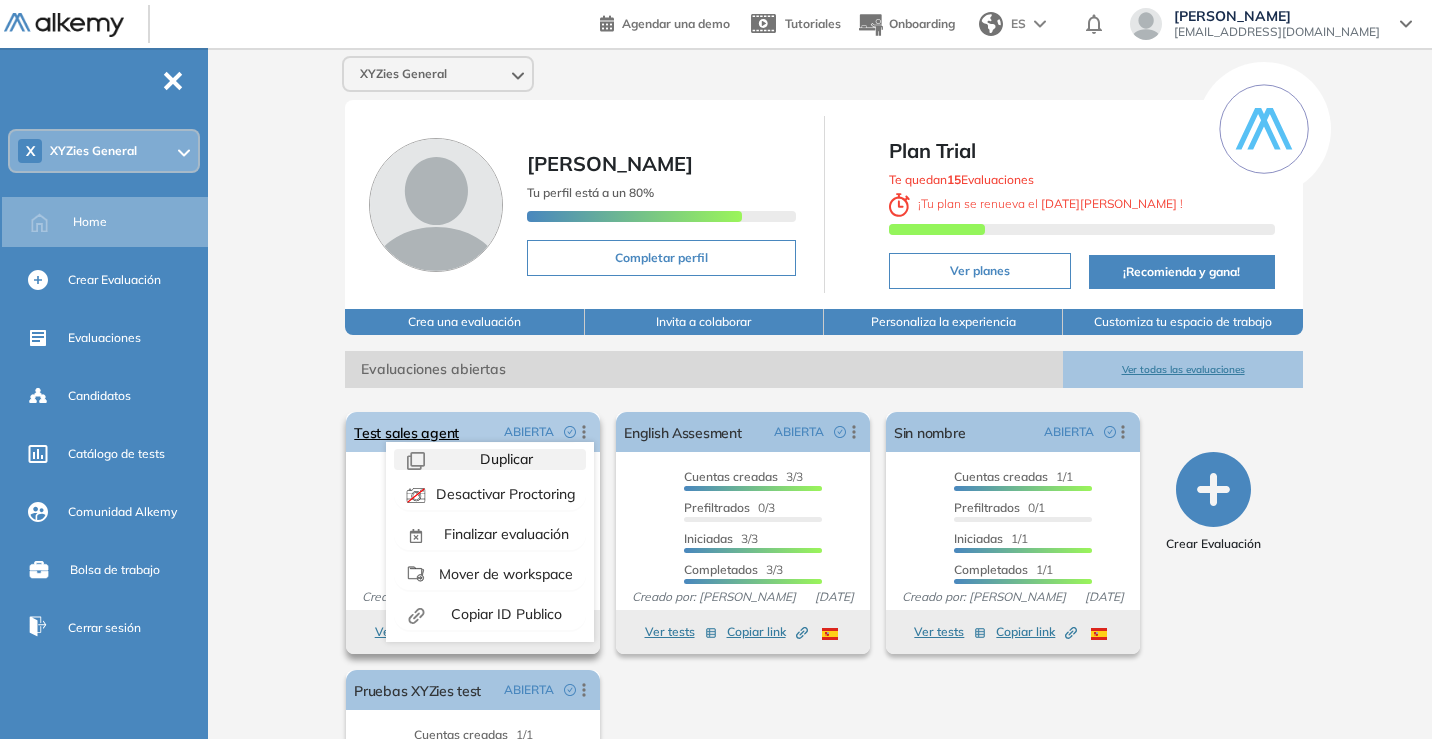 click on "Duplicar" at bounding box center [504, 459] 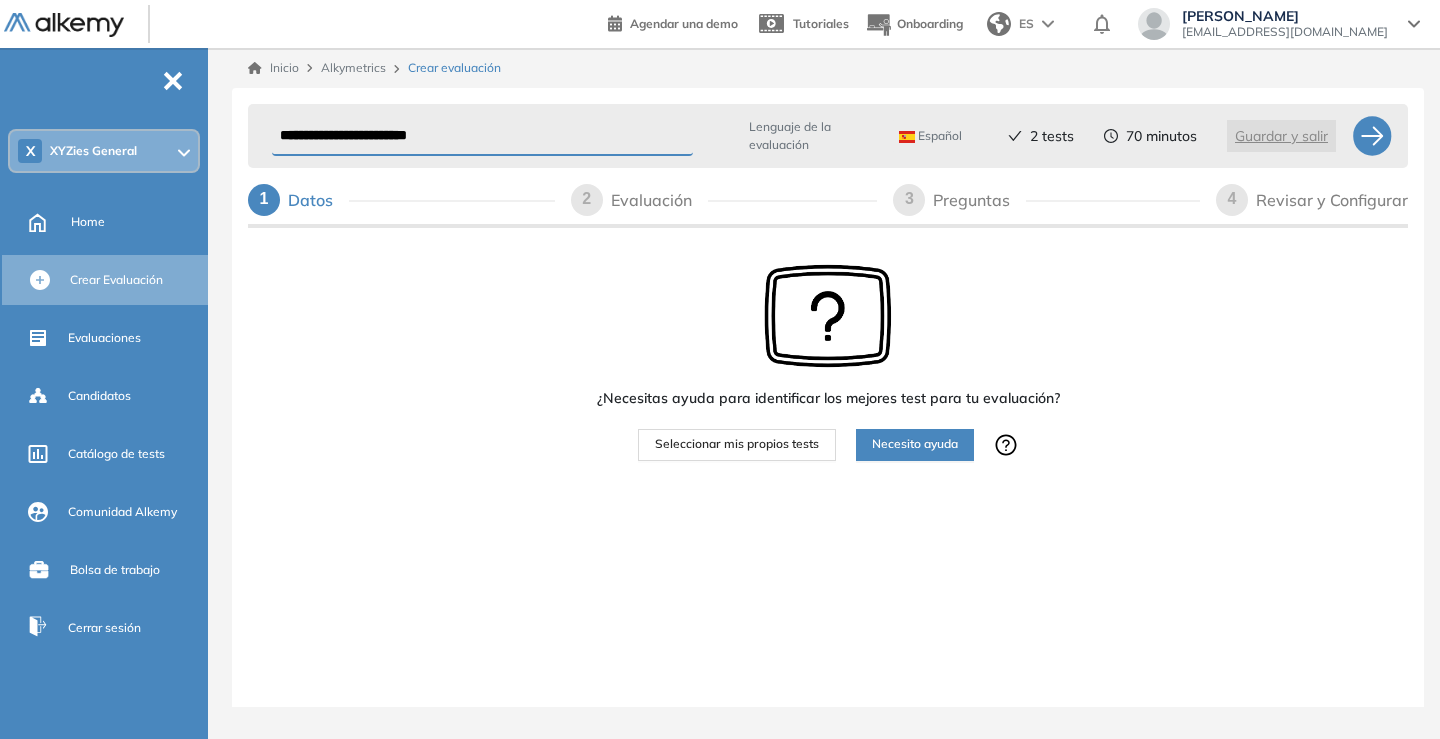 click on "**********" at bounding box center (828, 160) 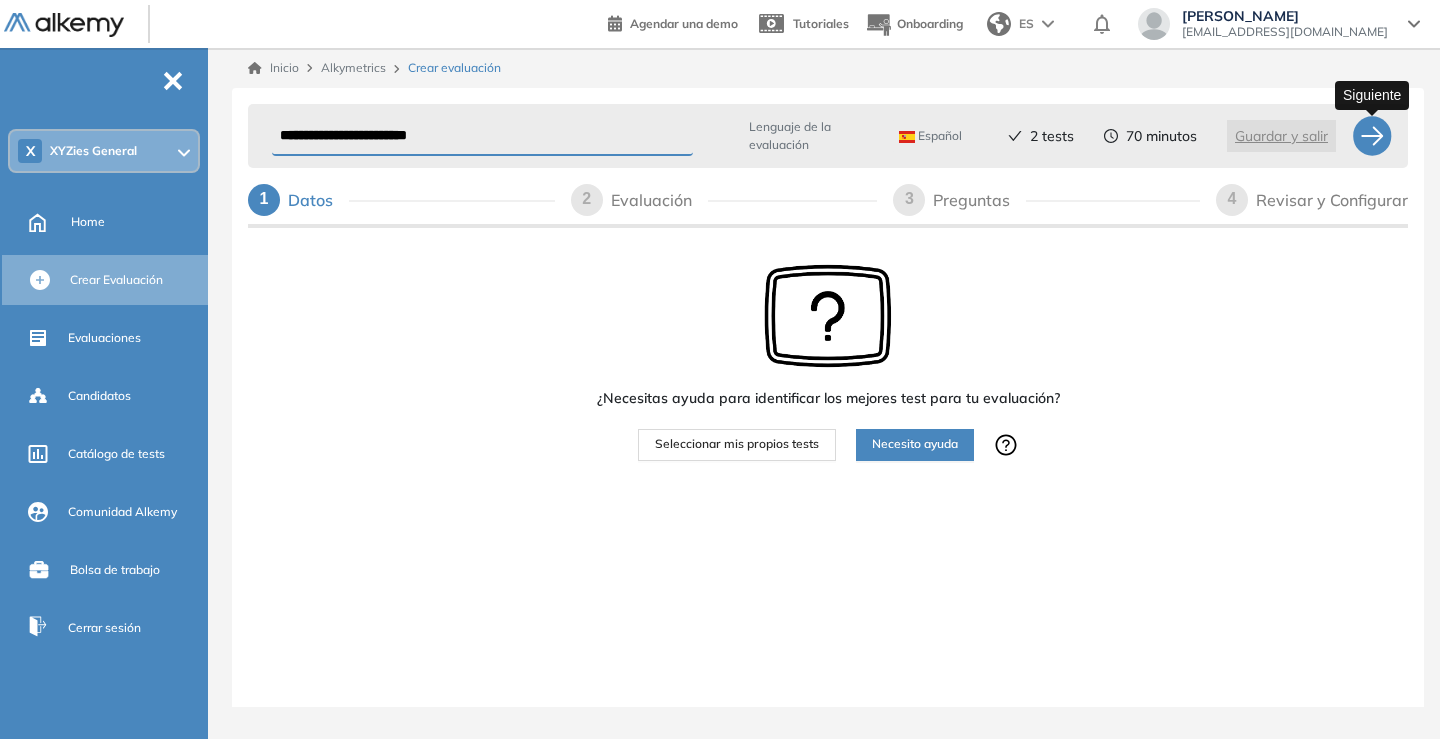 click at bounding box center [1372, 136] 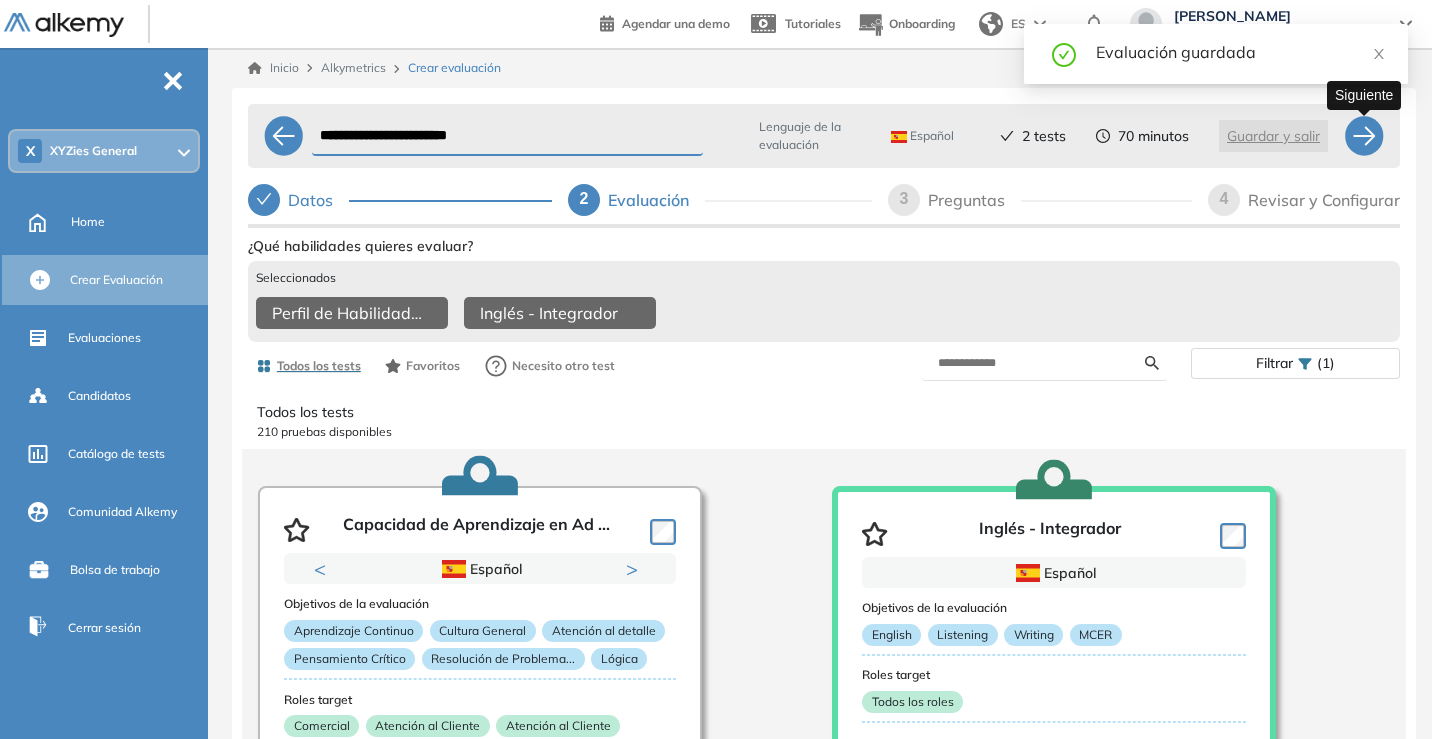 click at bounding box center [1364, 136] 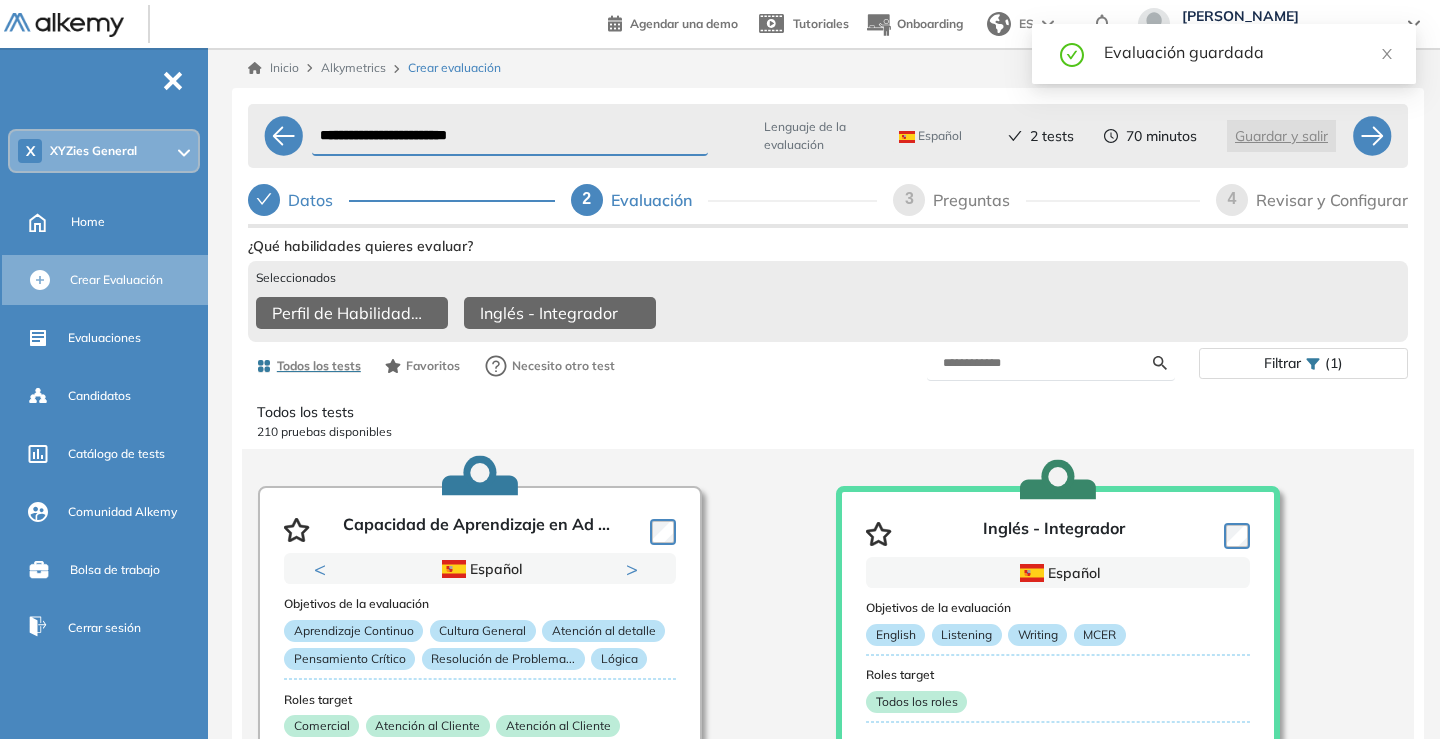 select on "*****" 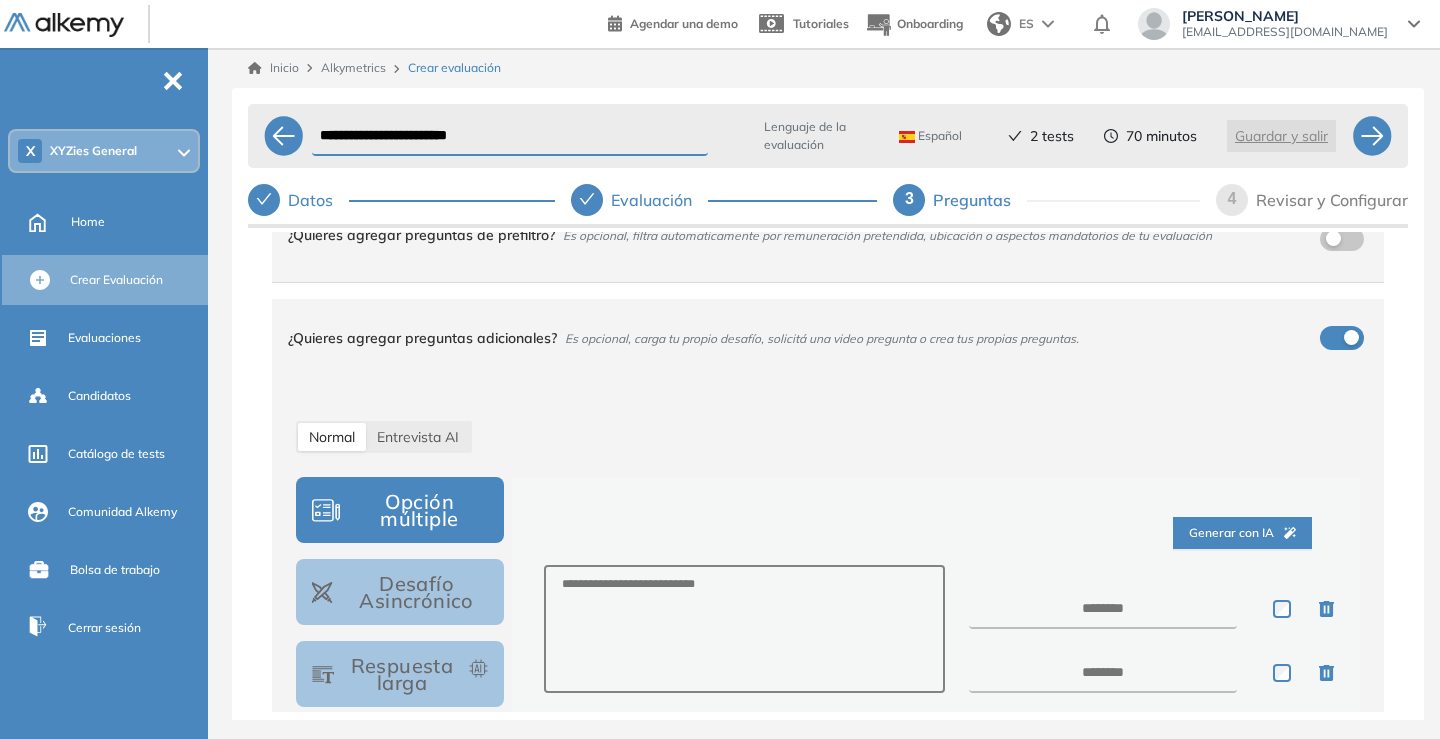 scroll, scrollTop: 0, scrollLeft: 0, axis: both 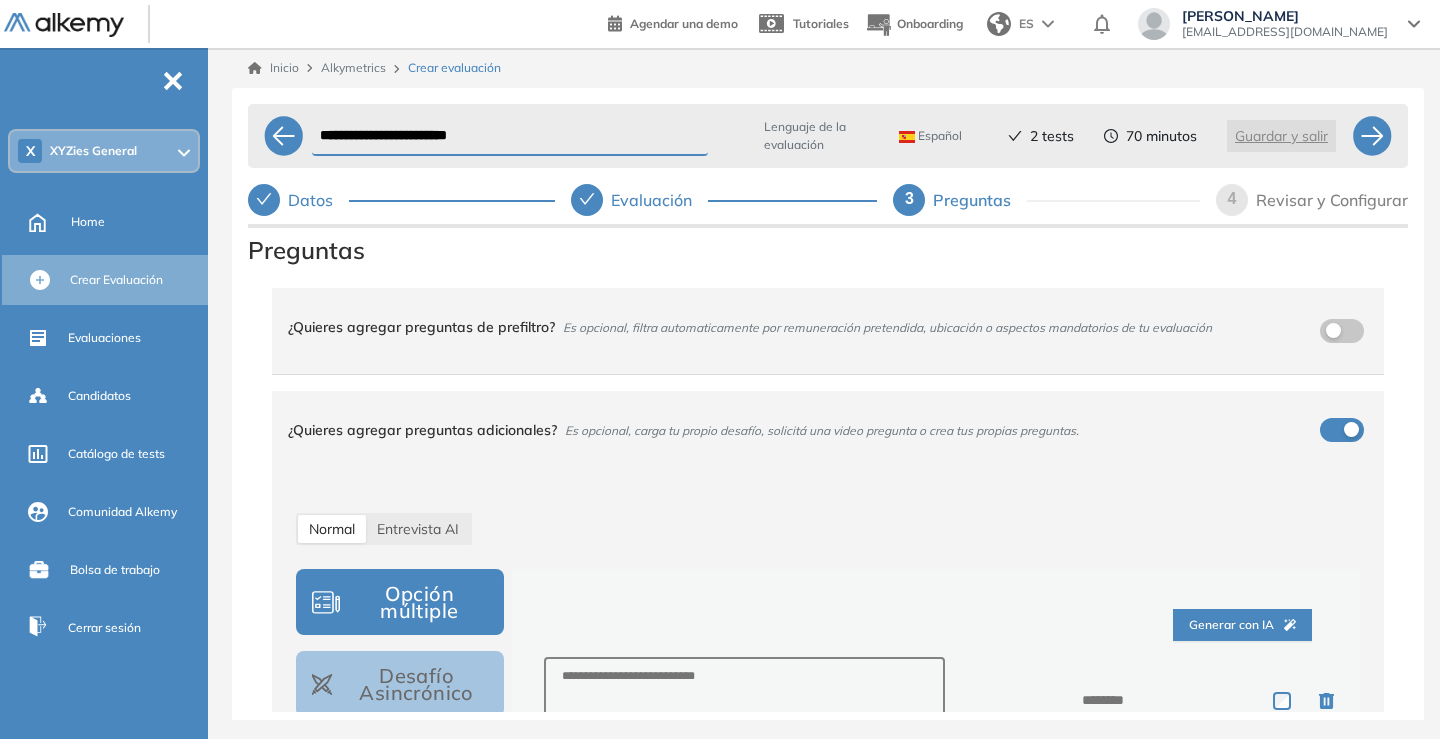 click on "¿Quieres agregar preguntas de prefiltro?" at bounding box center (421, 327) 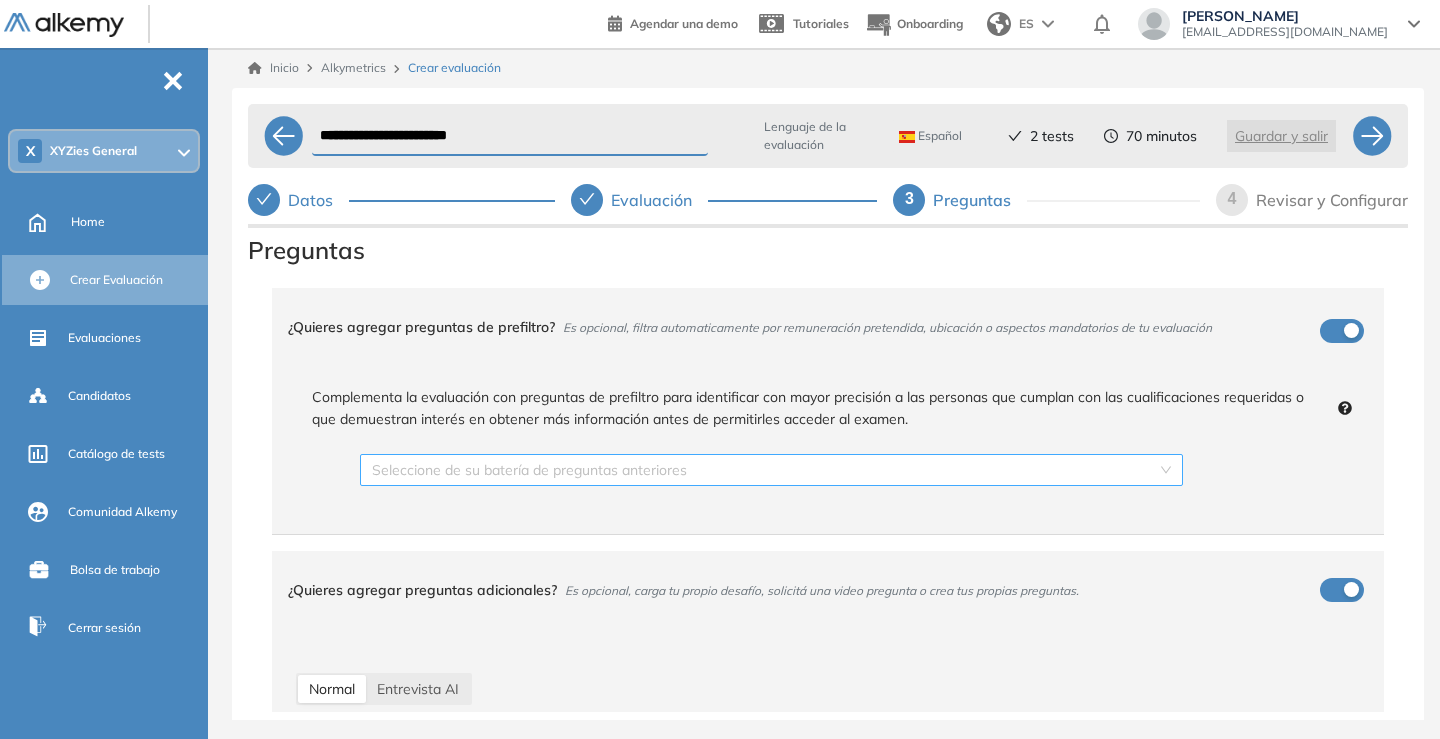 click at bounding box center (764, 470) 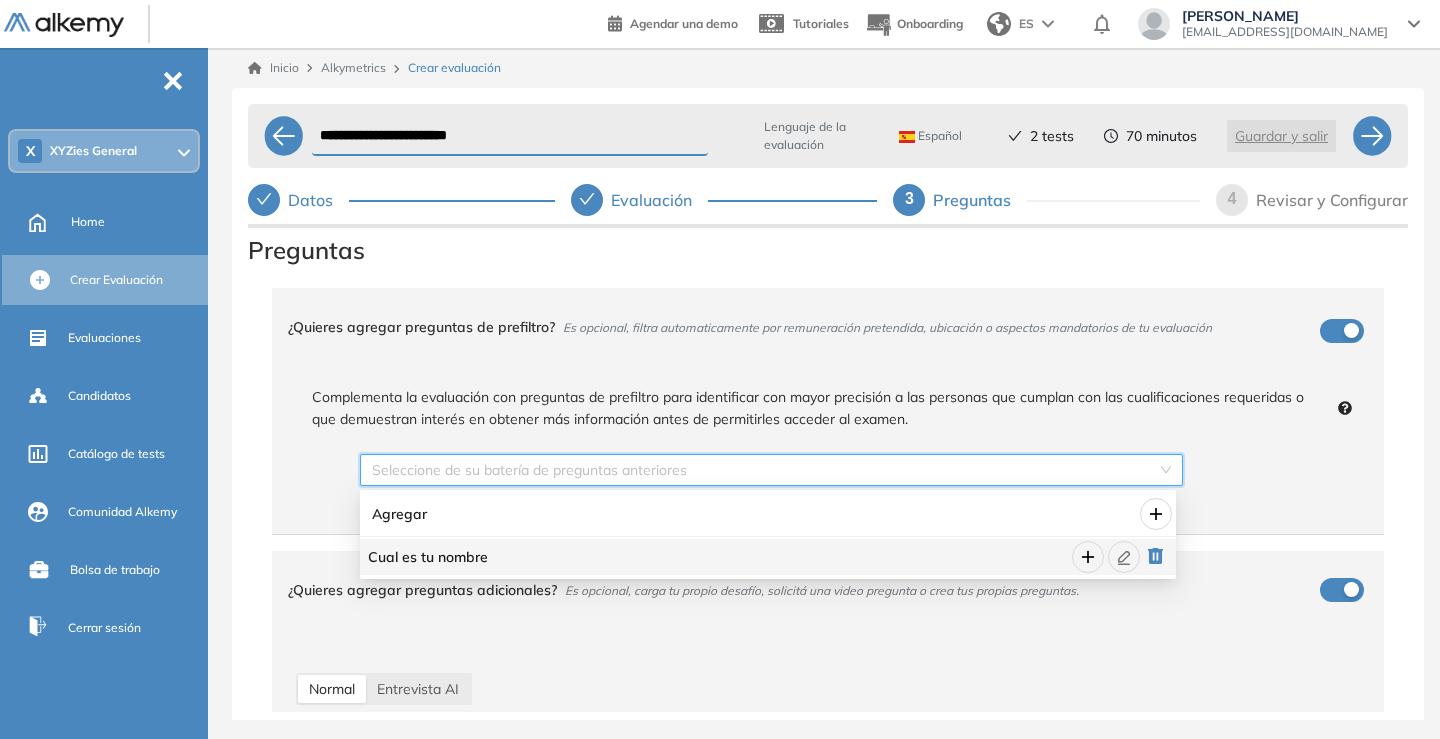 click on "Cual es tu nombre" at bounding box center (674, 557) 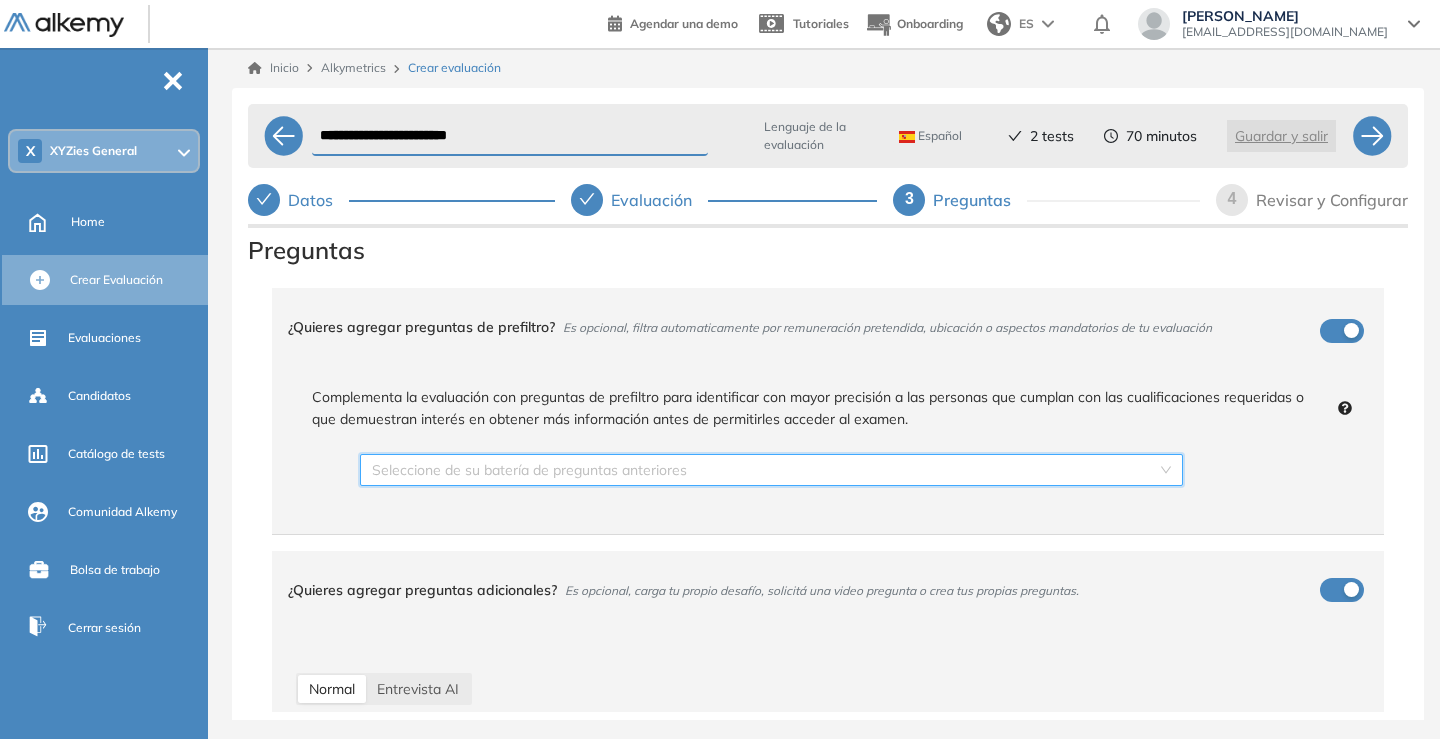 click at bounding box center (764, 470) 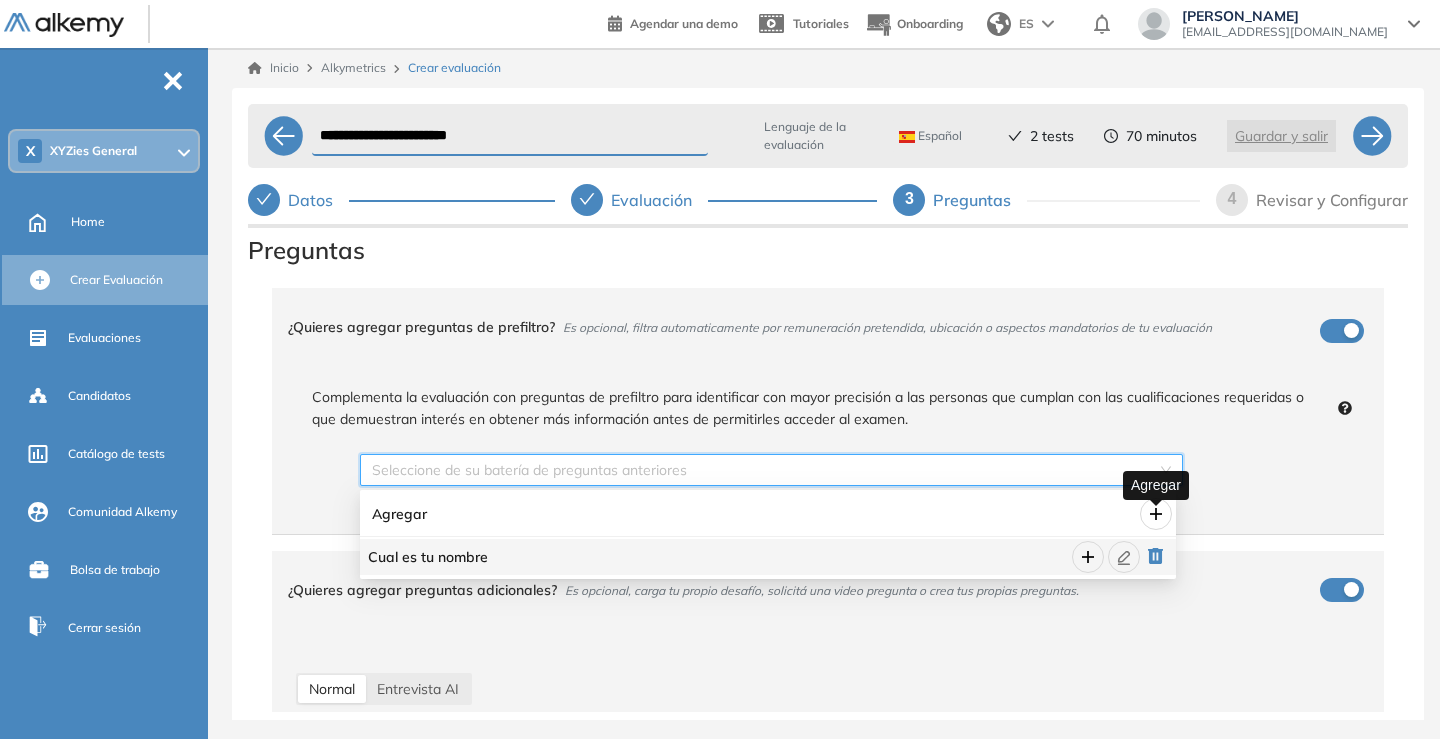 click at bounding box center (1156, 514) 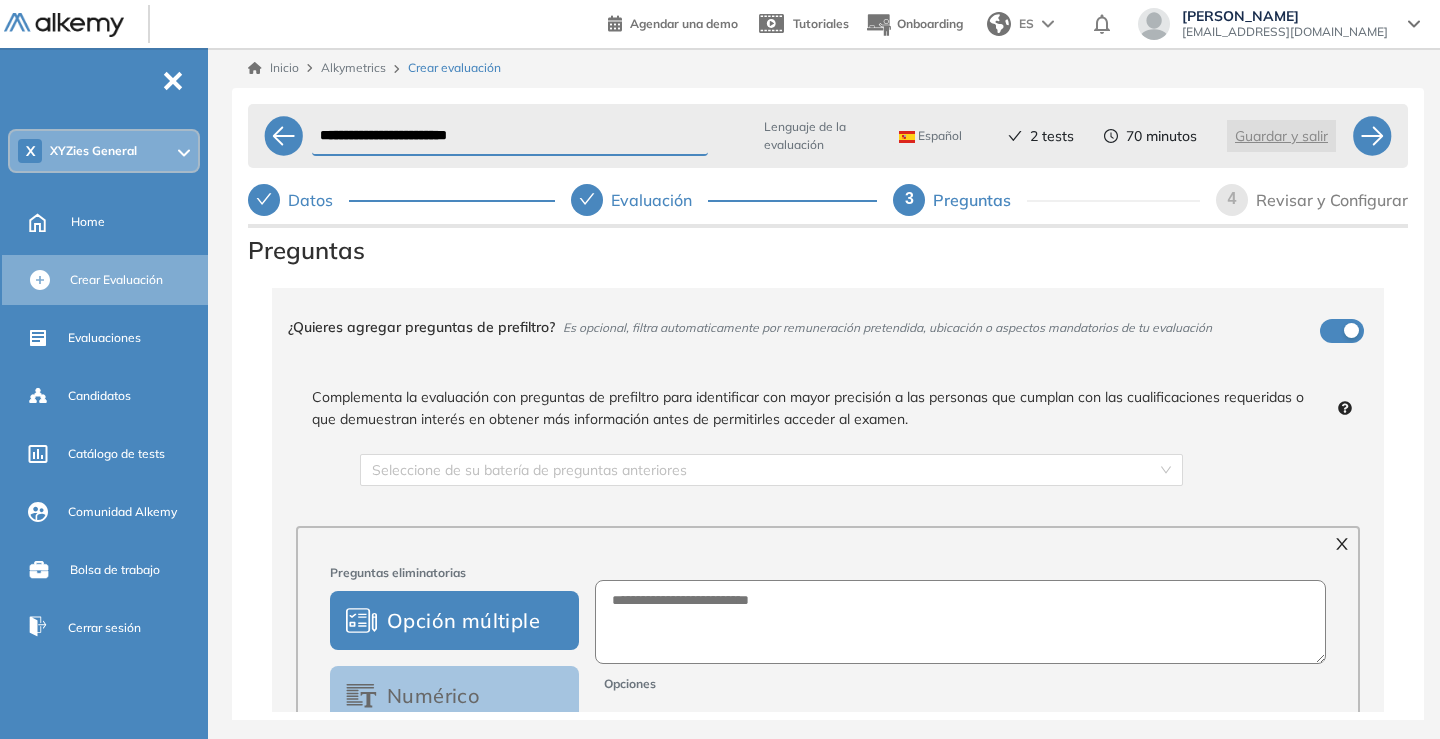 click on "Opción múltiple" at bounding box center (454, 620) 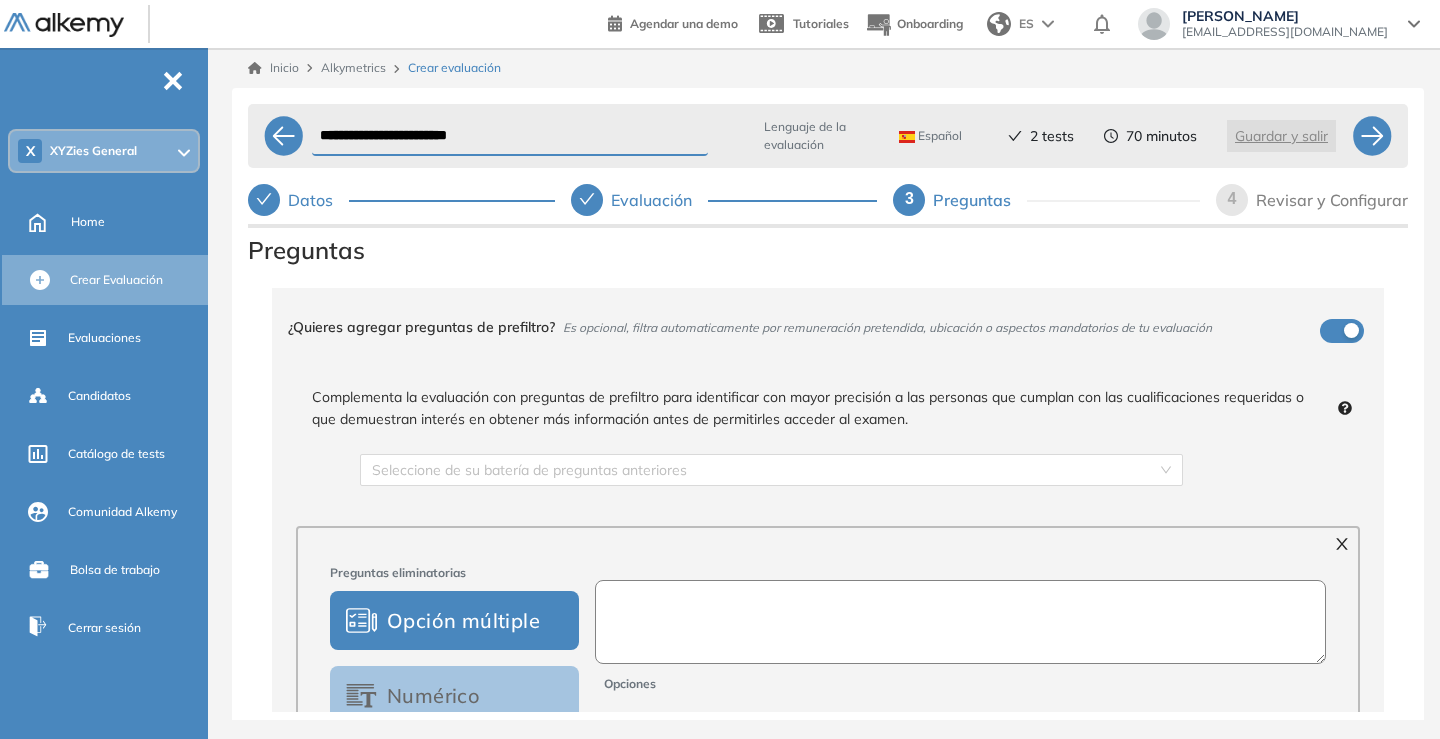 click at bounding box center (960, 622) 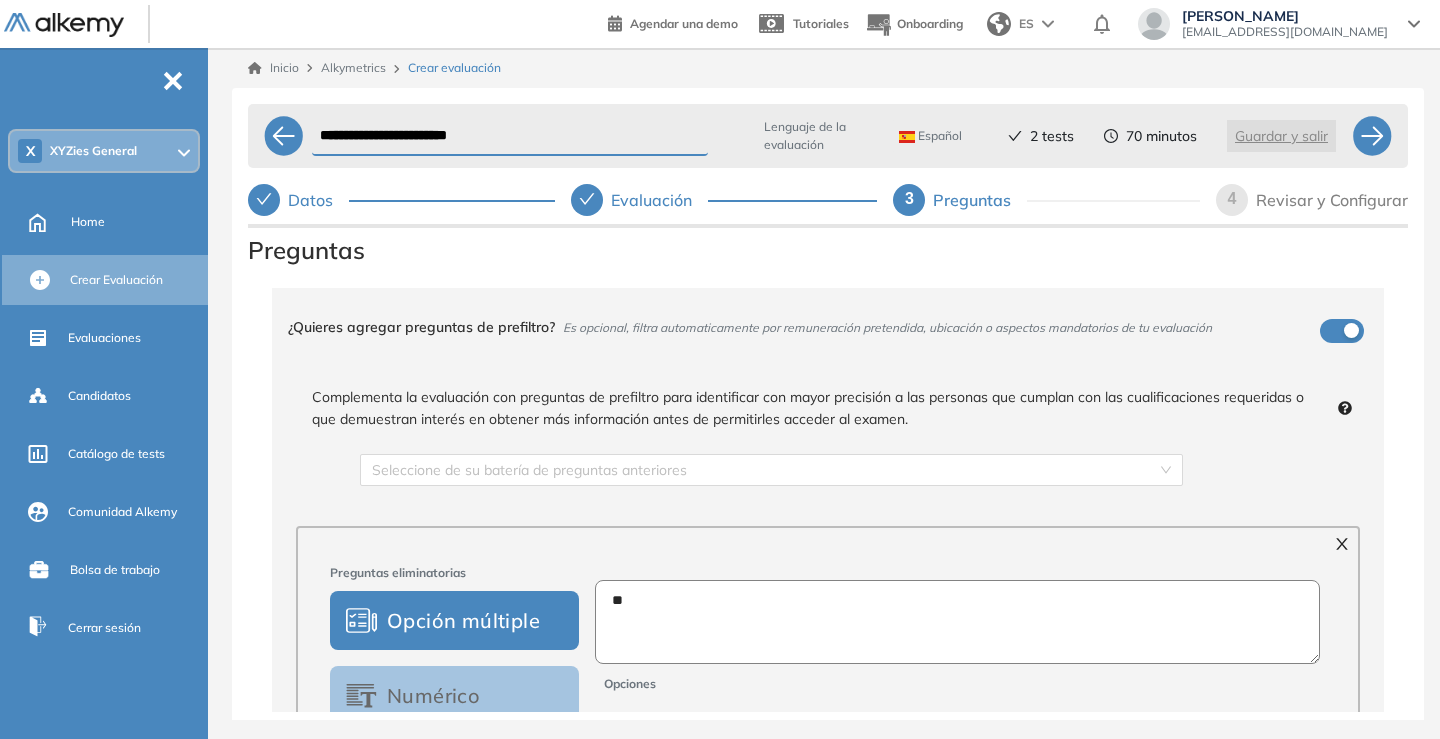 type on "*" 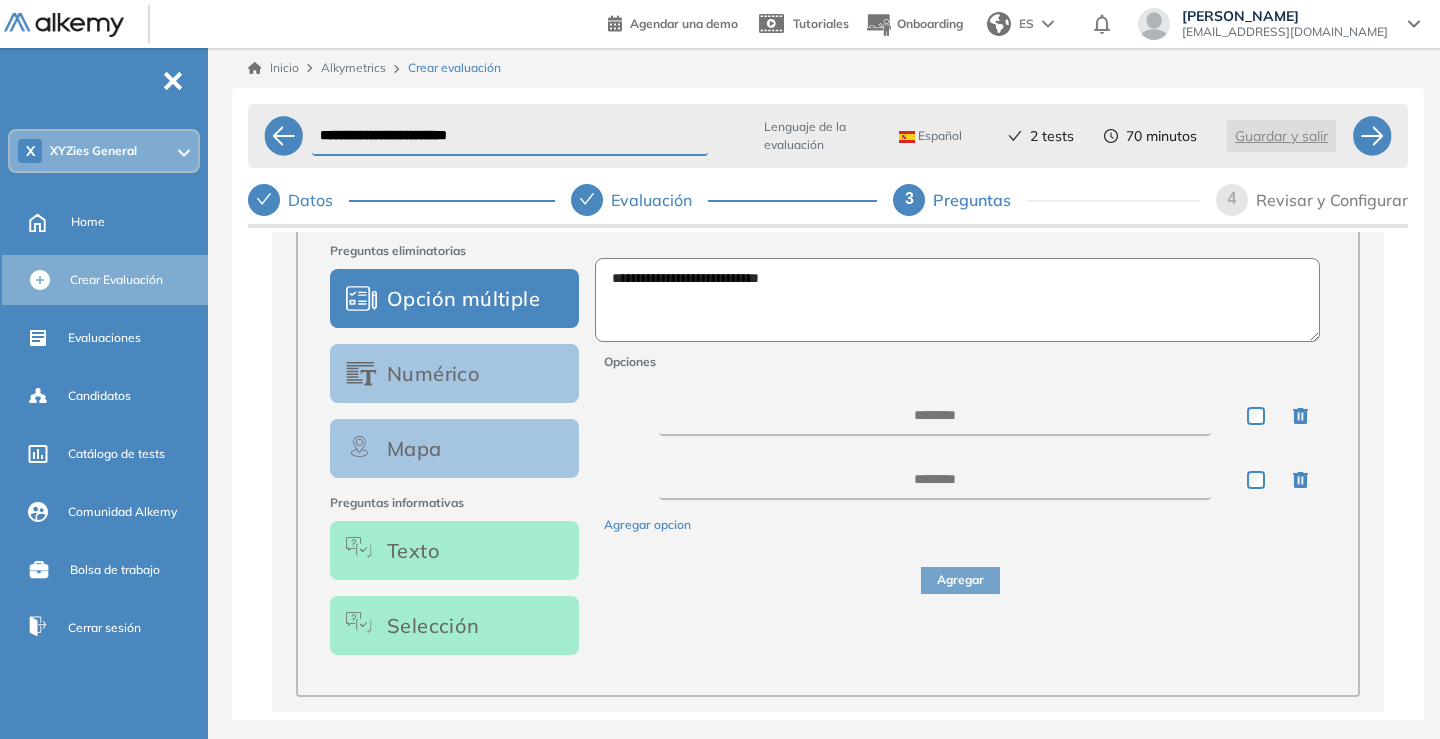 scroll, scrollTop: 330, scrollLeft: 0, axis: vertical 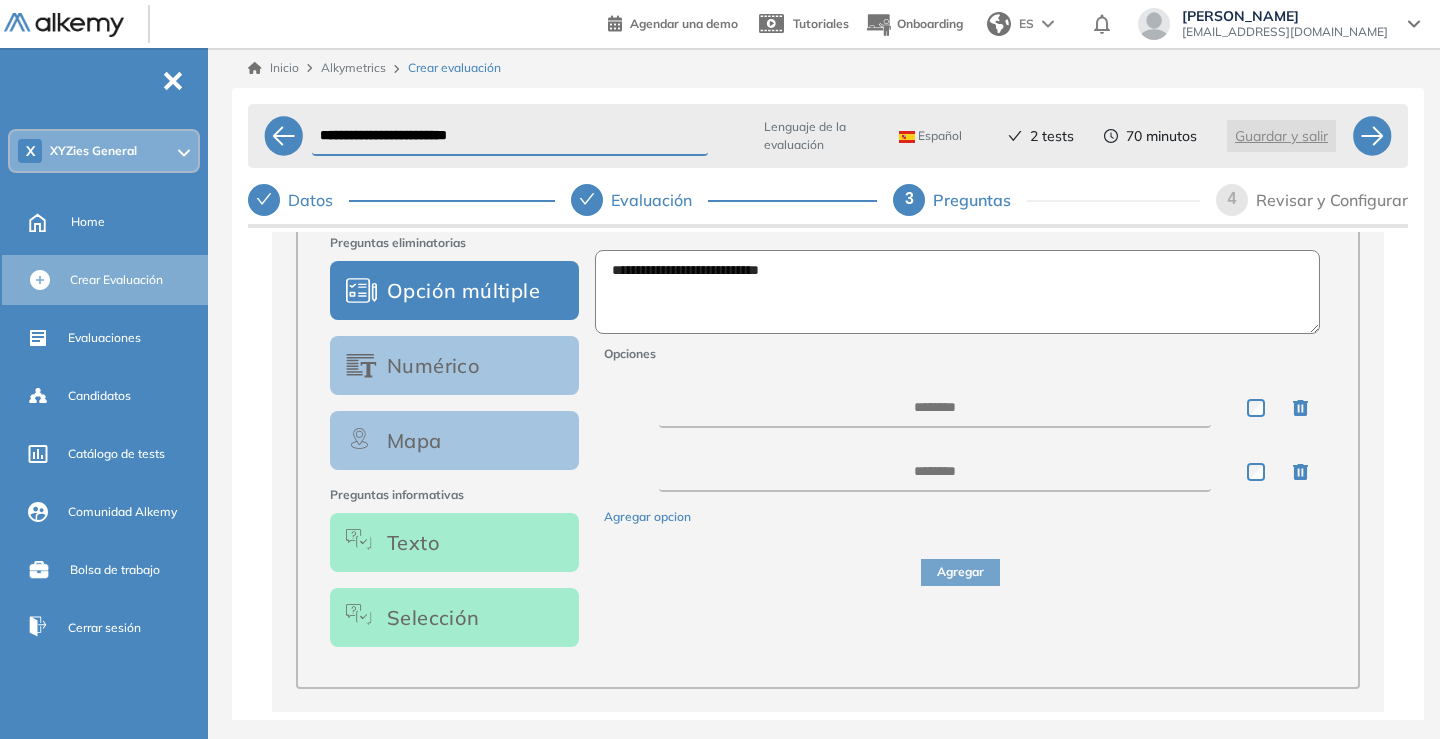 type on "**********" 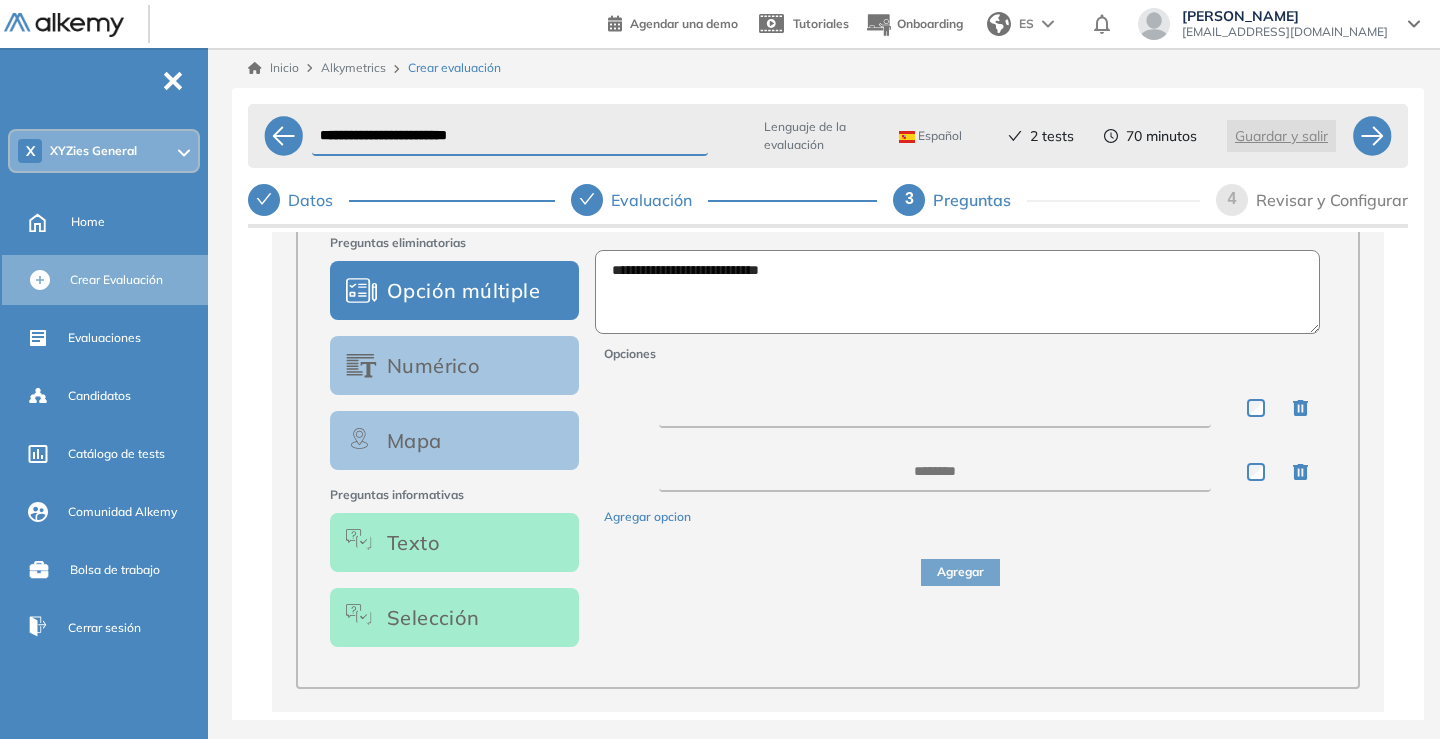 click at bounding box center (935, 408) 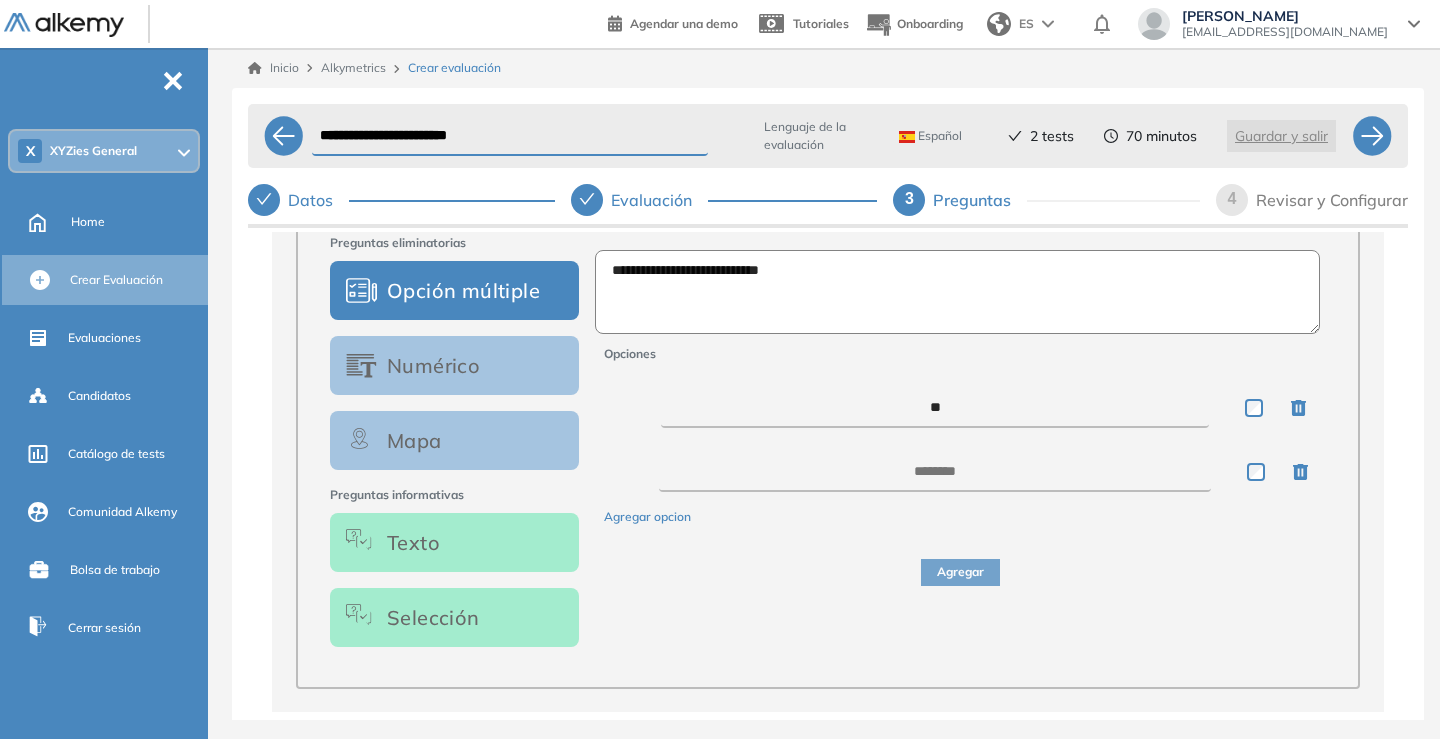 type on "*" 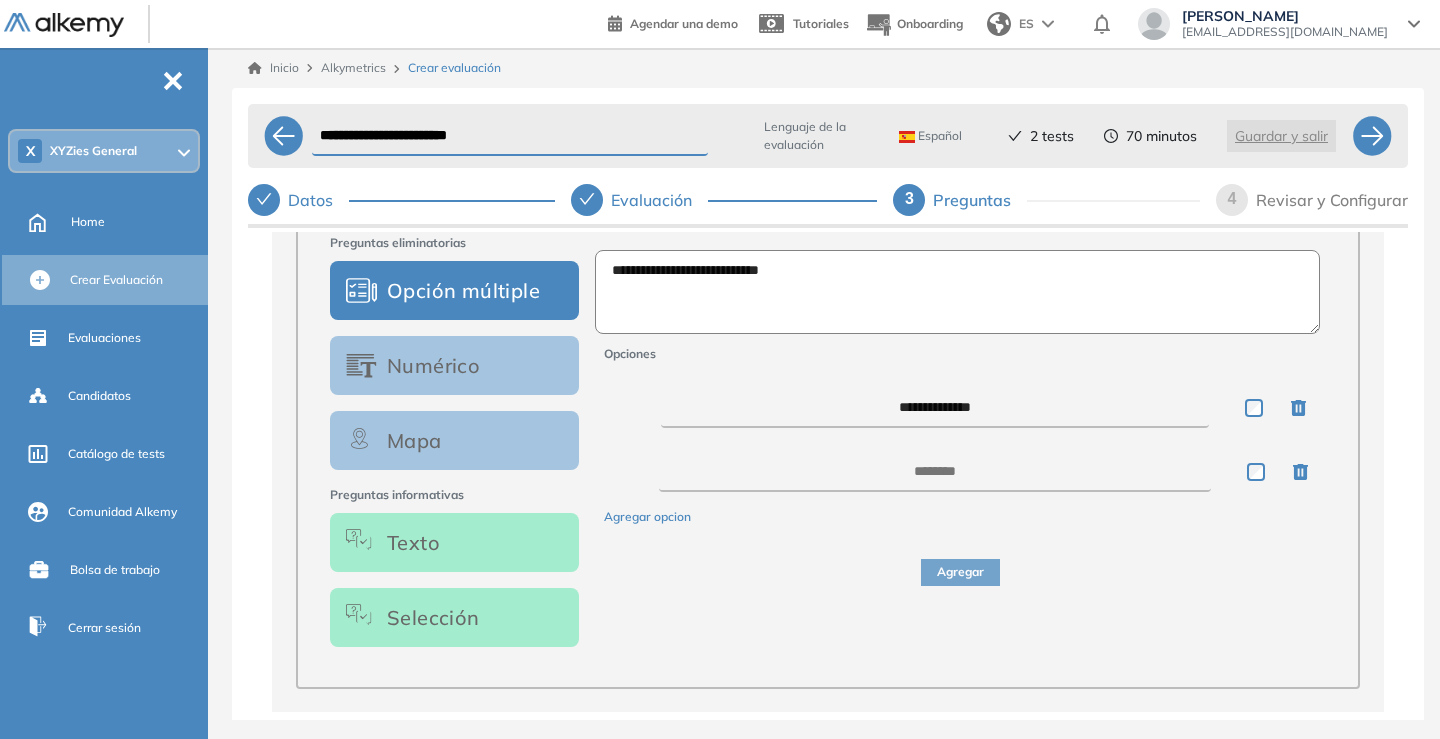 type on "**********" 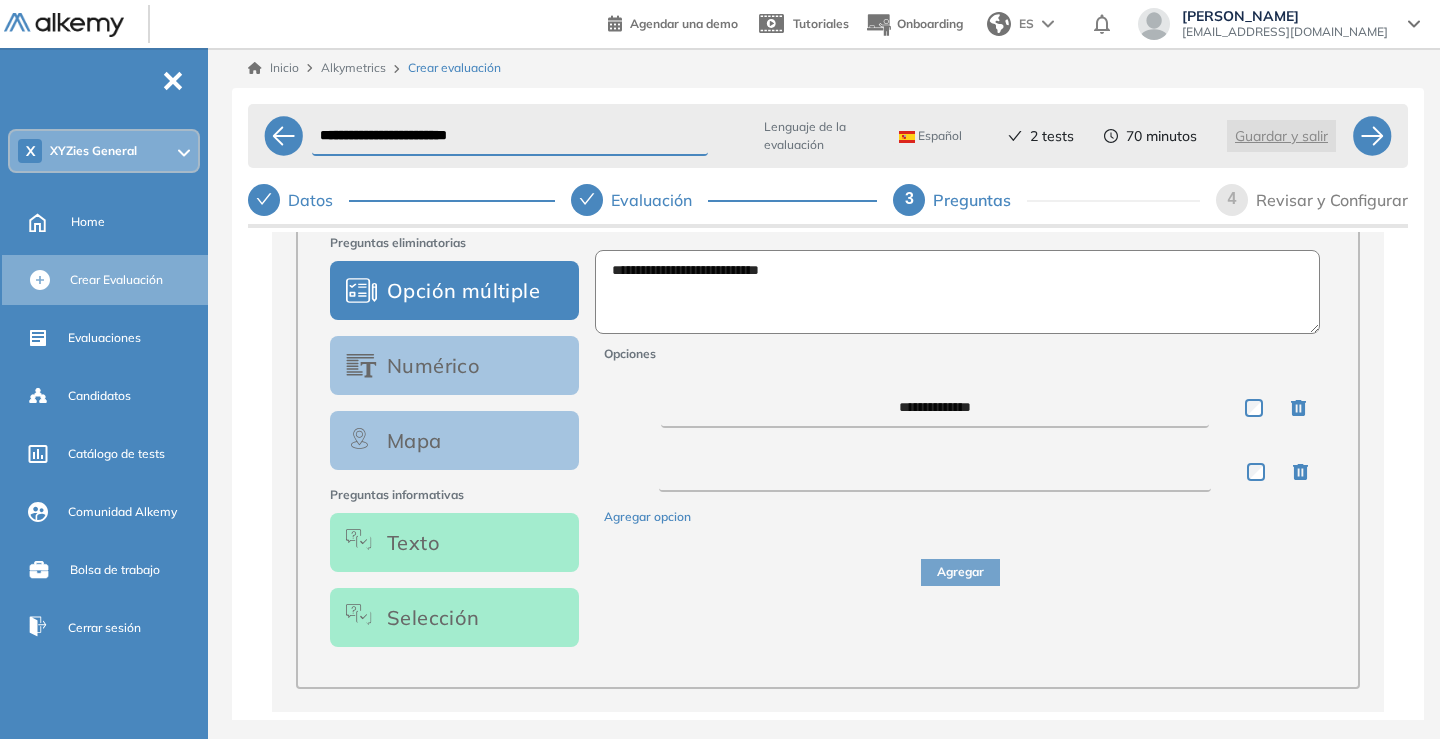 click at bounding box center [935, 472] 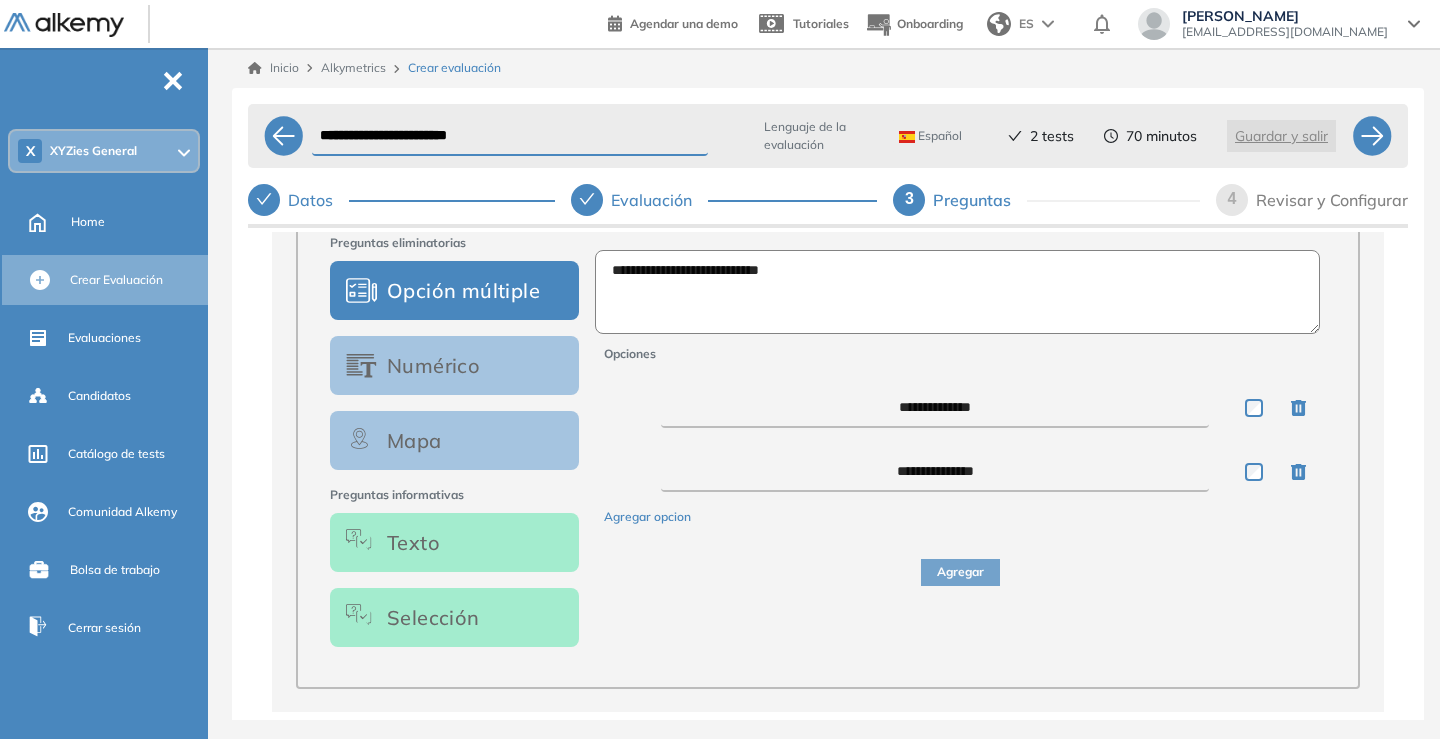 type on "**********" 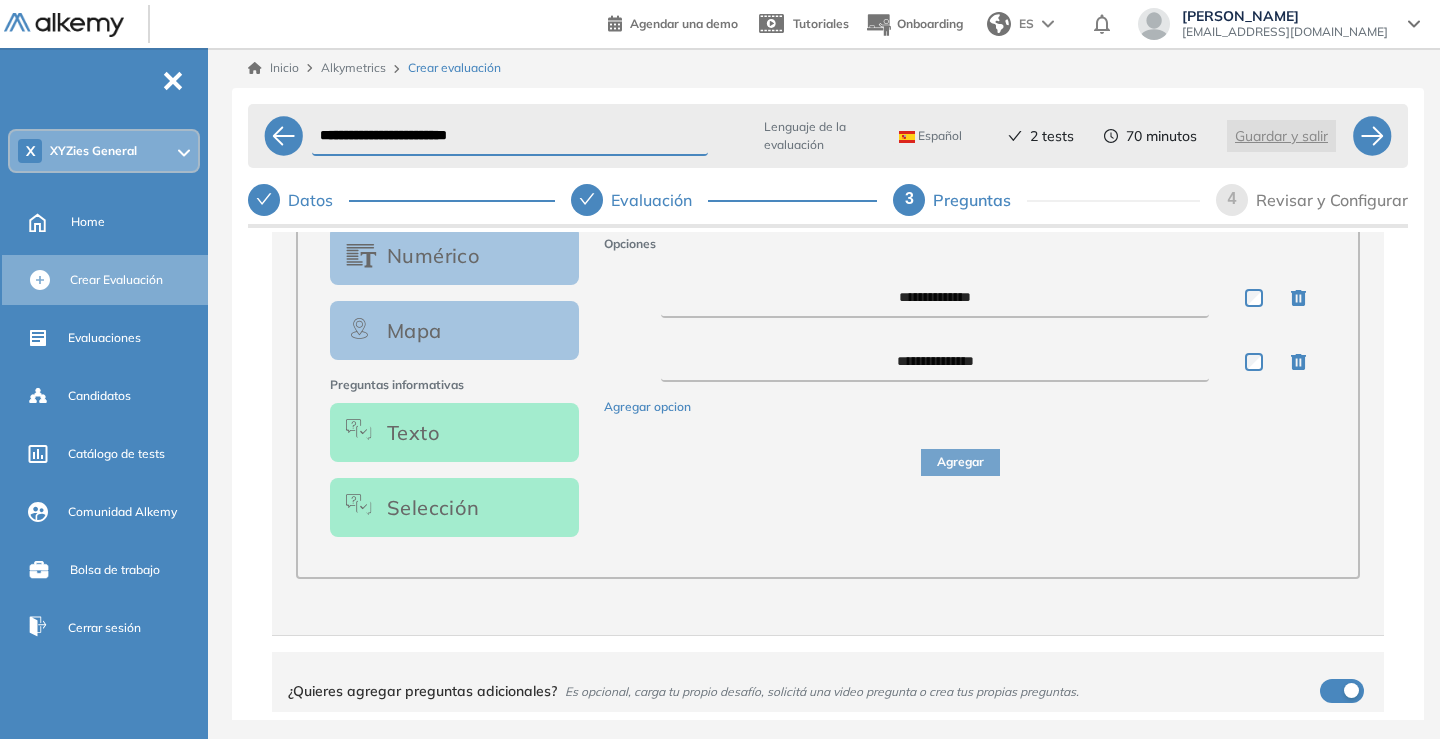 scroll, scrollTop: 499, scrollLeft: 0, axis: vertical 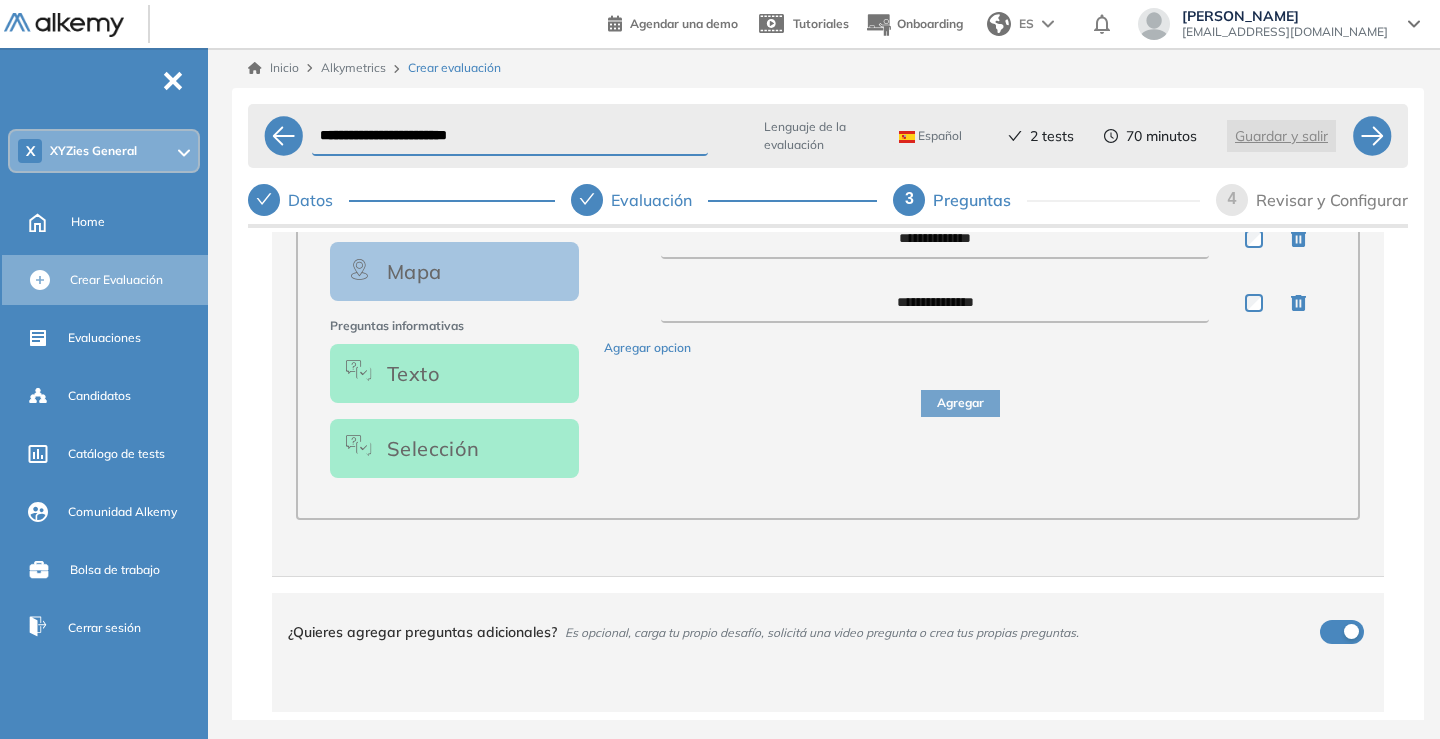 click on "**********" at bounding box center [960, 279] 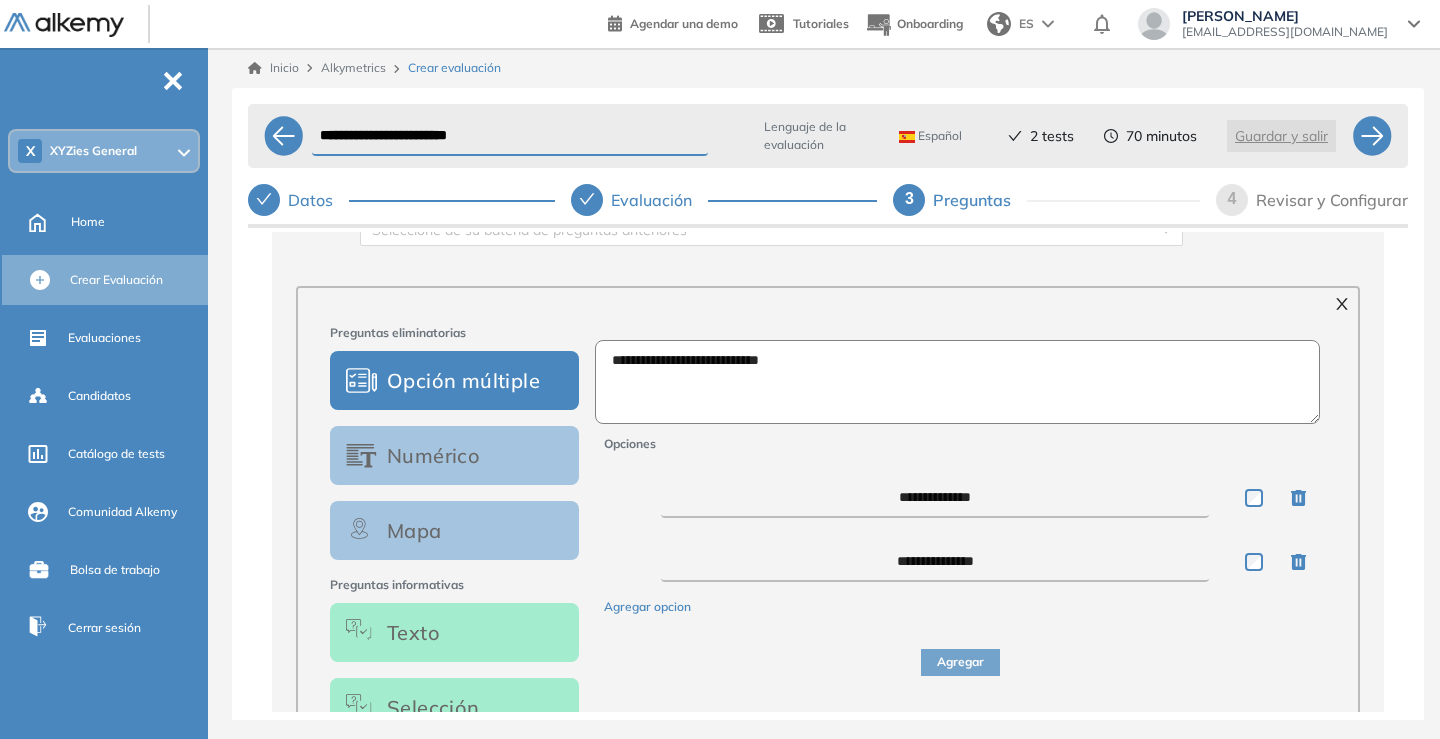 scroll, scrollTop: 386, scrollLeft: 0, axis: vertical 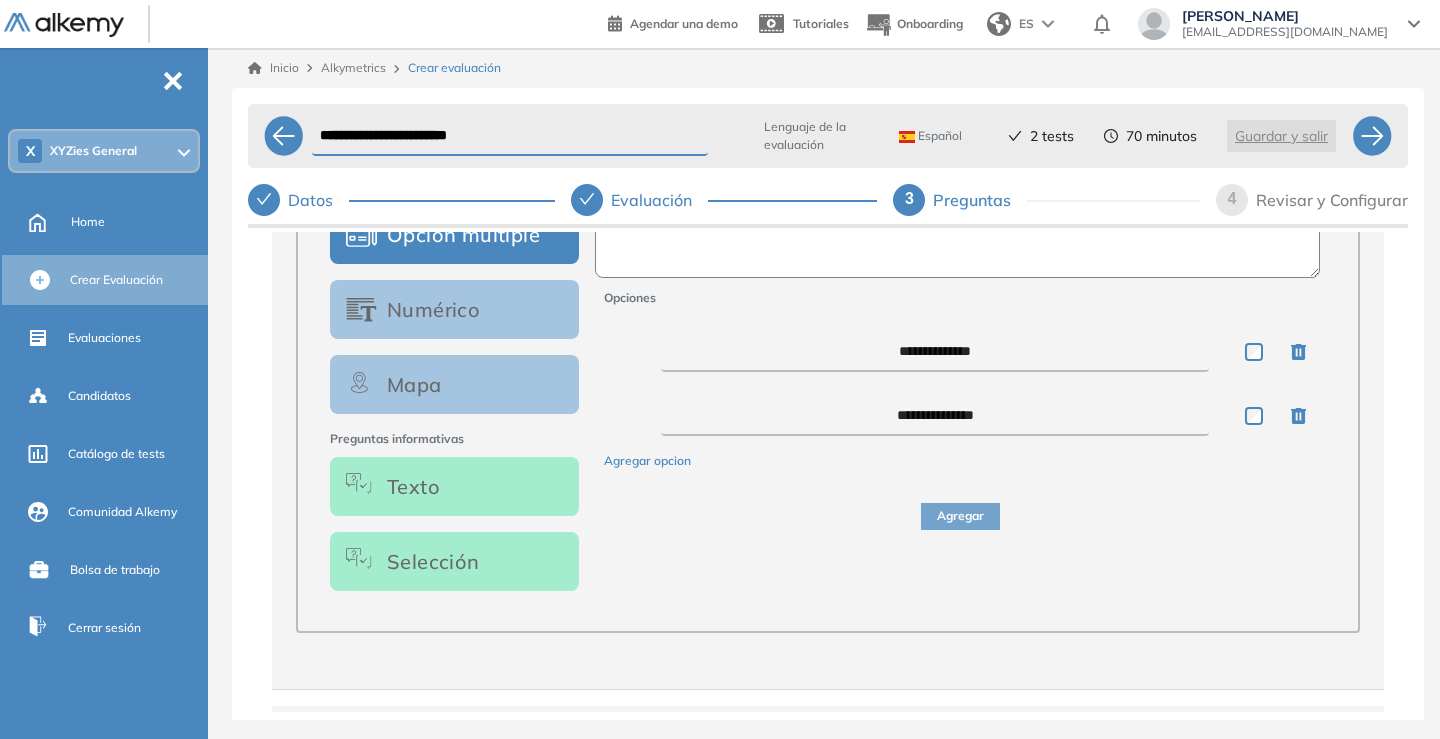 click on "Agregar" at bounding box center (960, 504) 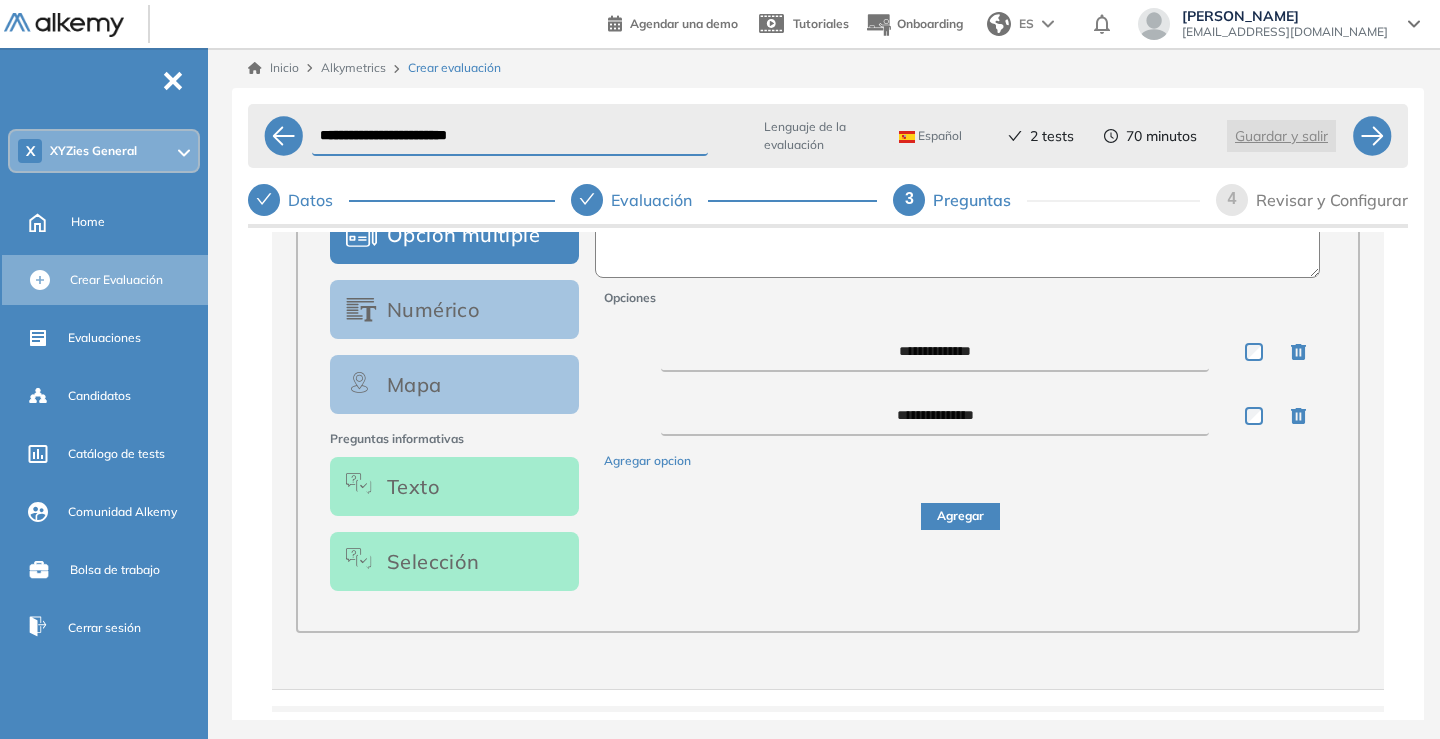 click on "**********" at bounding box center (828, 424) 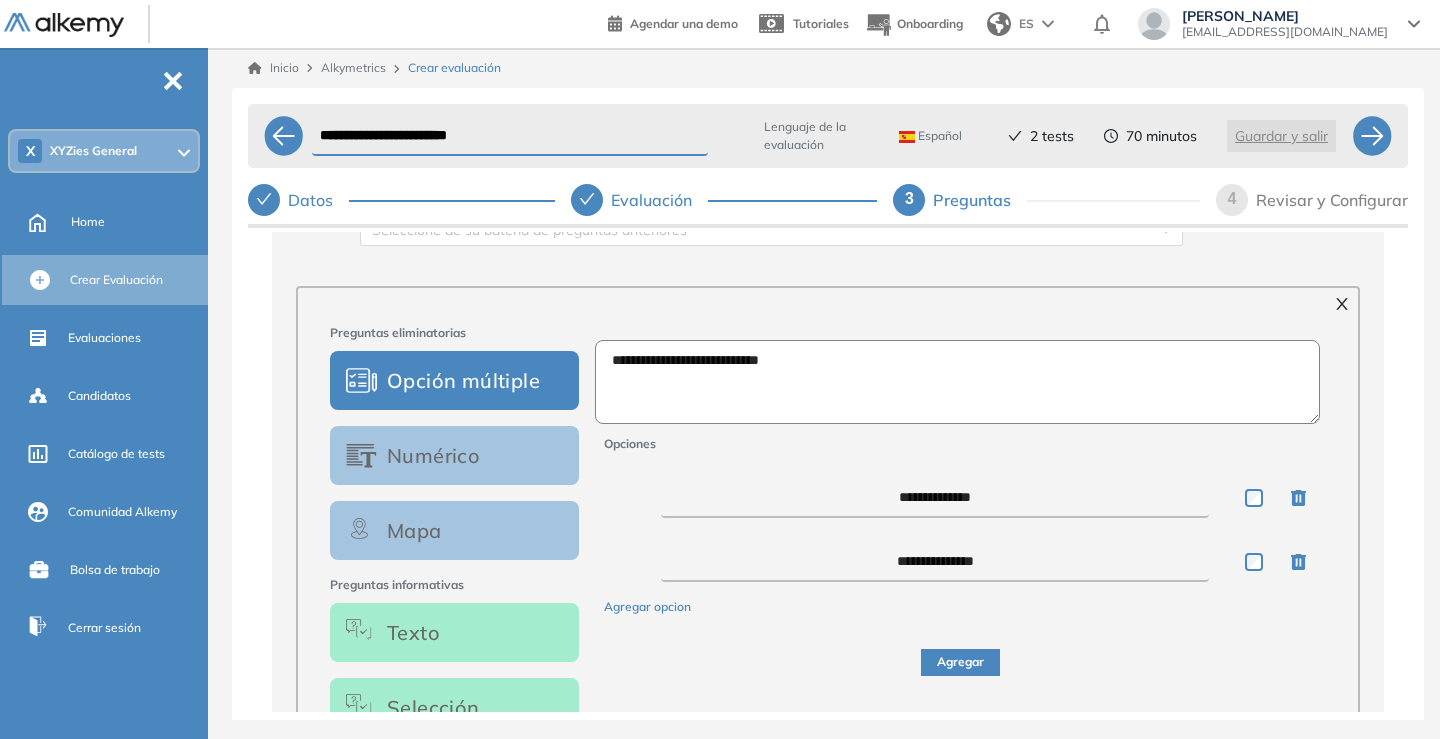 scroll, scrollTop: 288, scrollLeft: 0, axis: vertical 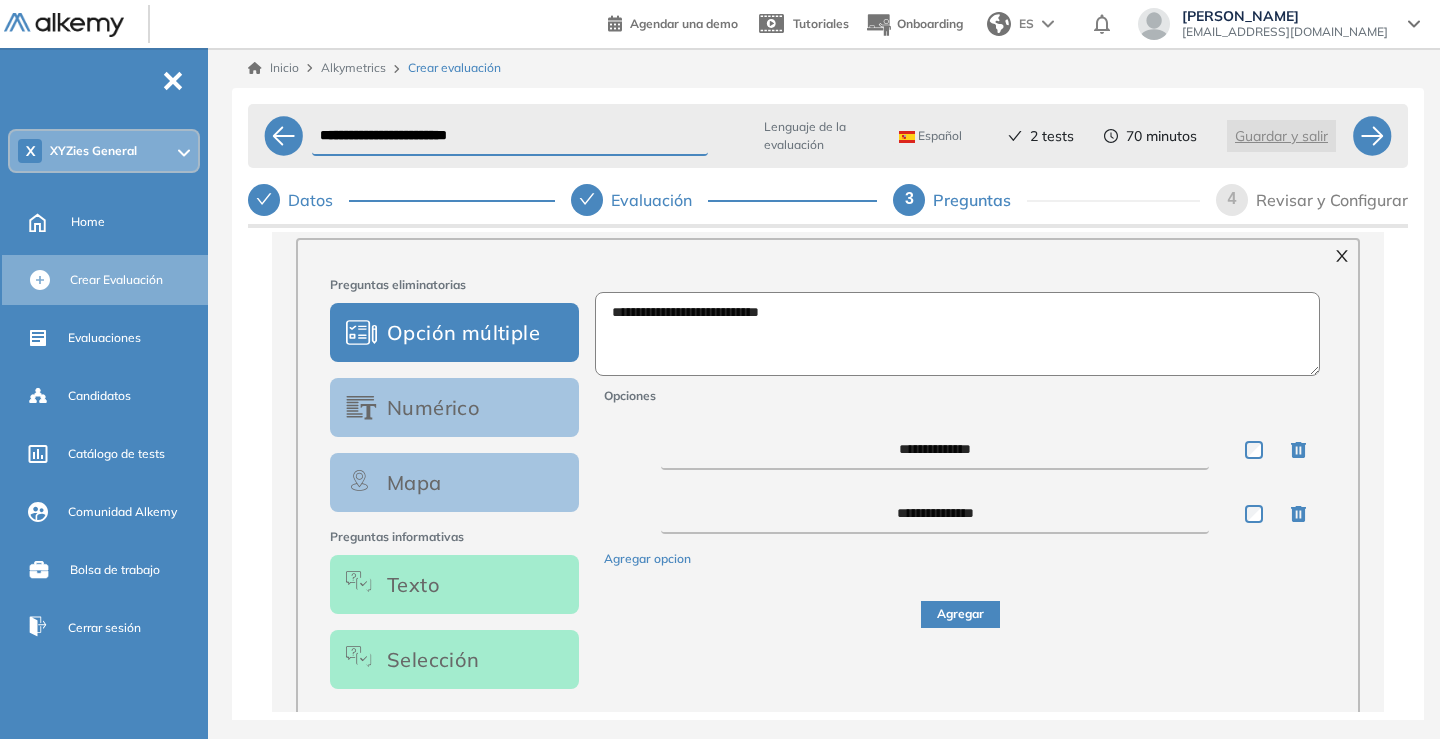 click on "Texto" at bounding box center (454, 584) 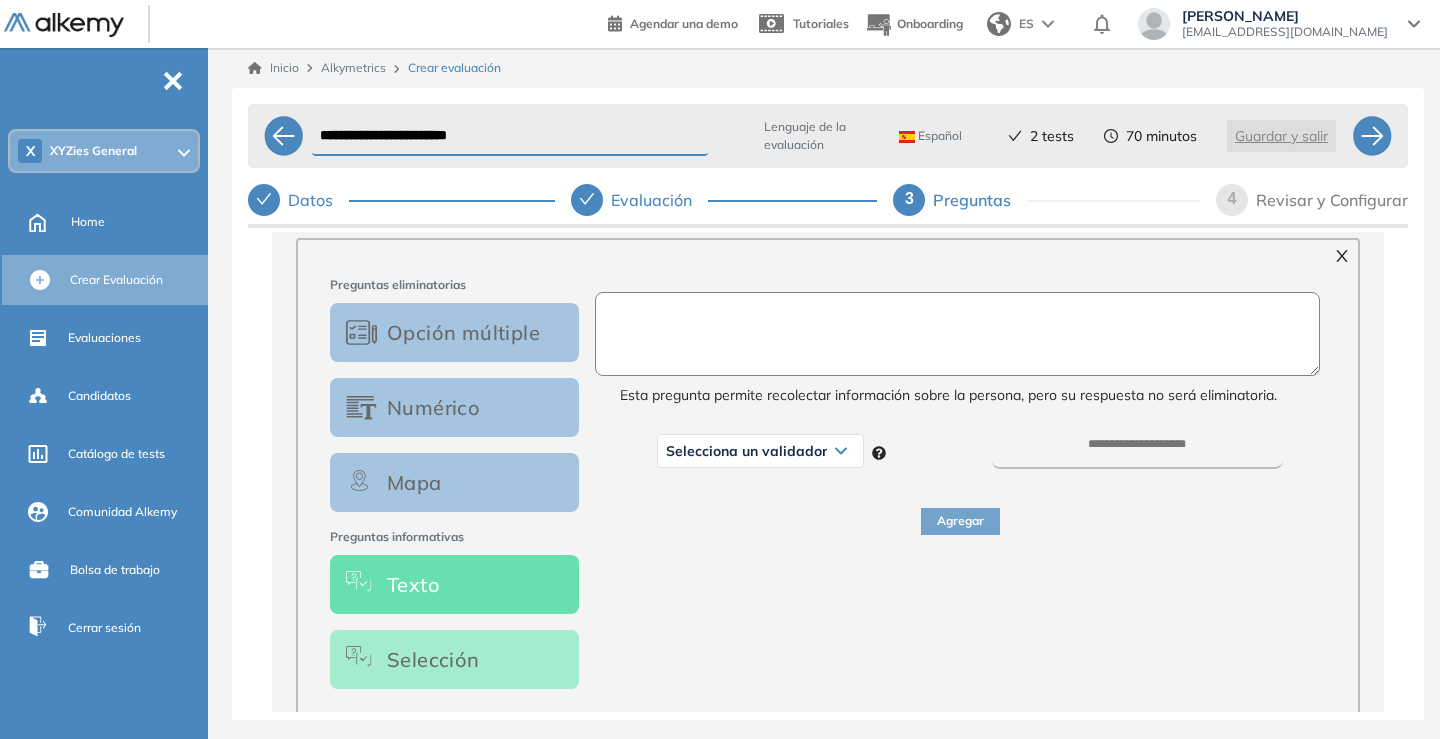 click at bounding box center (957, 334) 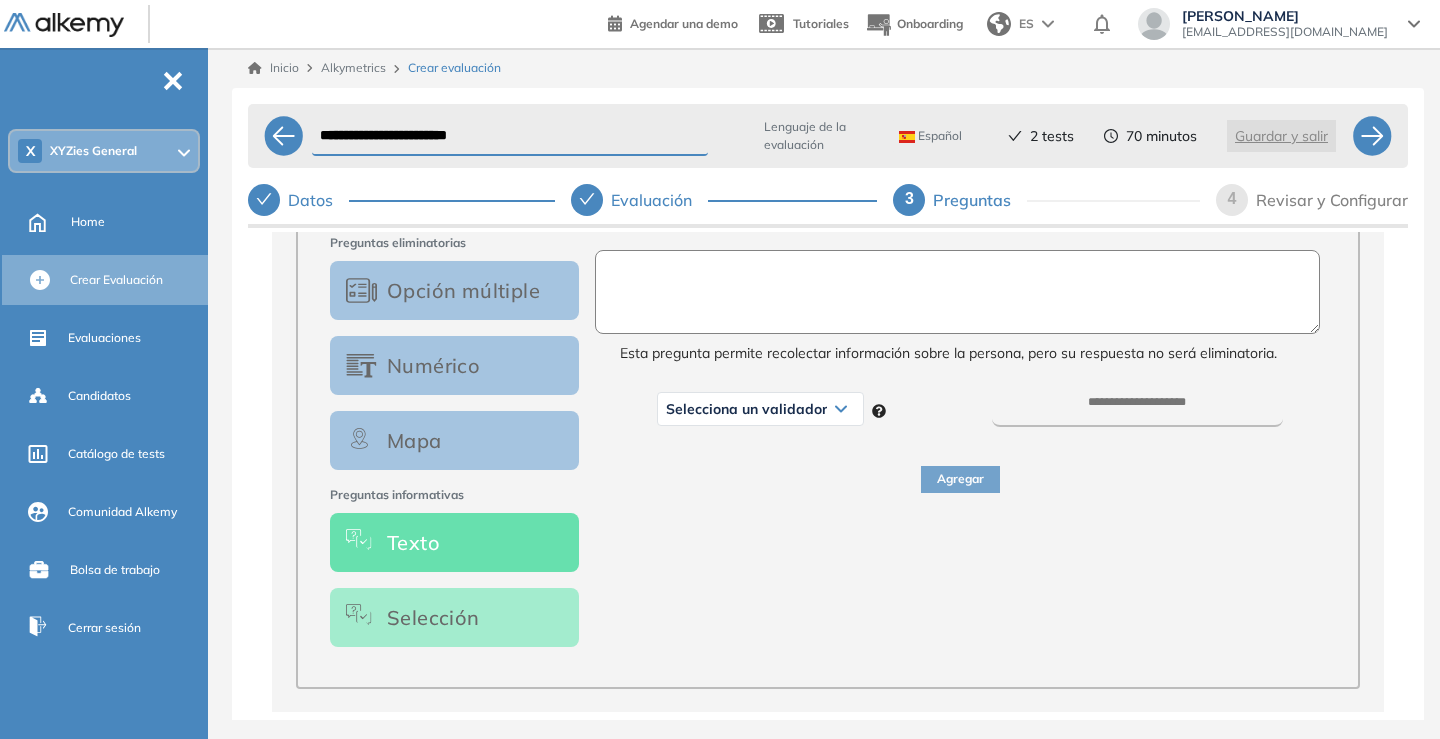 scroll, scrollTop: 336, scrollLeft: 0, axis: vertical 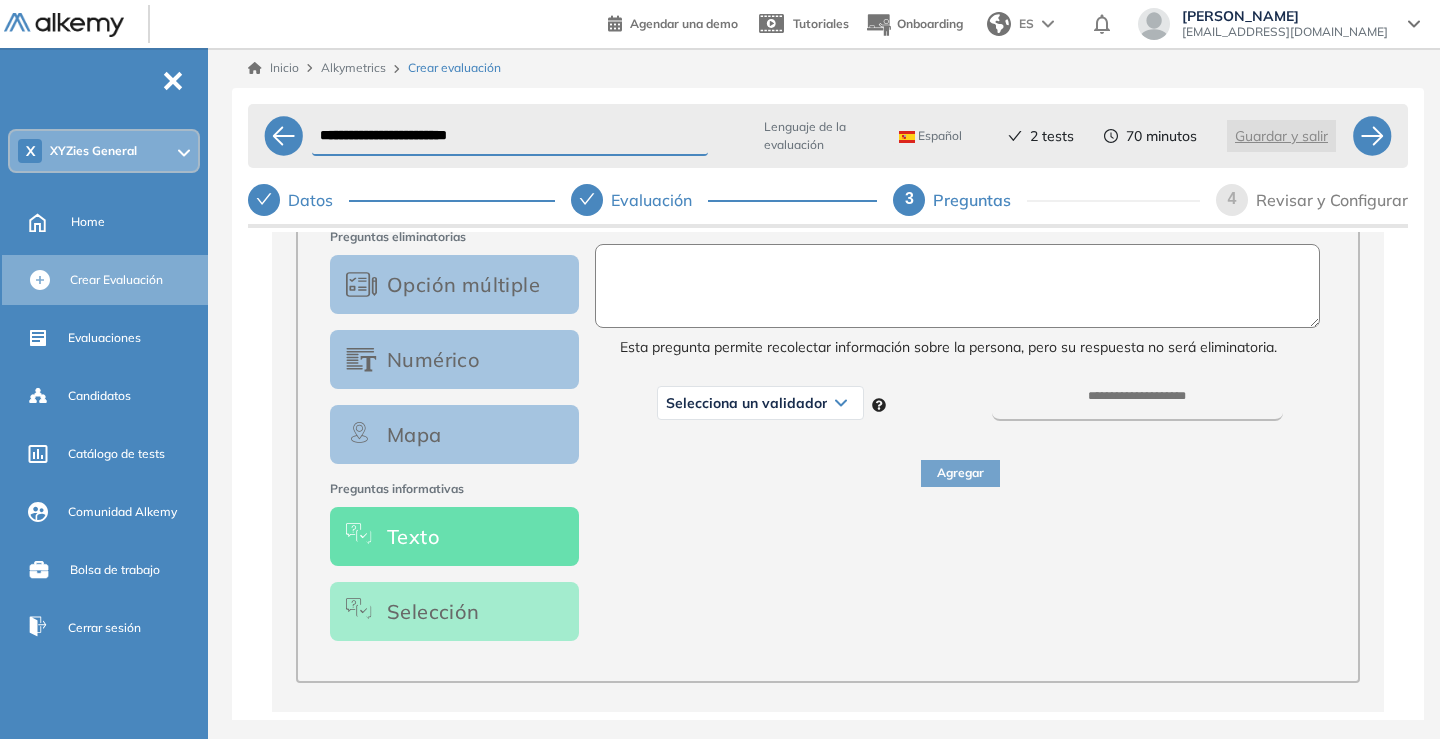click at bounding box center (957, 286) 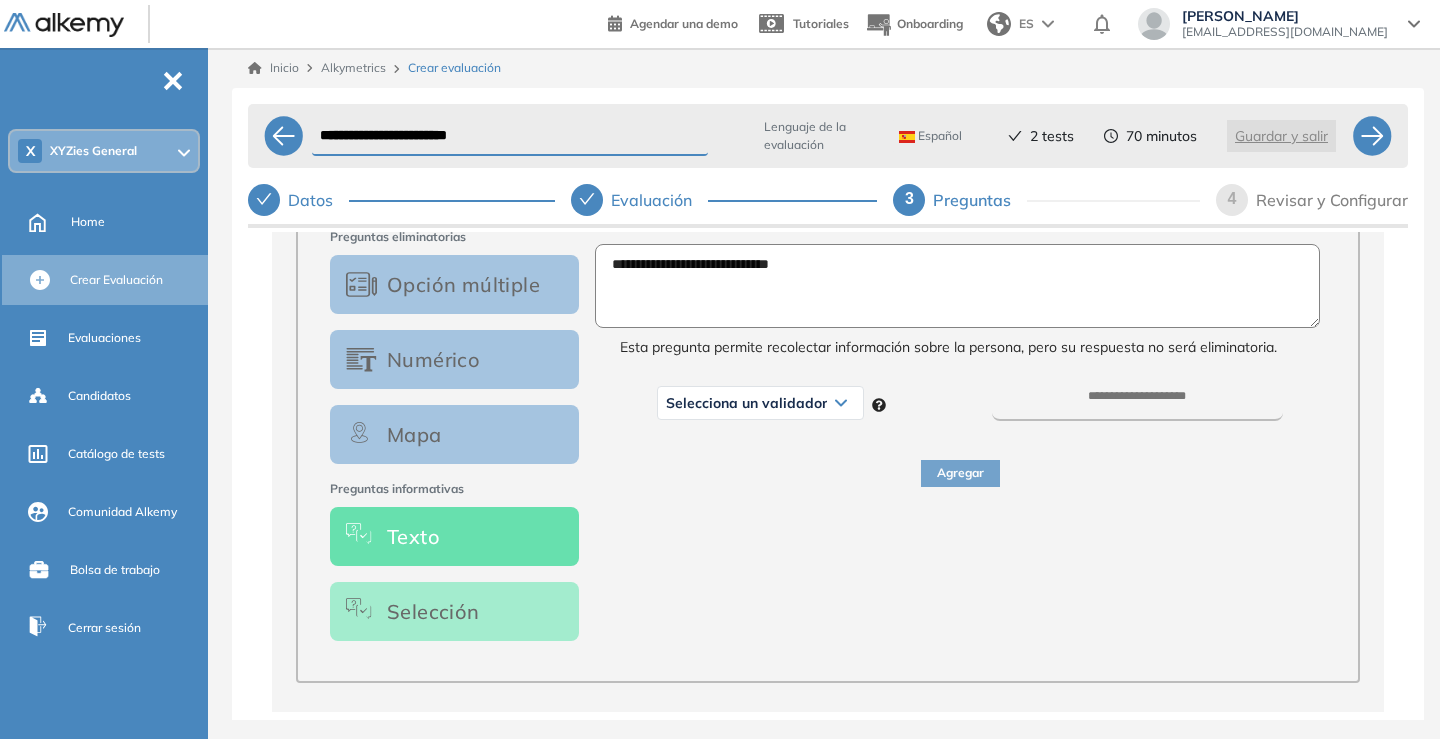 click on "**********" at bounding box center (957, 286) 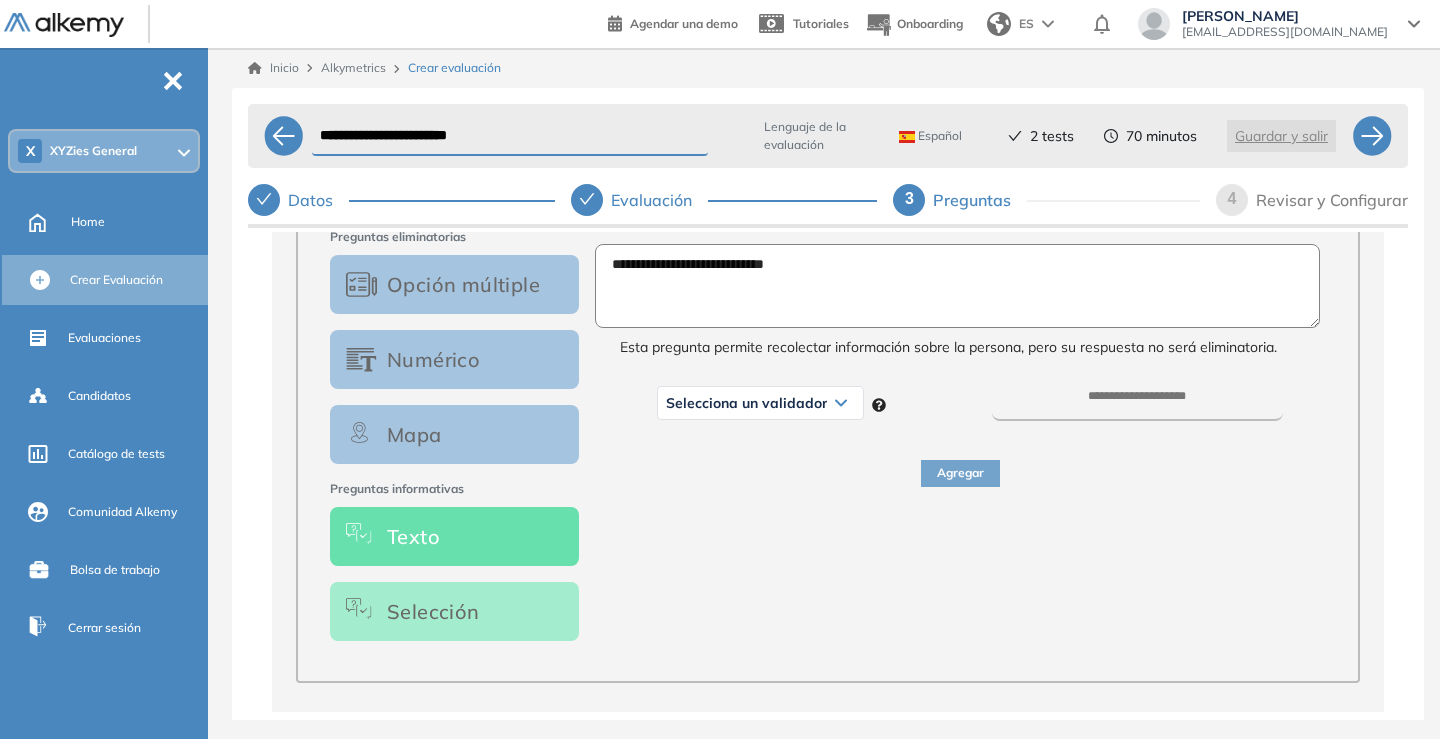 type on "**********" 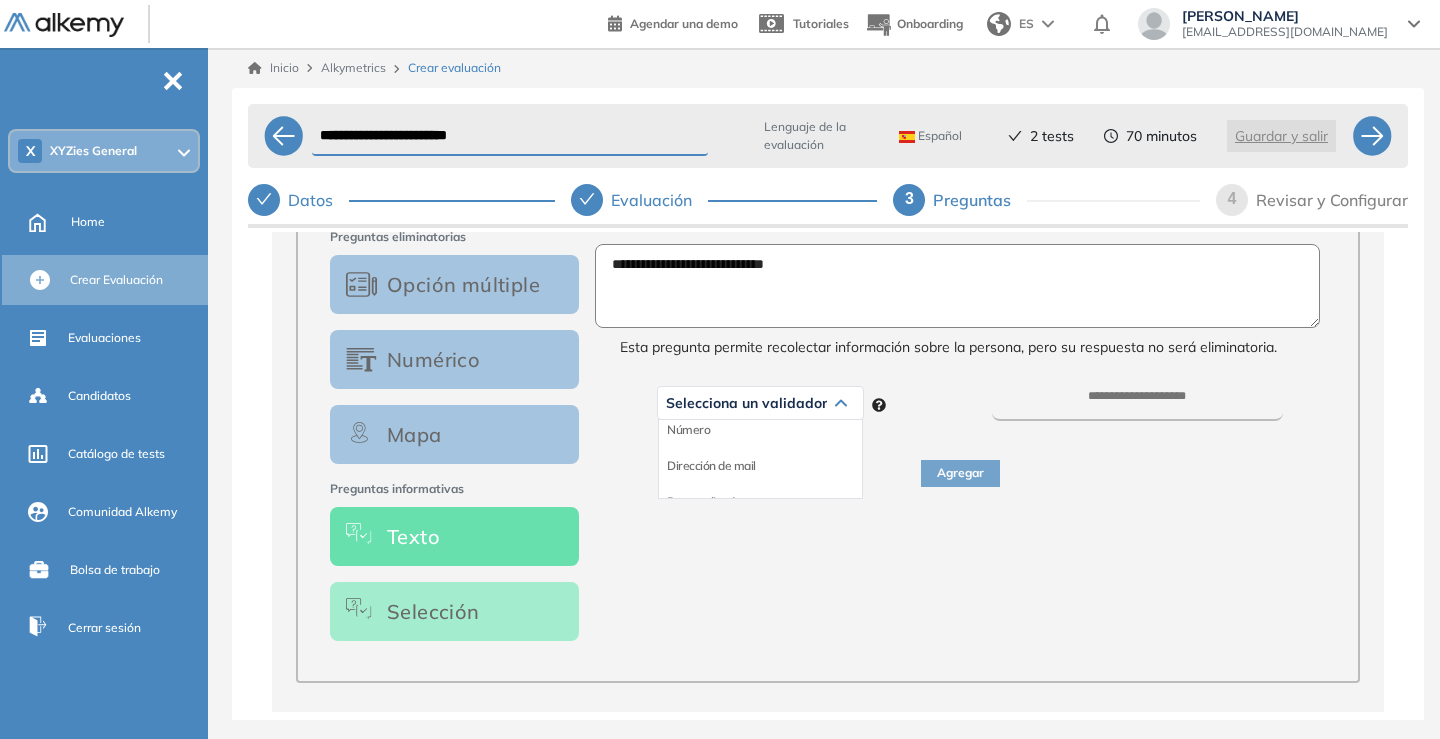 scroll, scrollTop: 0, scrollLeft: 0, axis: both 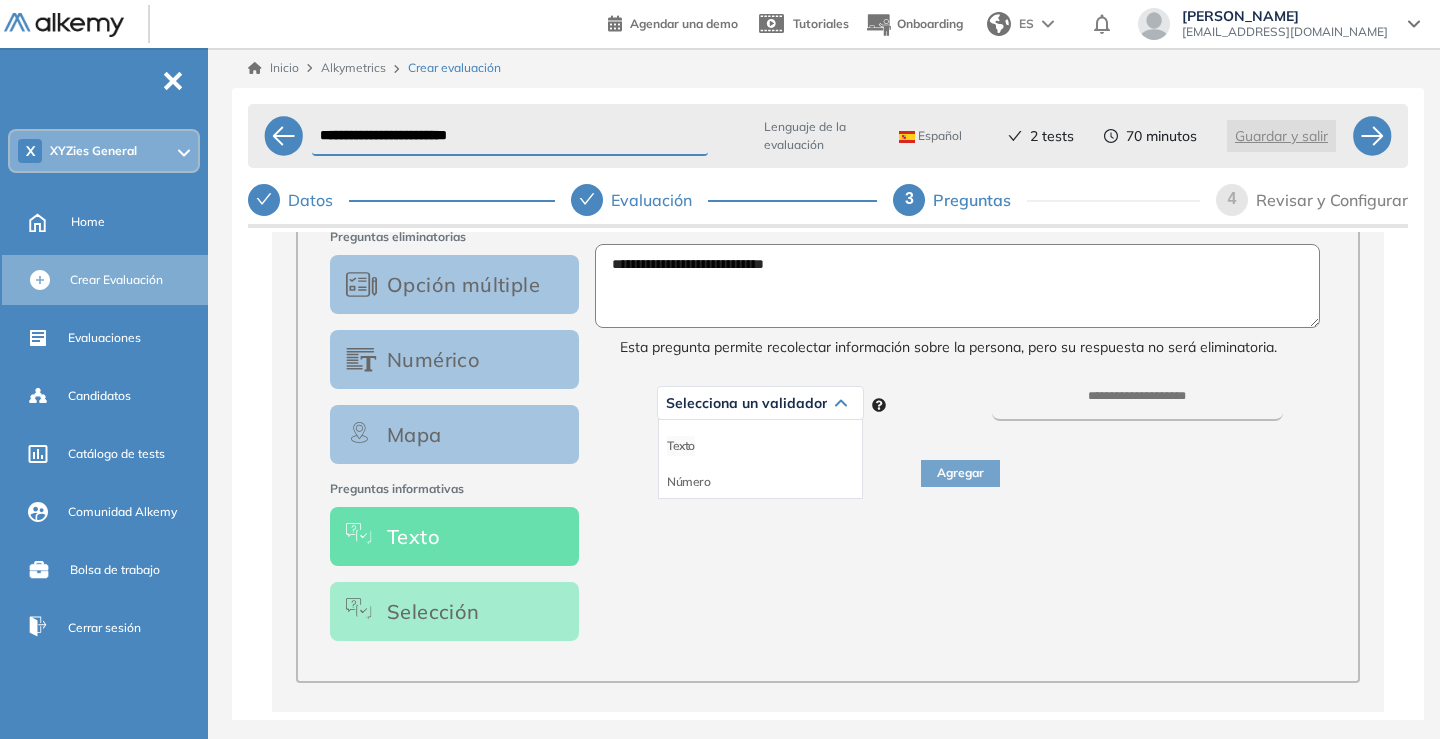 click on "Texto" at bounding box center [681, 446] 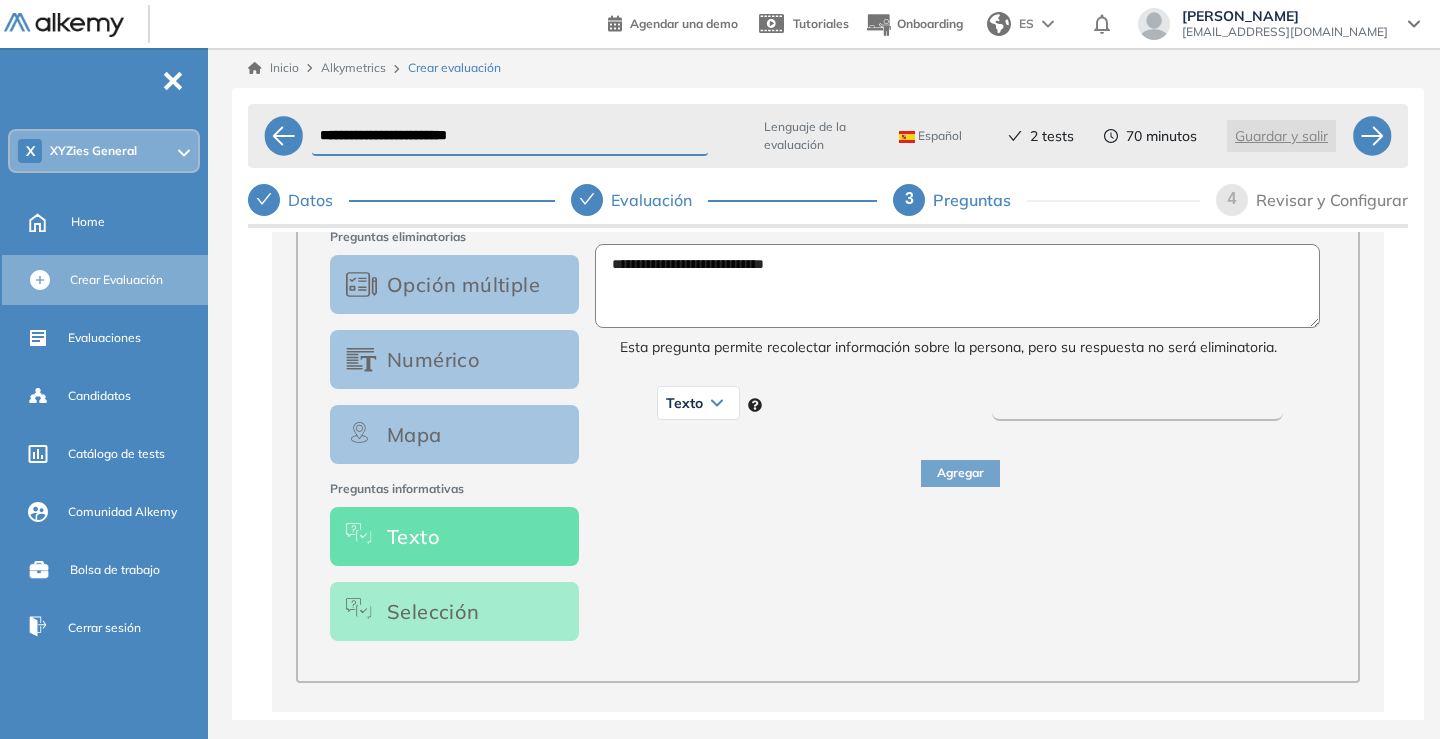 click at bounding box center (1137, 405) 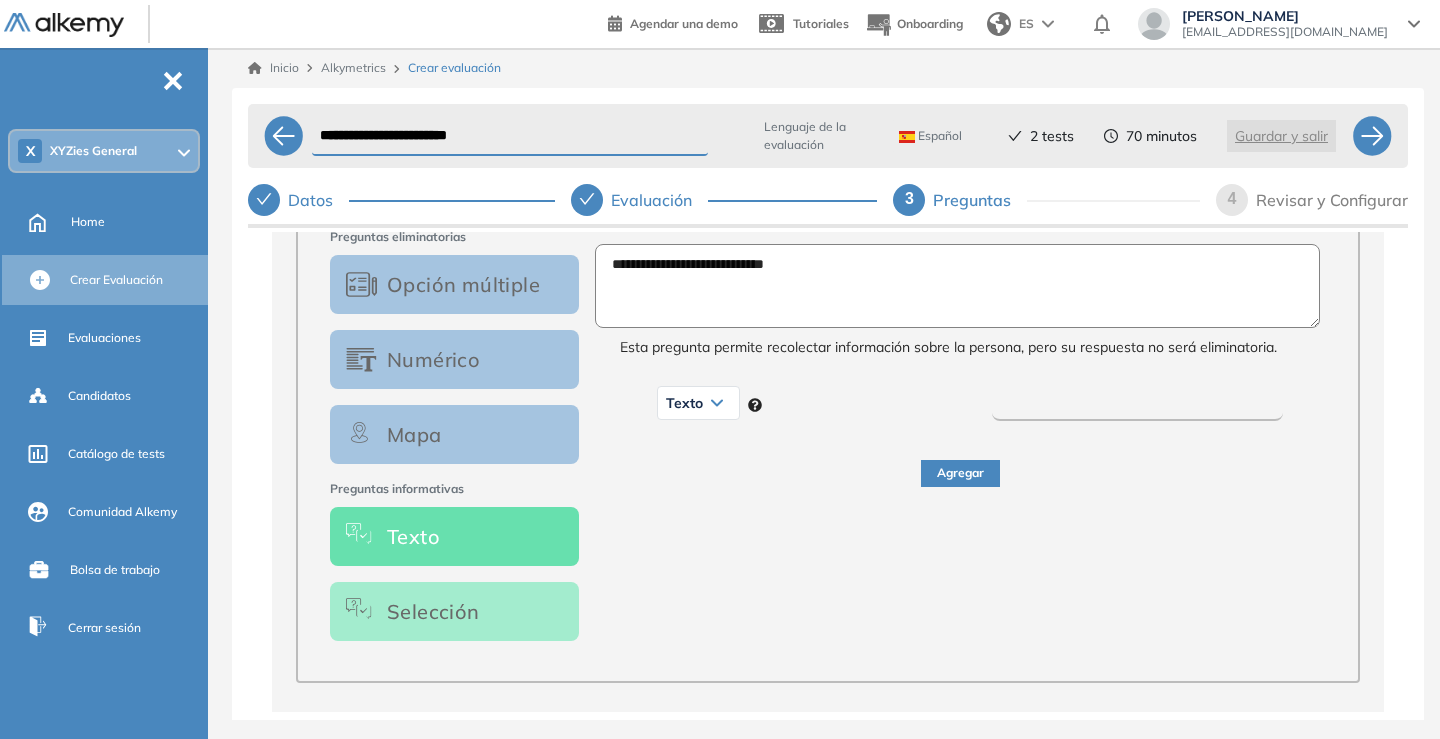 type on "***" 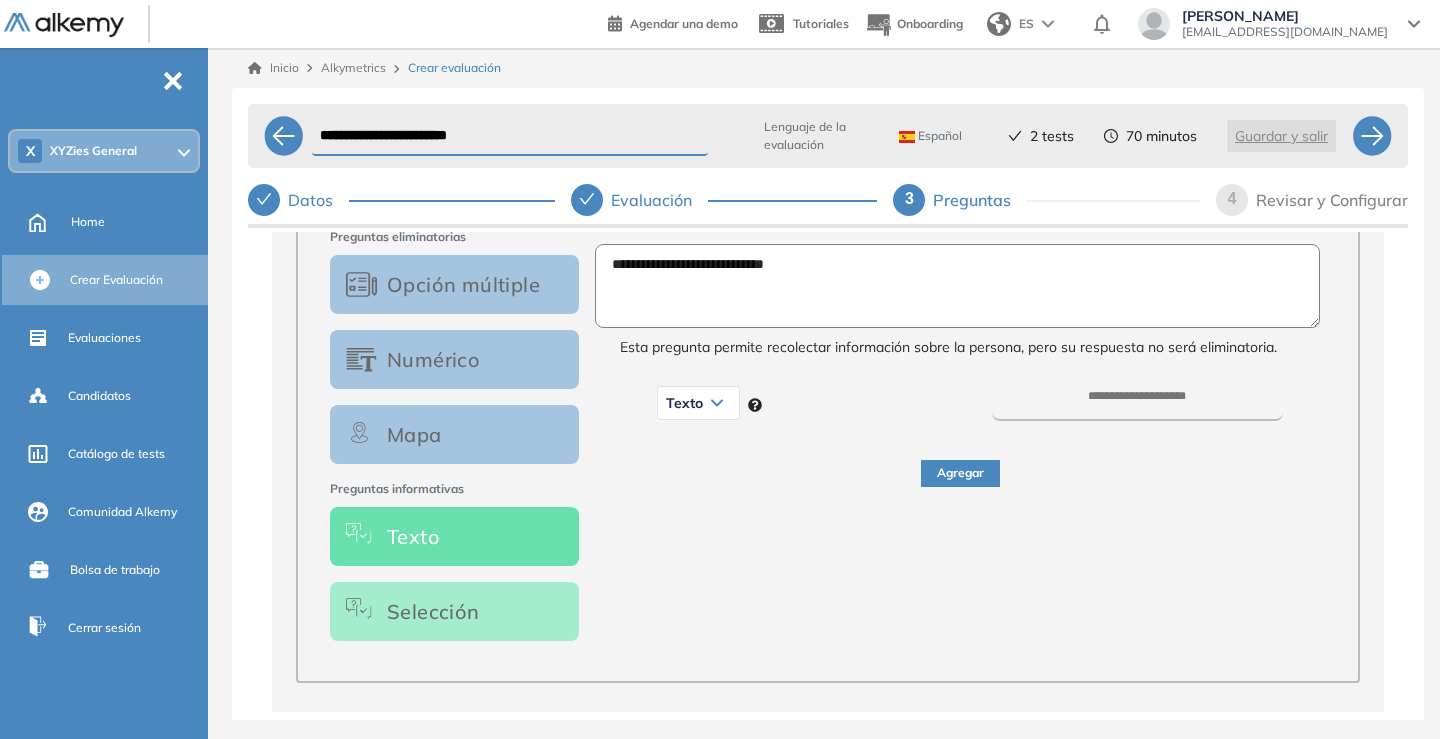 click on "Agregar" at bounding box center (960, 473) 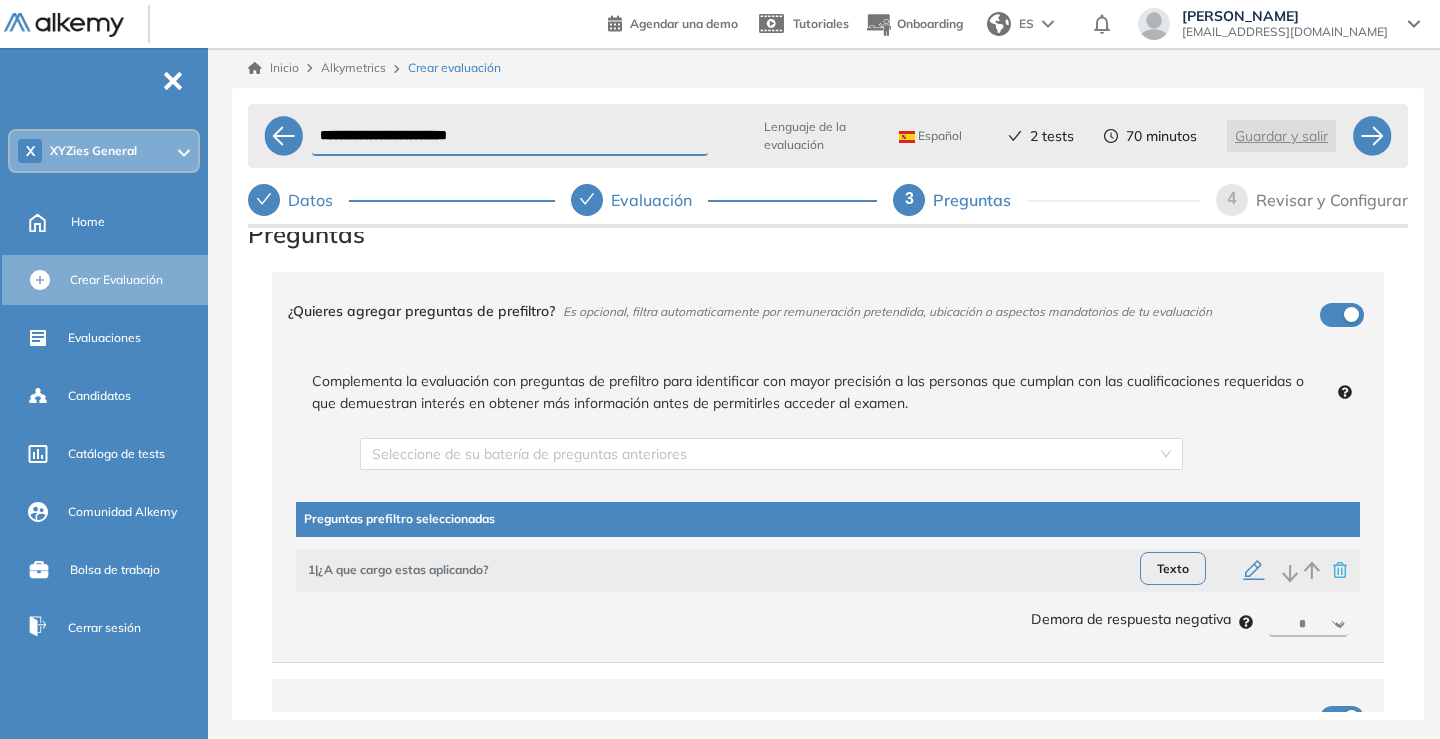 scroll, scrollTop: 0, scrollLeft: 0, axis: both 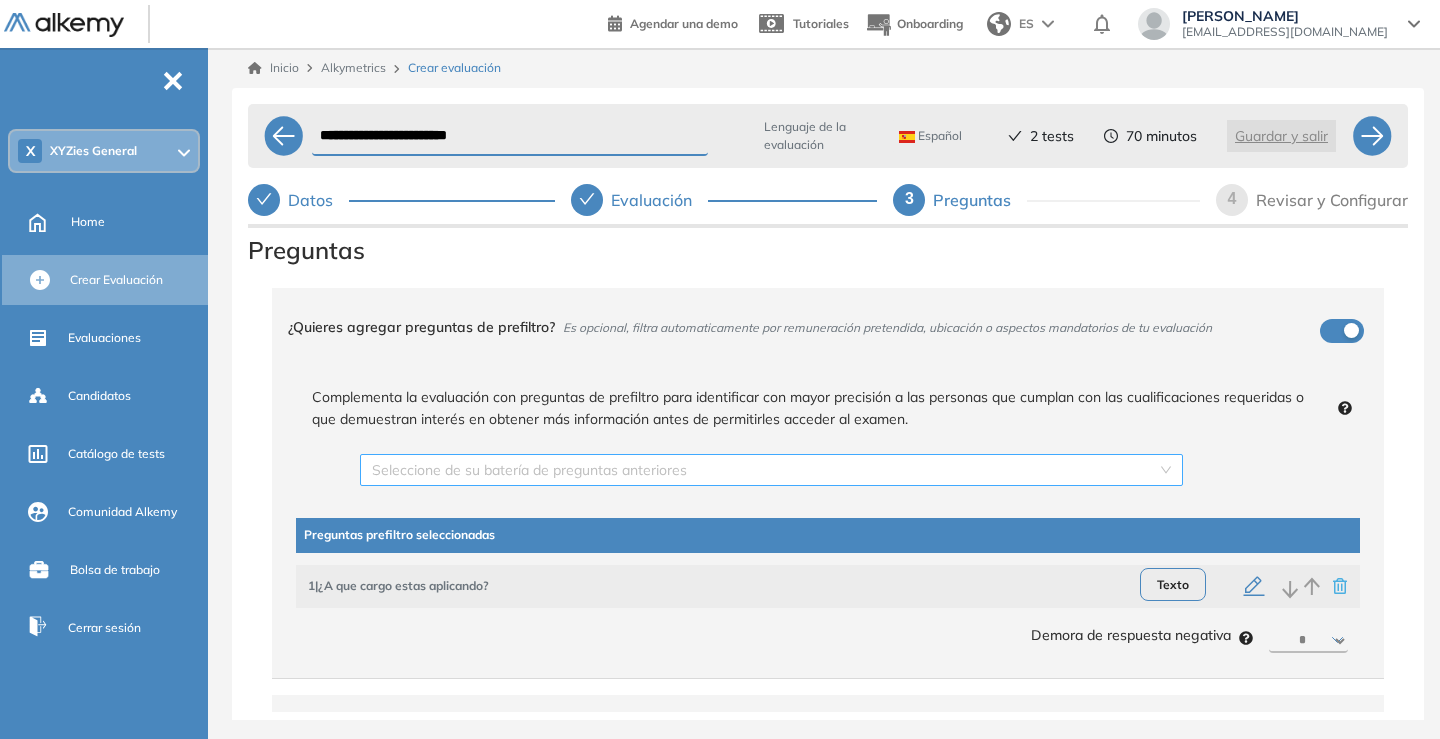 click at bounding box center (764, 470) 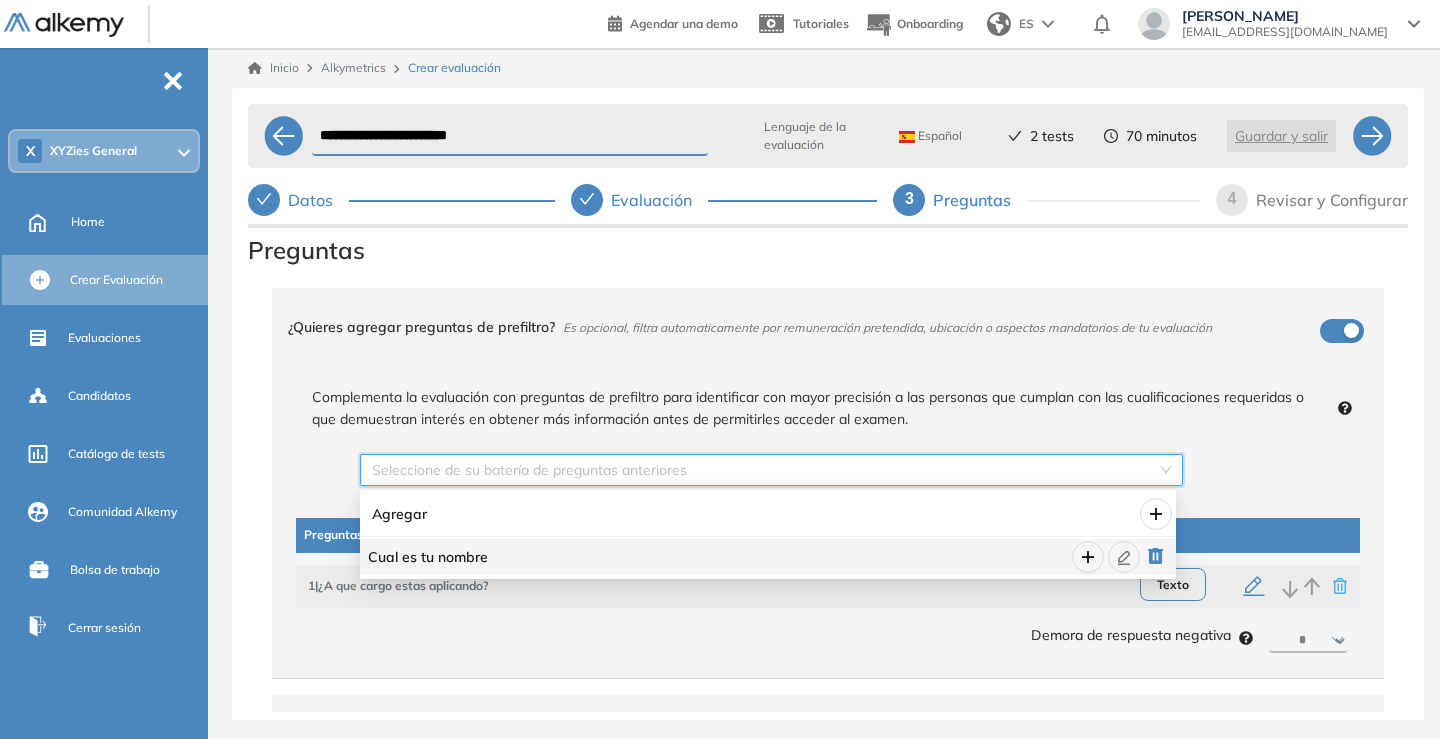 click on "Cual es tu nombre" at bounding box center [768, 557] 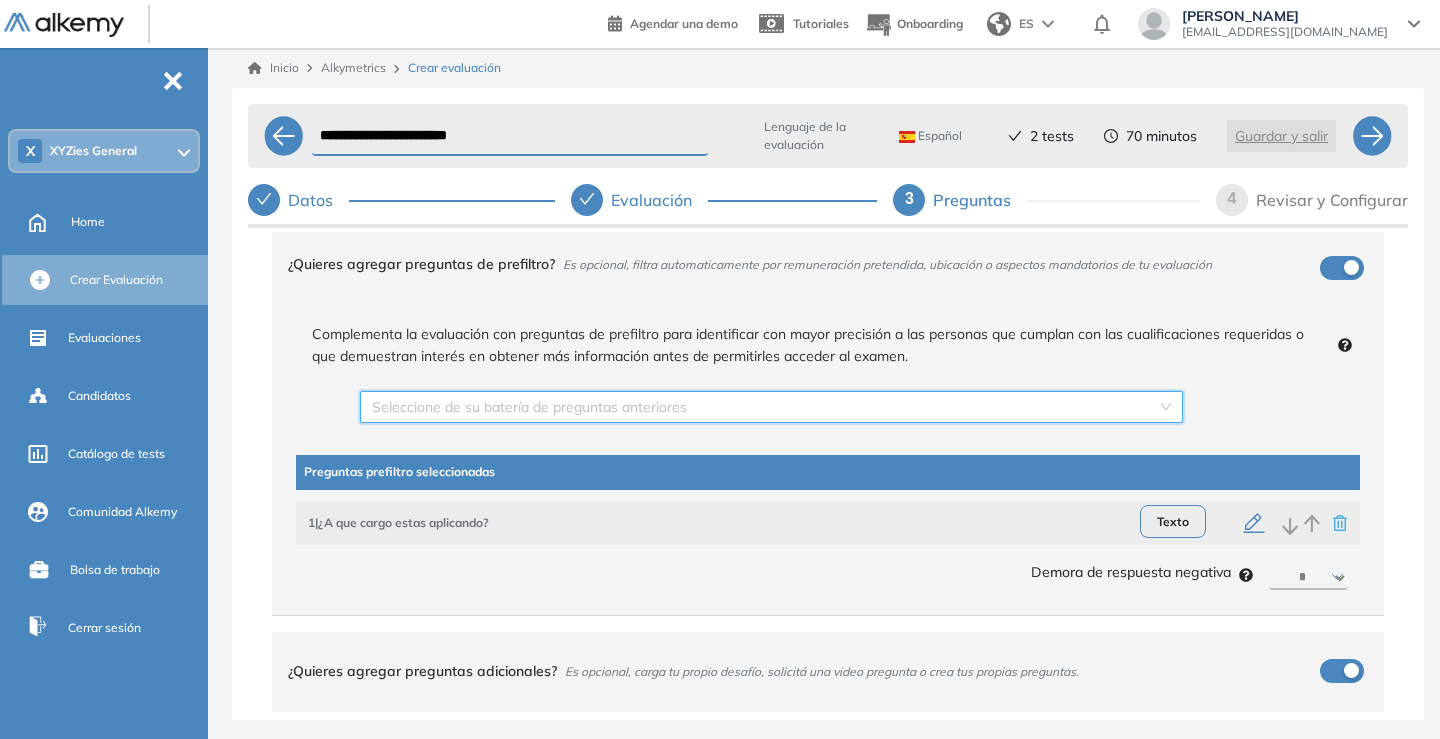 scroll, scrollTop: 0, scrollLeft: 0, axis: both 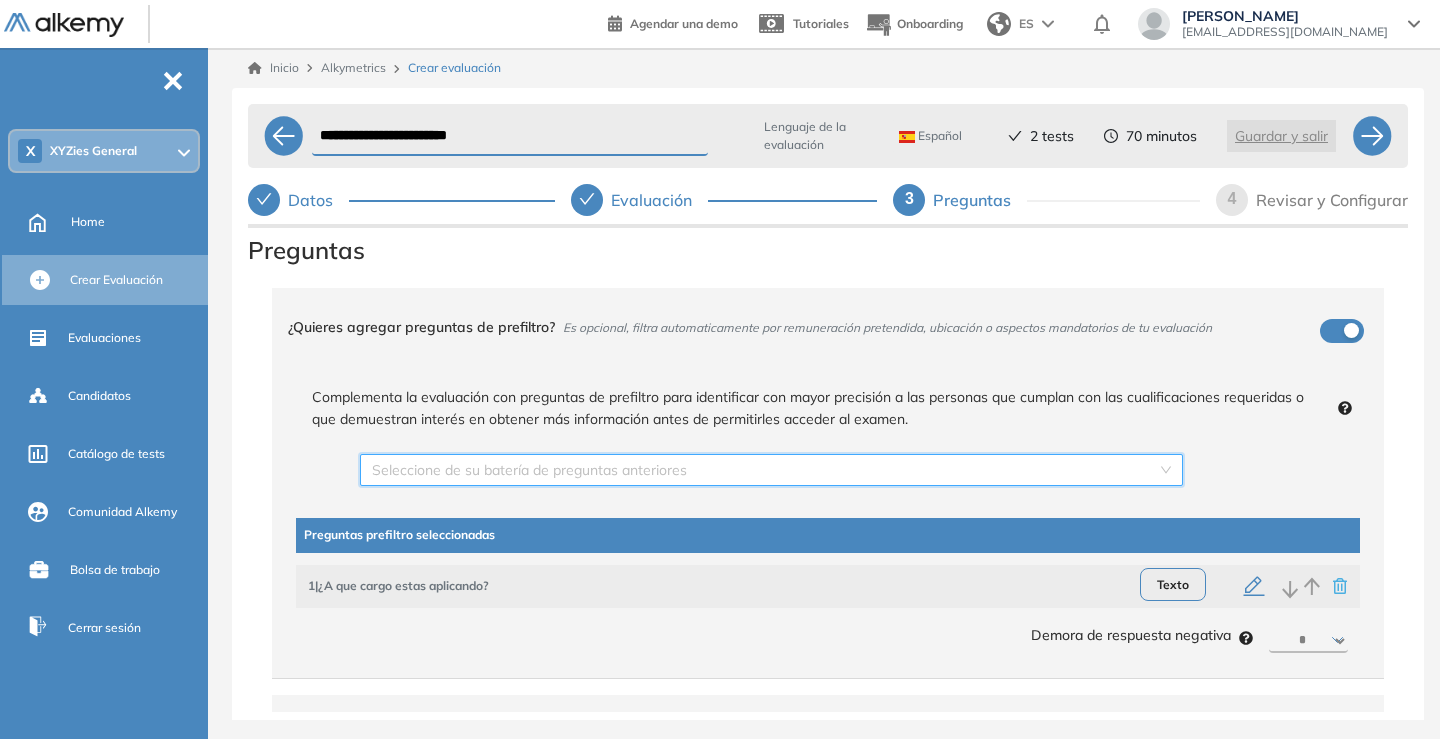 click on "********* ****** ****** ****** ******" at bounding box center [1308, 641] 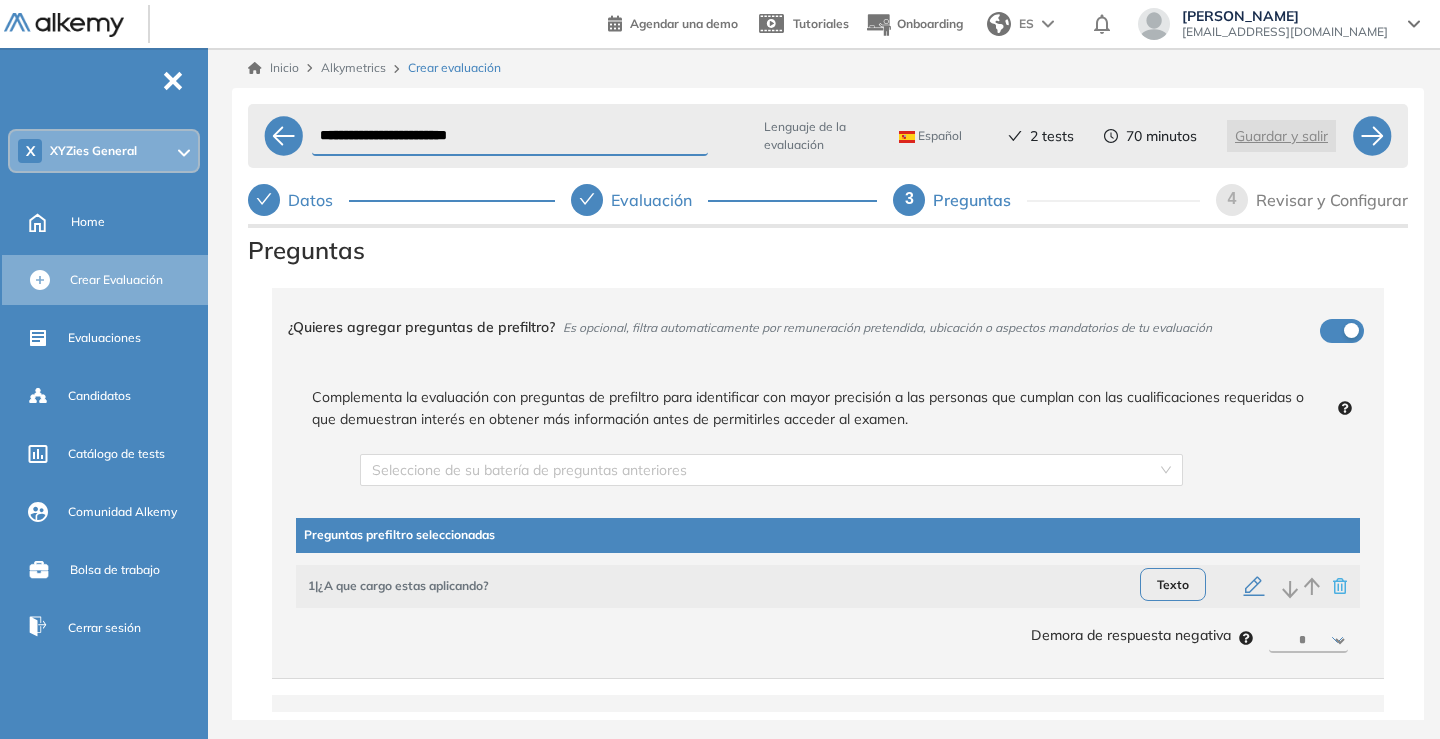 select on "**" 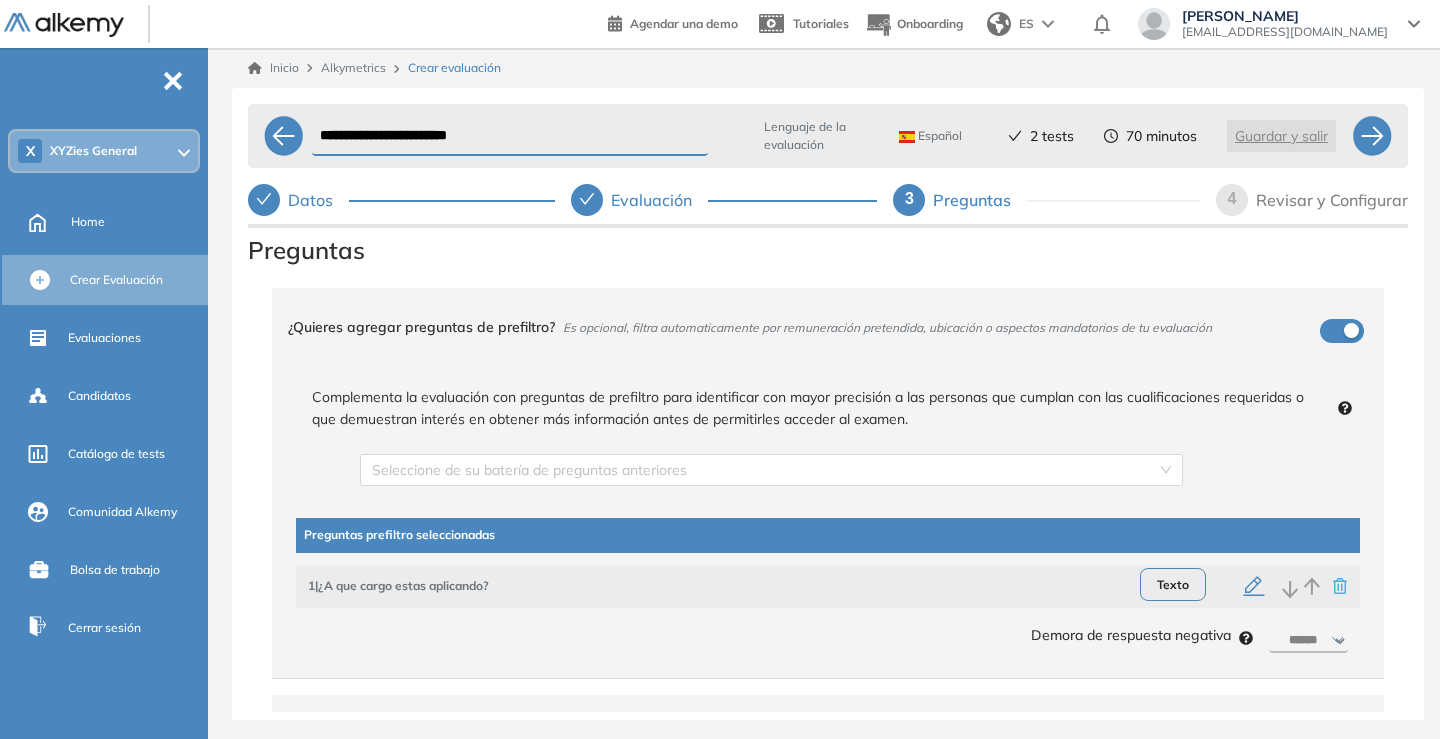click on "********* ****** ****** ****** ******" at bounding box center [1308, 641] 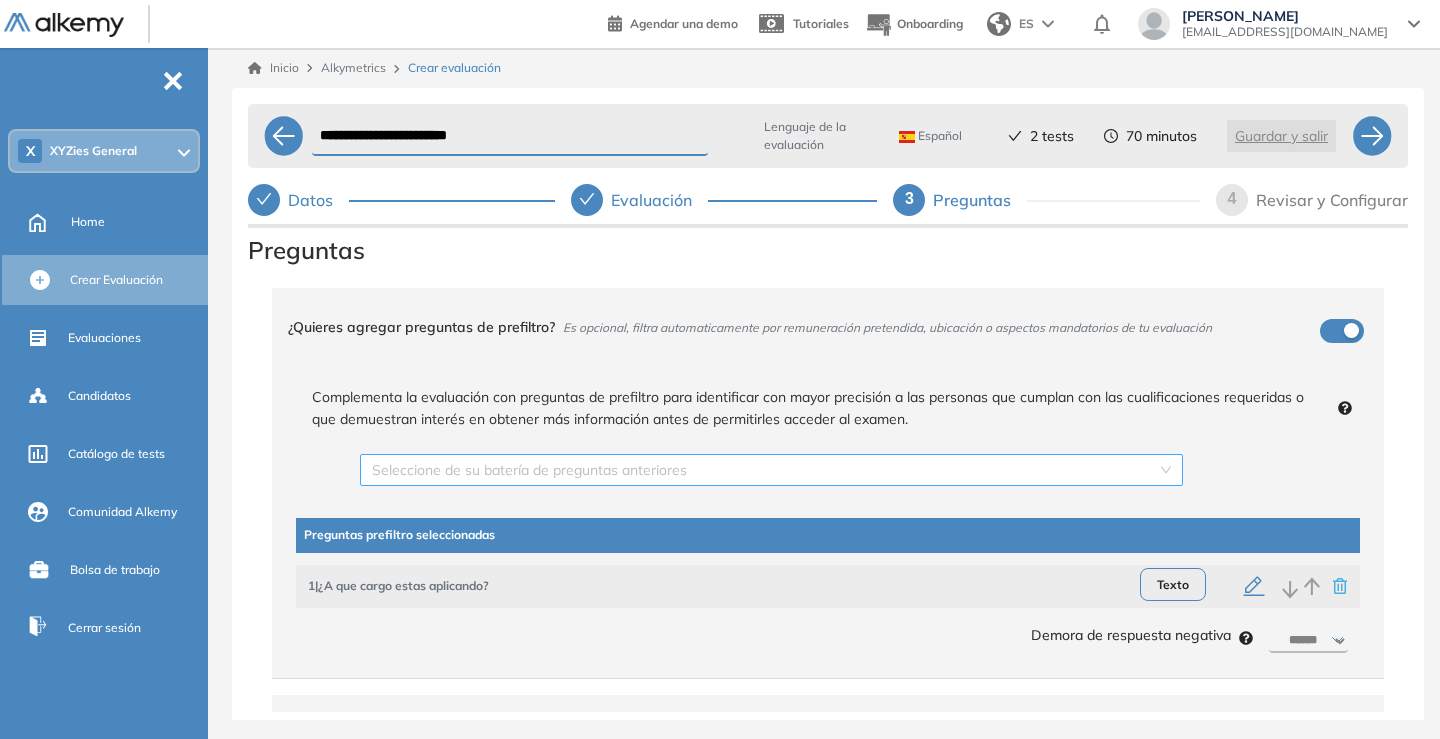 click at bounding box center [764, 470] 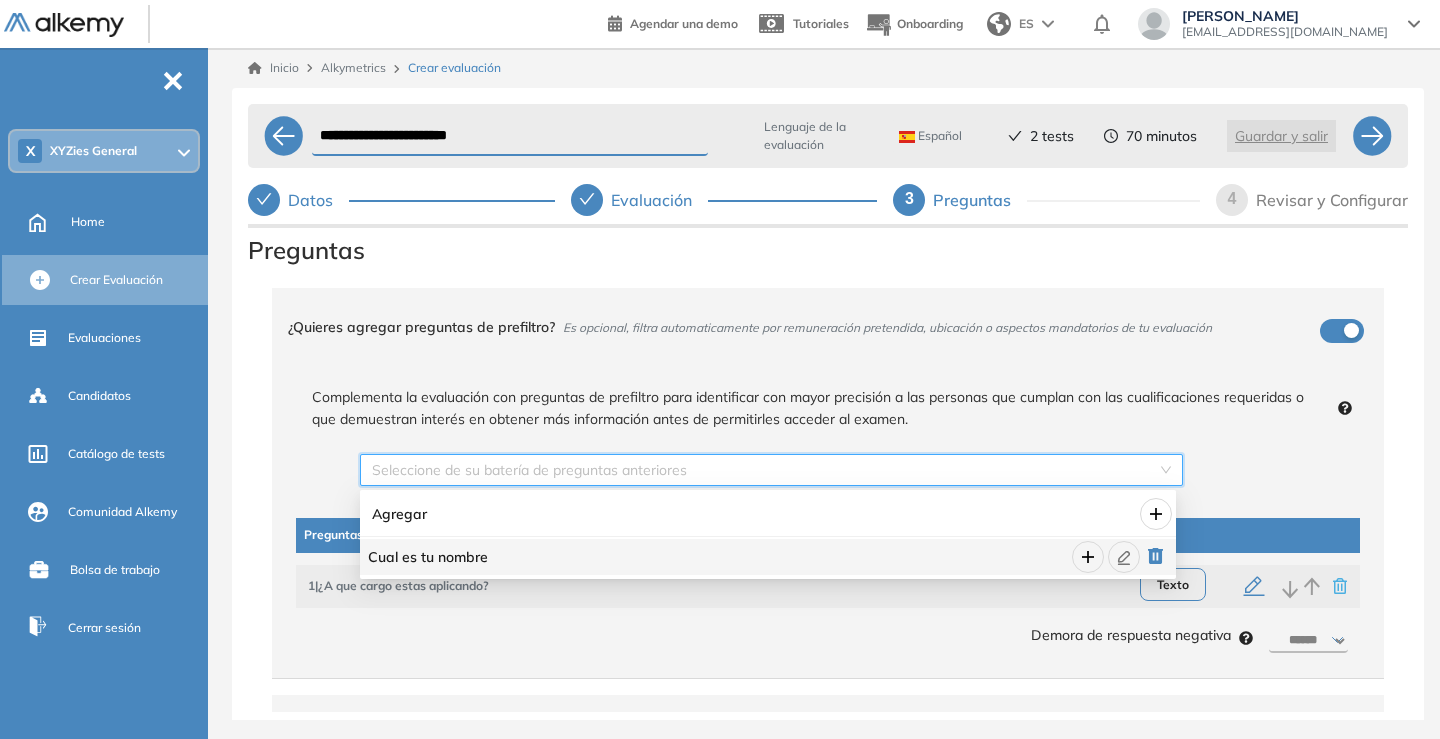 click on "Agregar" at bounding box center (675, 514) 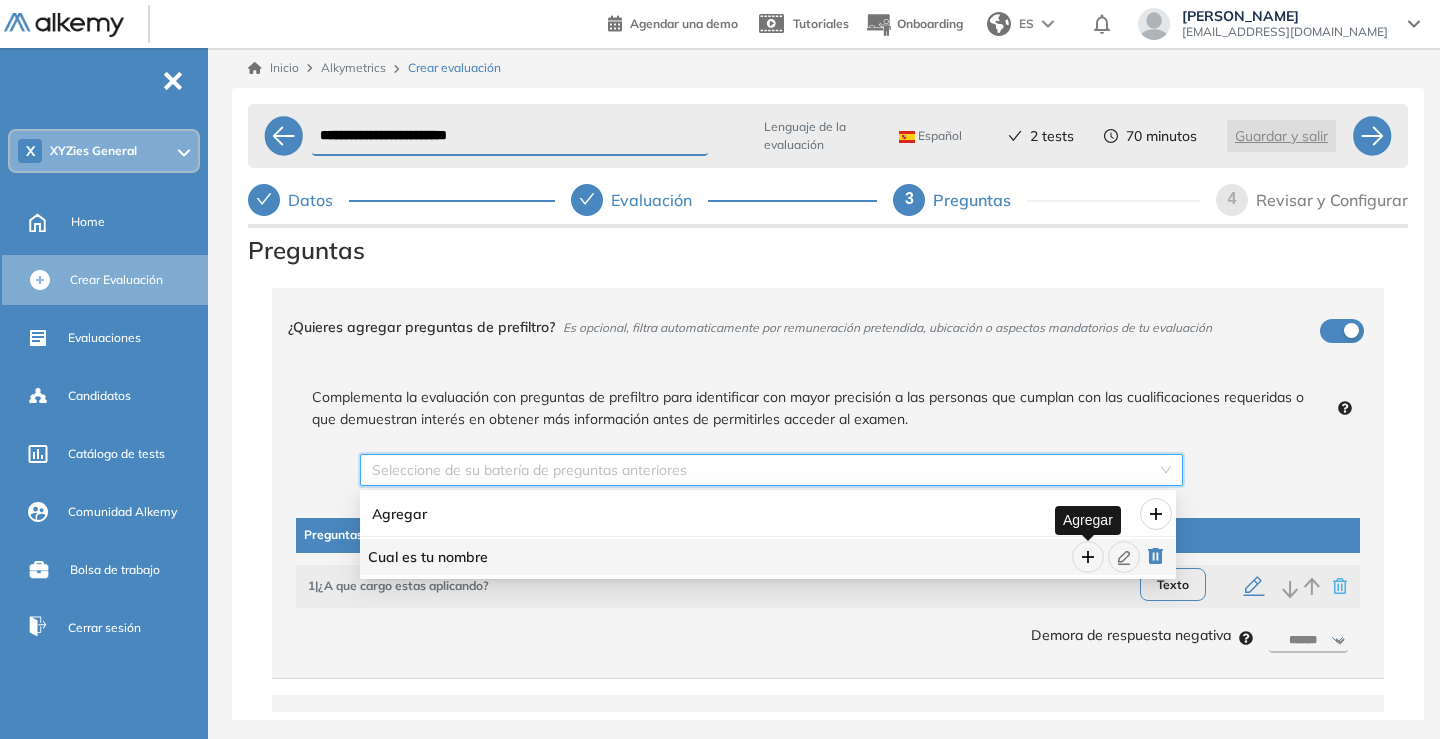click 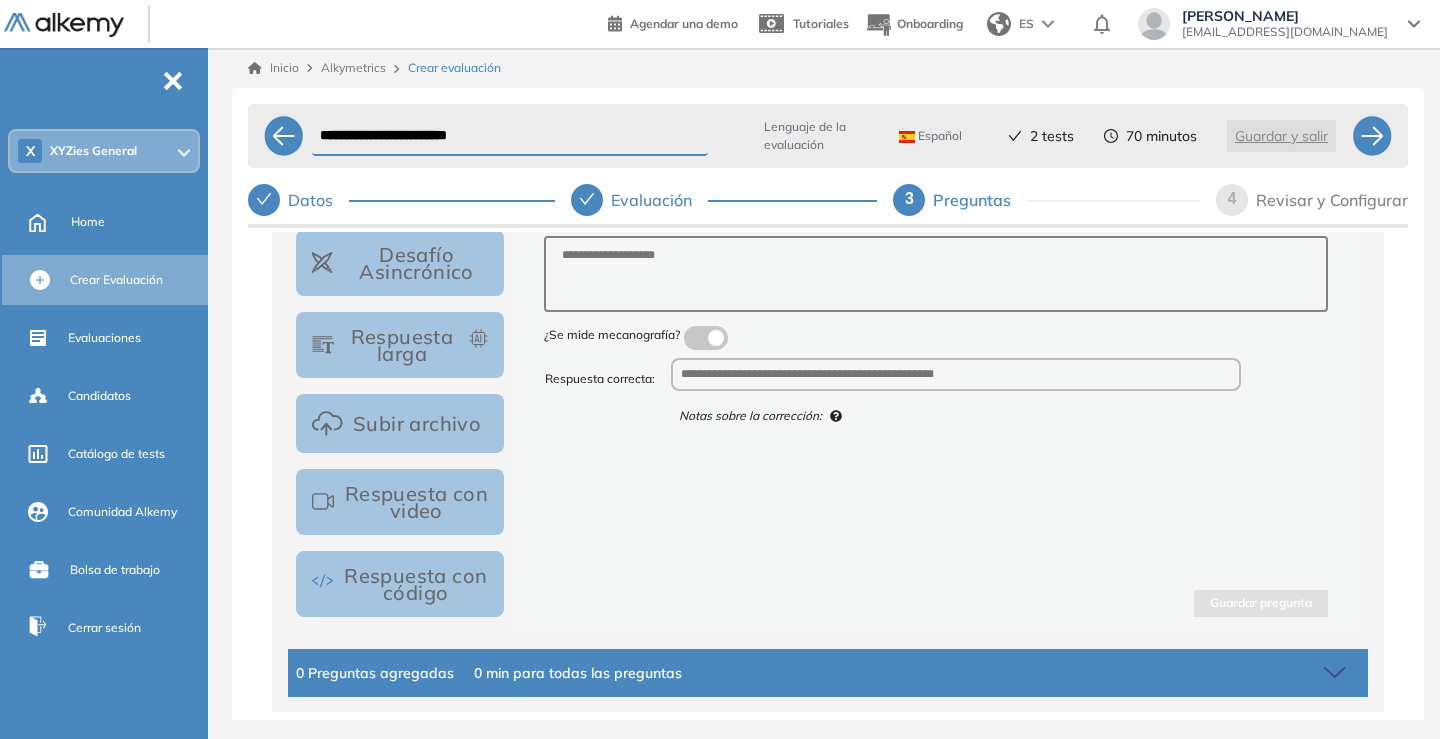scroll, scrollTop: 0, scrollLeft: 0, axis: both 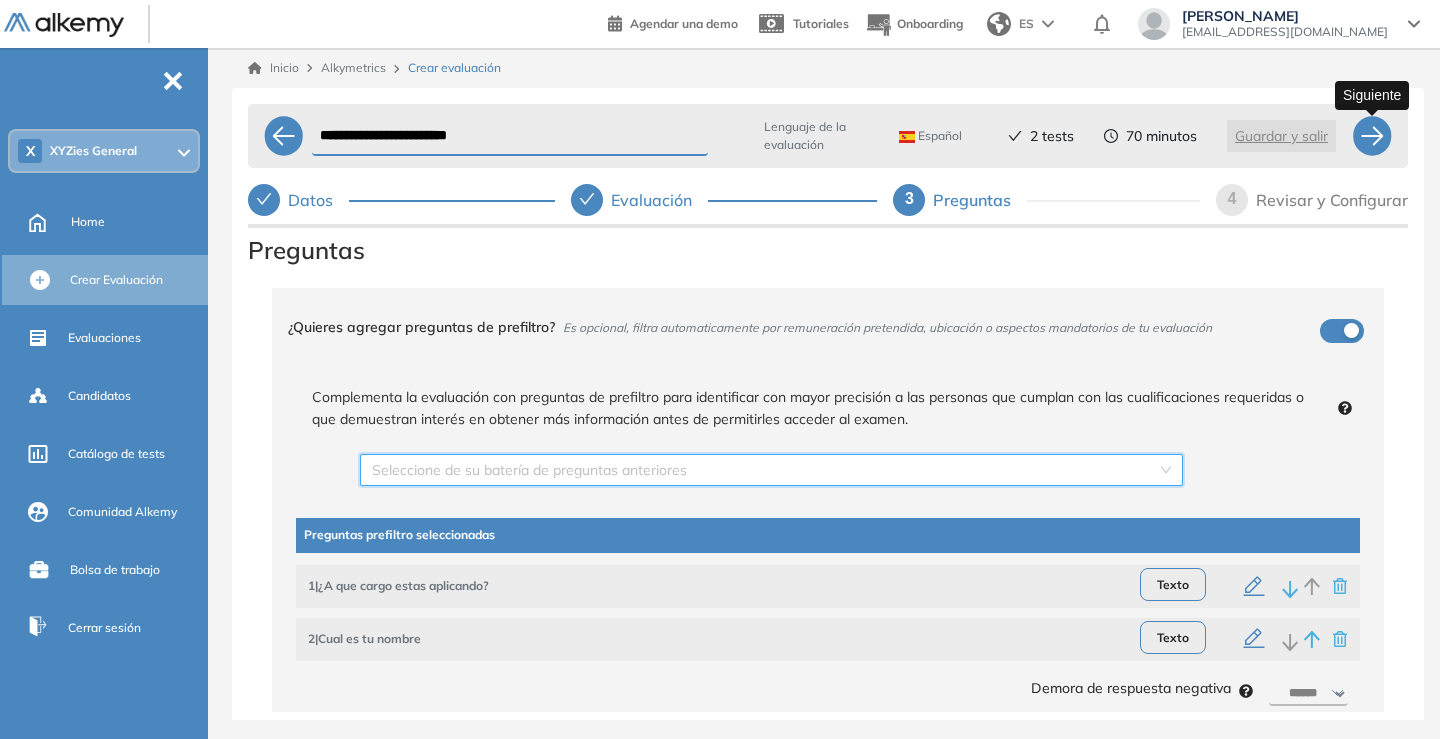 click at bounding box center [1372, 136] 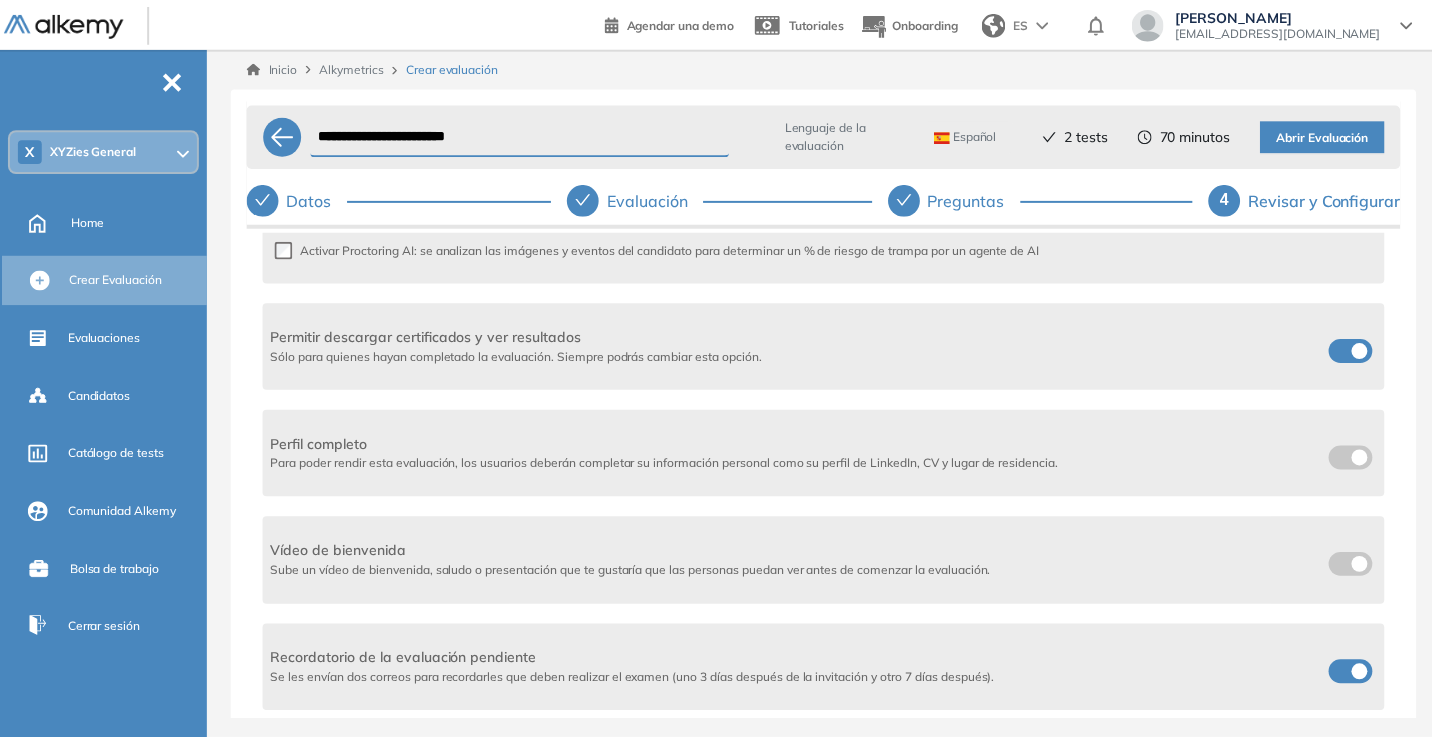 scroll, scrollTop: 0, scrollLeft: 0, axis: both 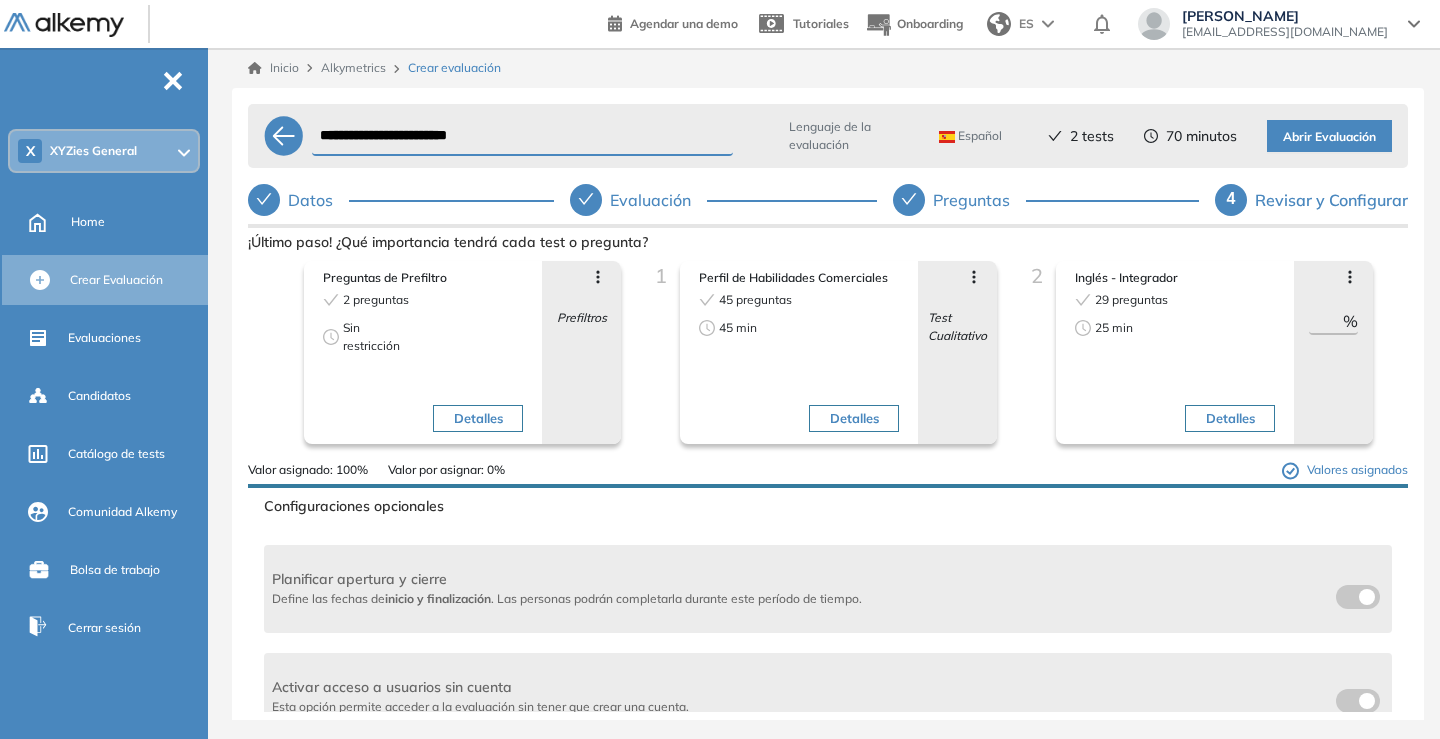 click on "**********" at bounding box center [522, 136] 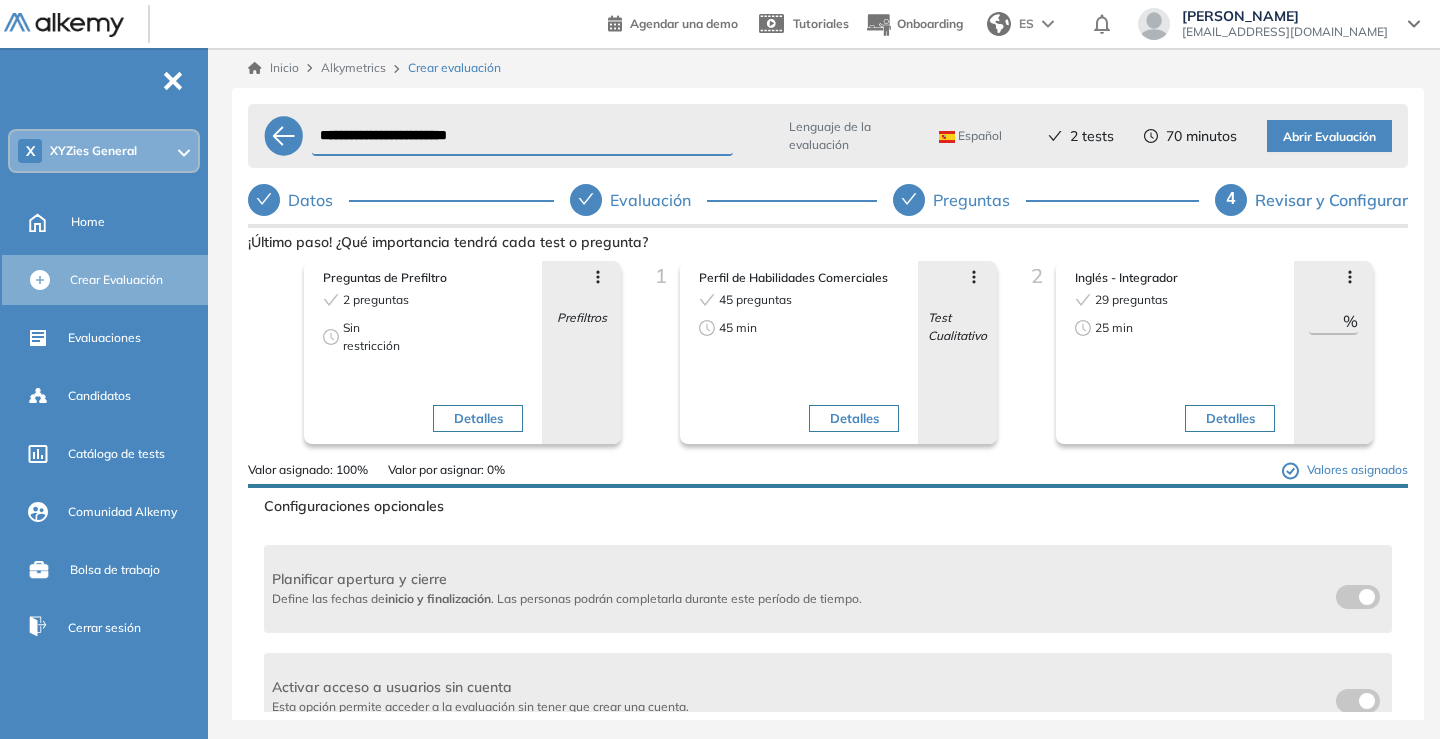 click on "**********" at bounding box center (522, 136) 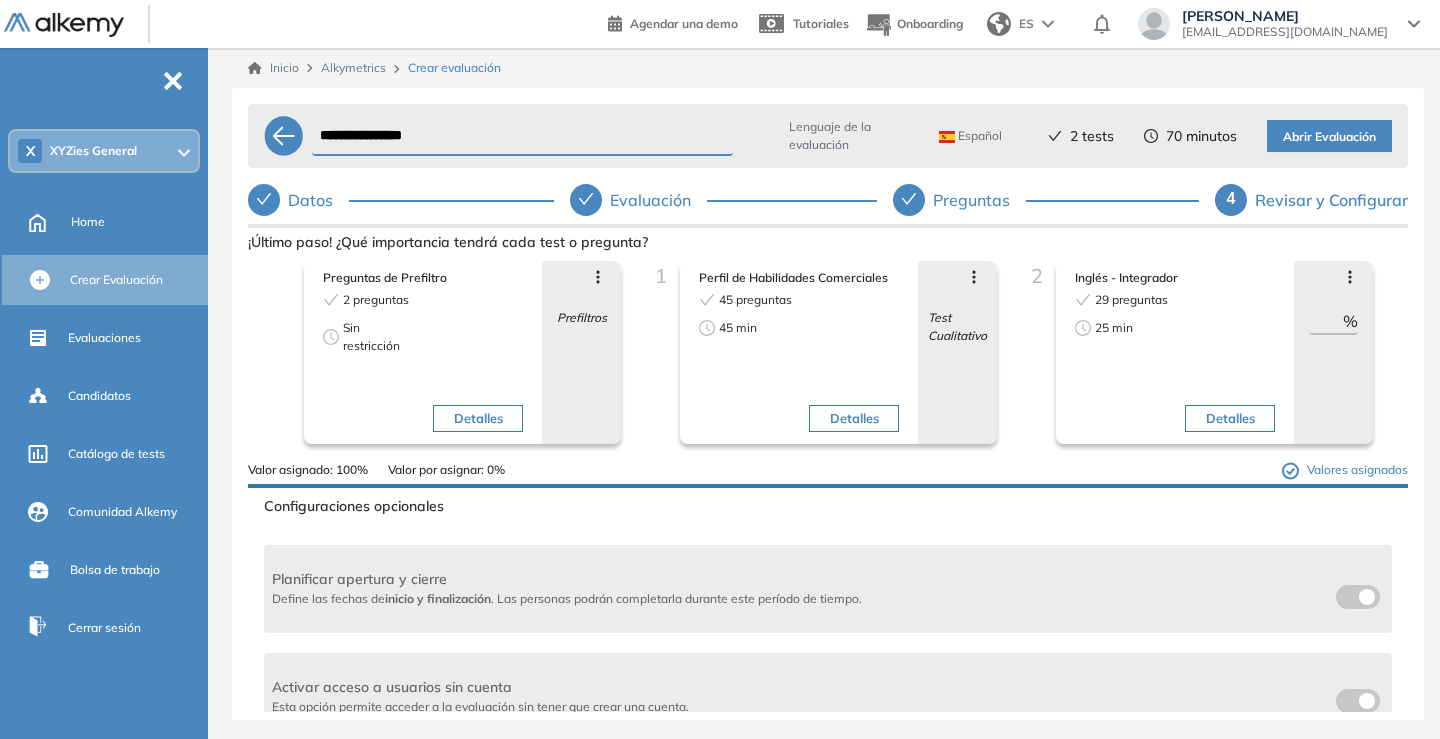 click on "**********" at bounding box center [522, 136] 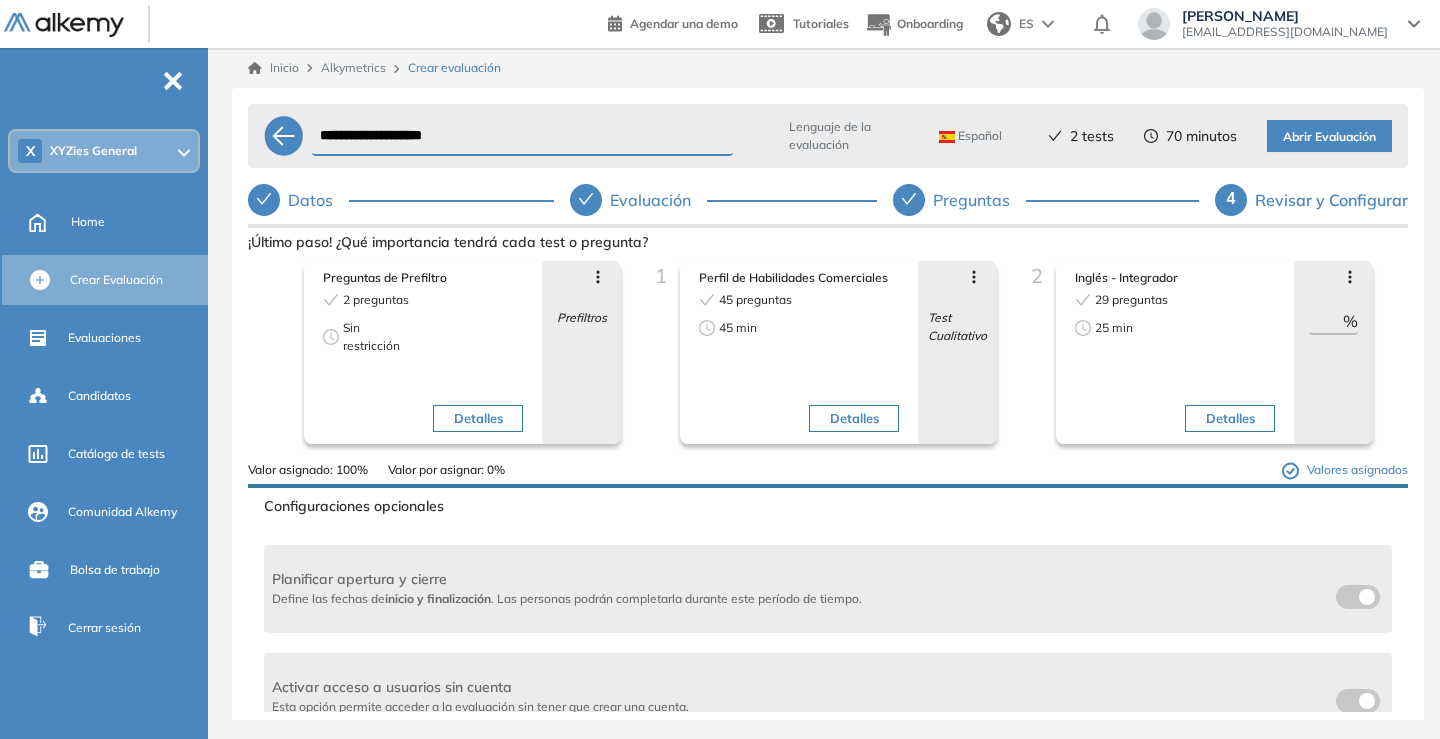 type on "**********" 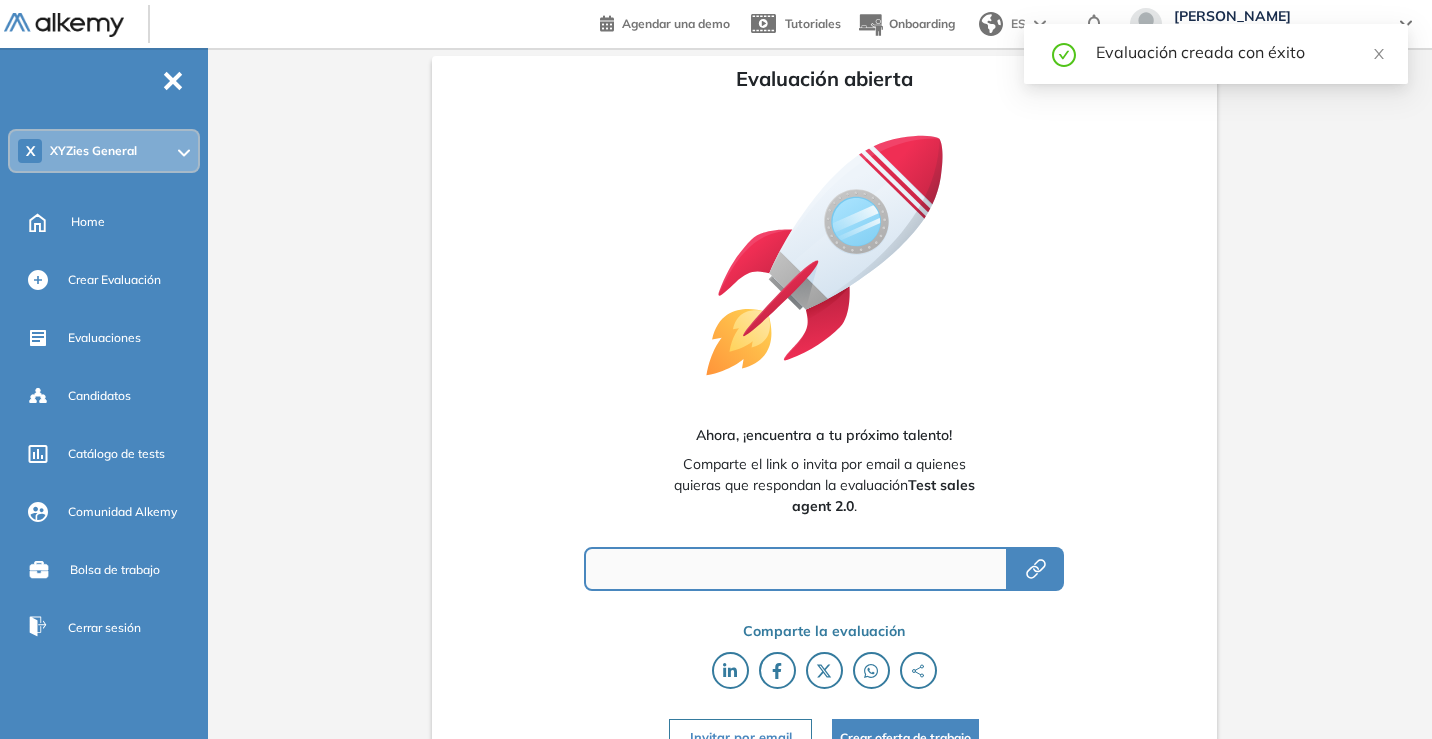 type on "**********" 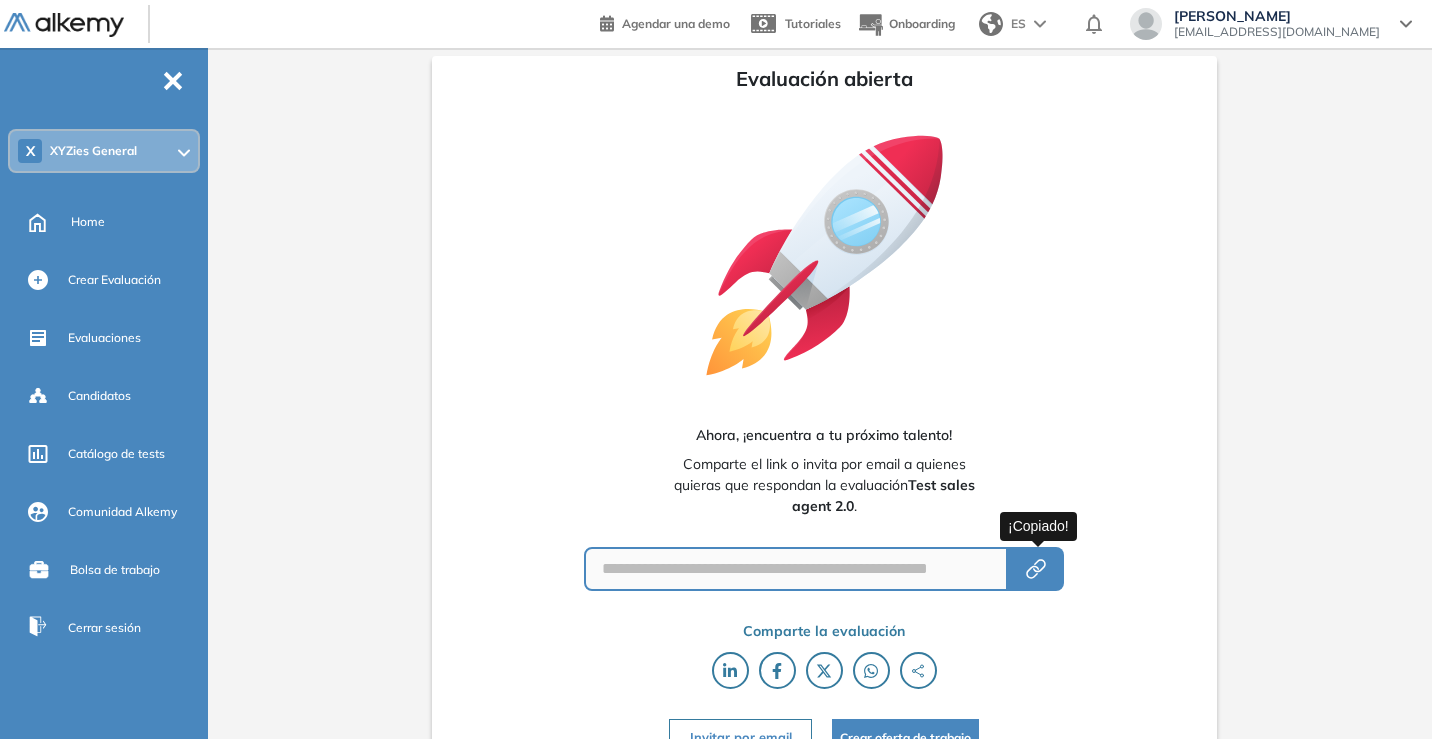click 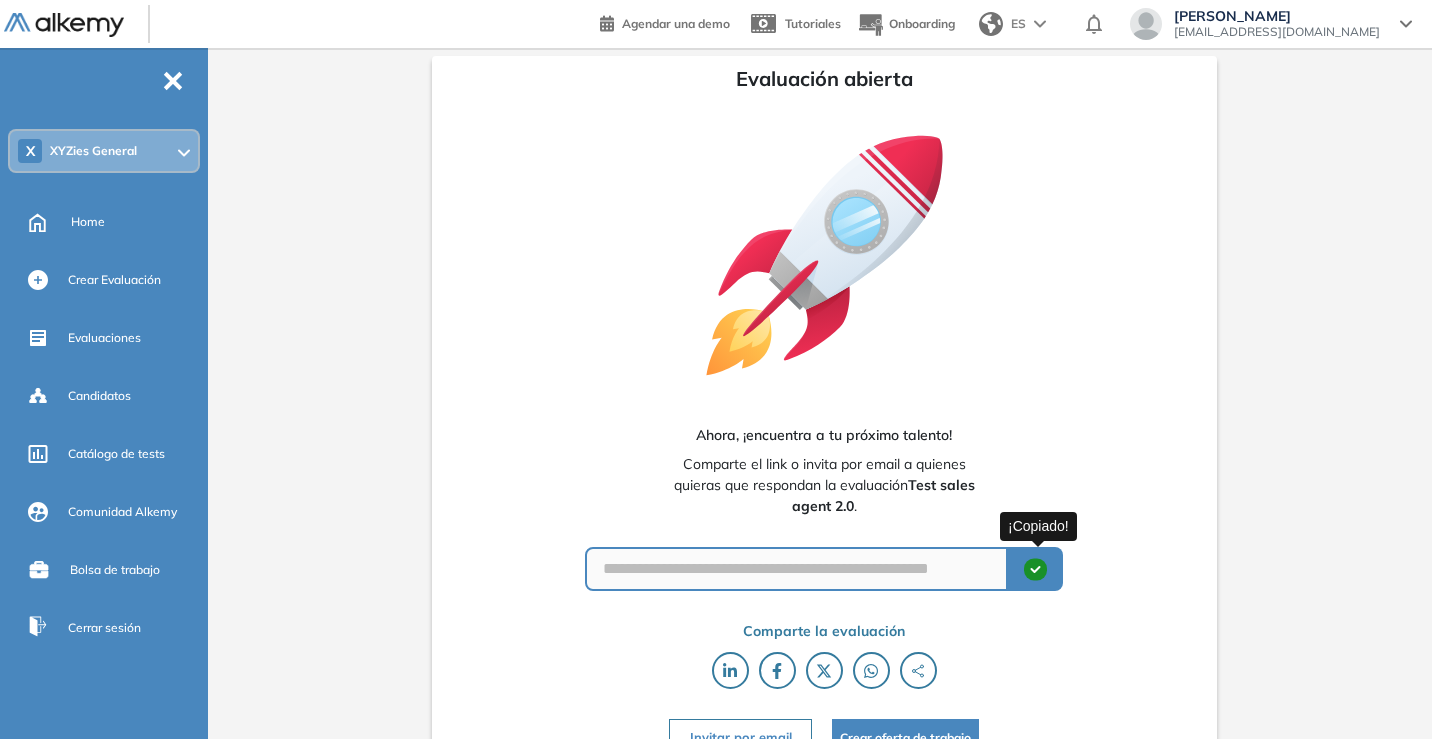 click 